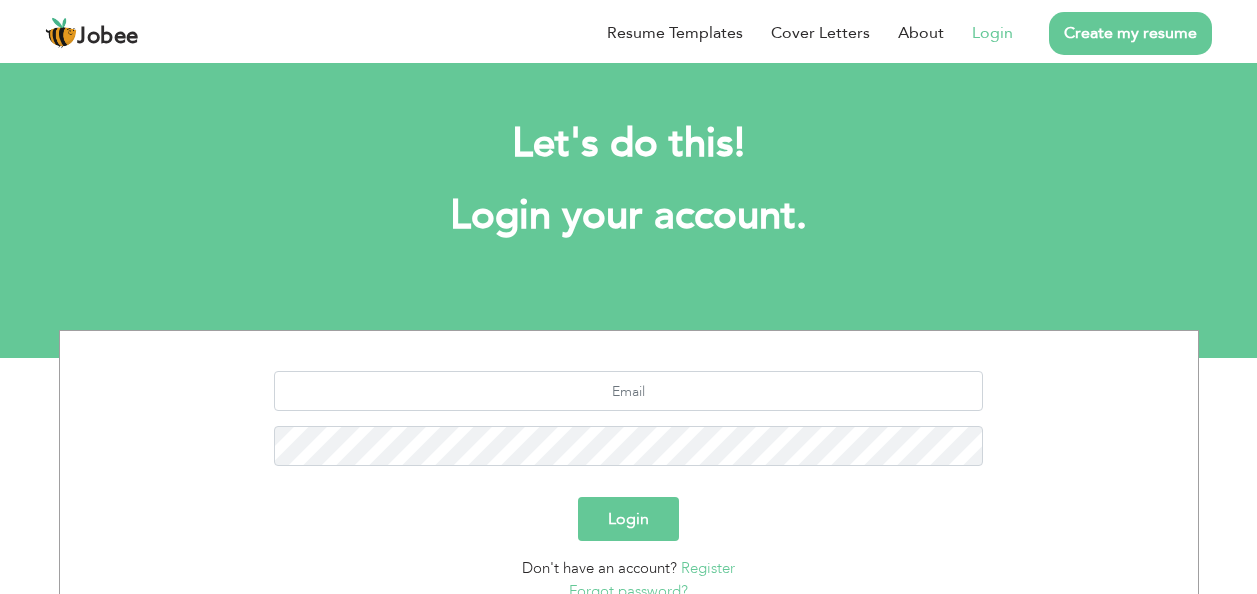 scroll, scrollTop: 0, scrollLeft: 0, axis: both 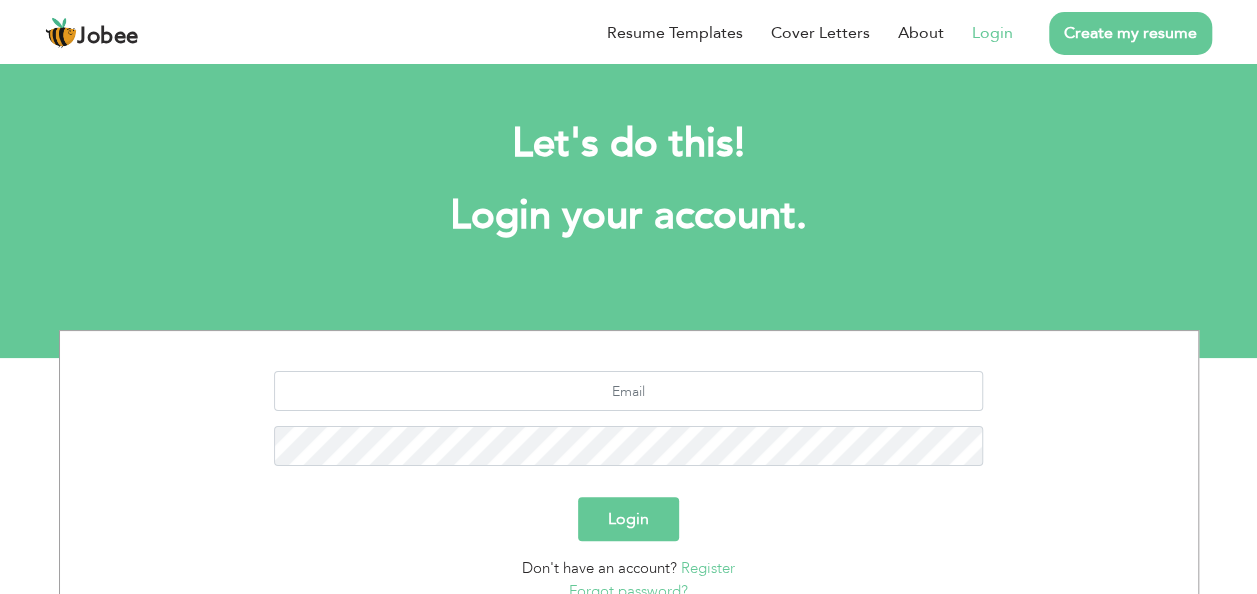 click on "Login" at bounding box center (992, 33) 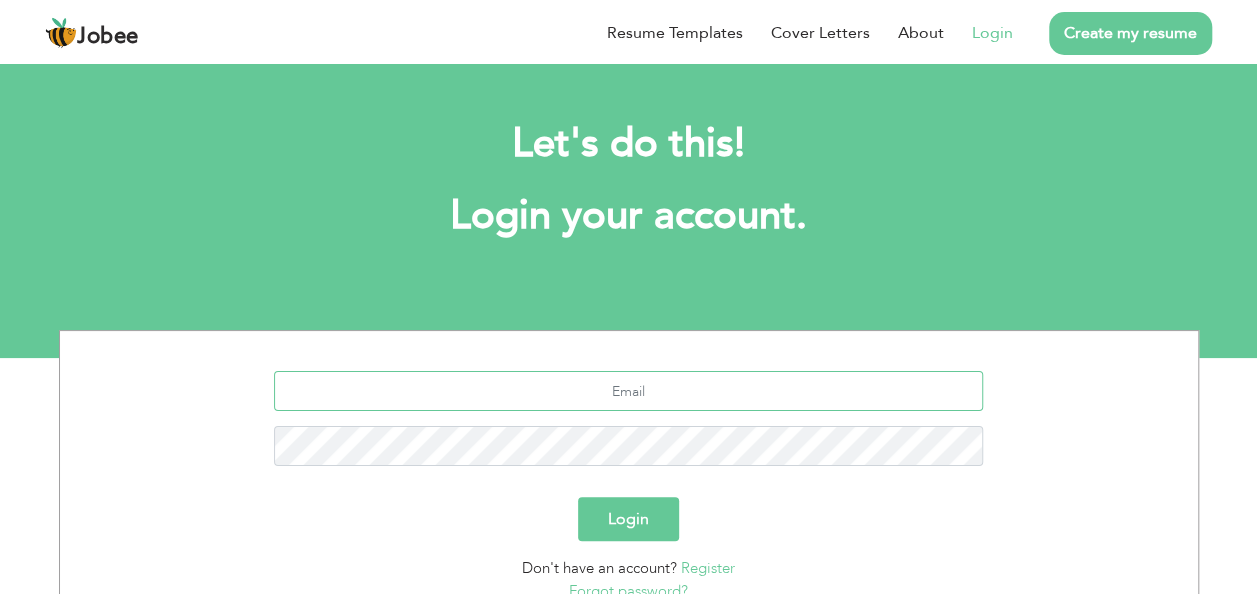 click at bounding box center [628, 391] 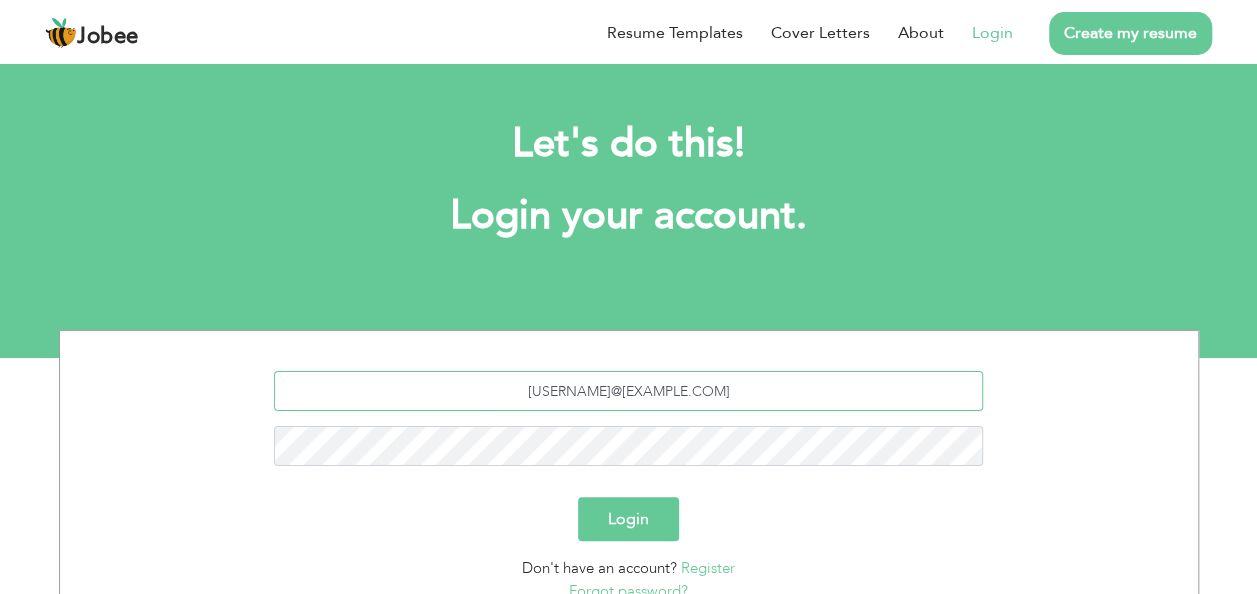 type on "[USERNAME]@[EXAMPLE.COM]" 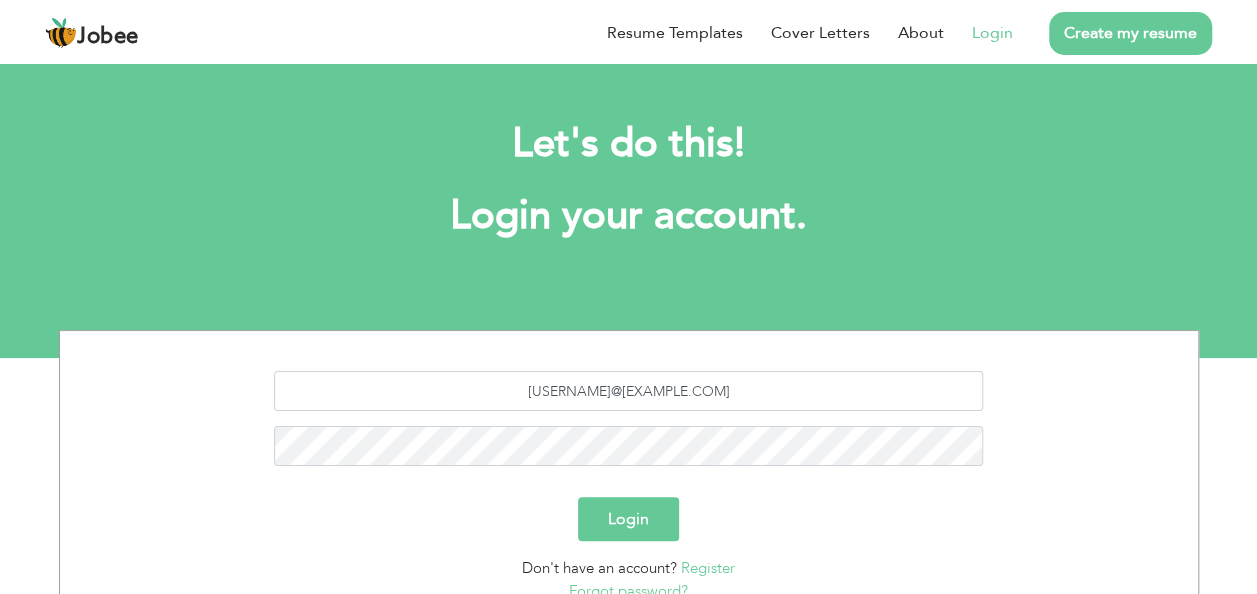 click on "Login" at bounding box center (628, 519) 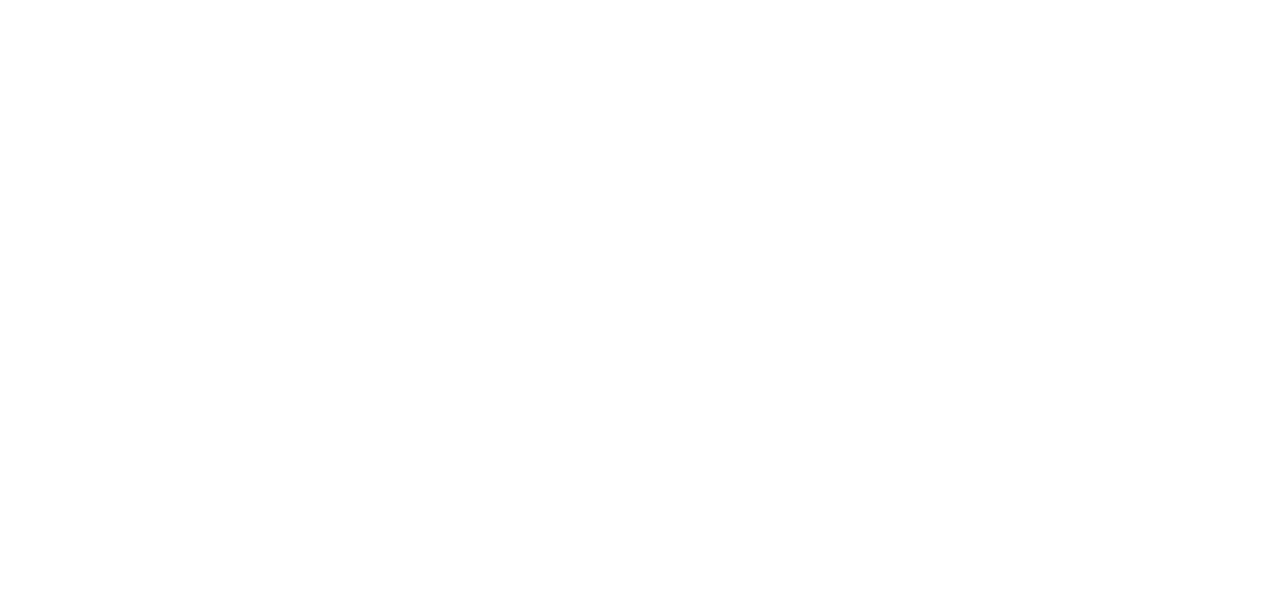scroll, scrollTop: 0, scrollLeft: 0, axis: both 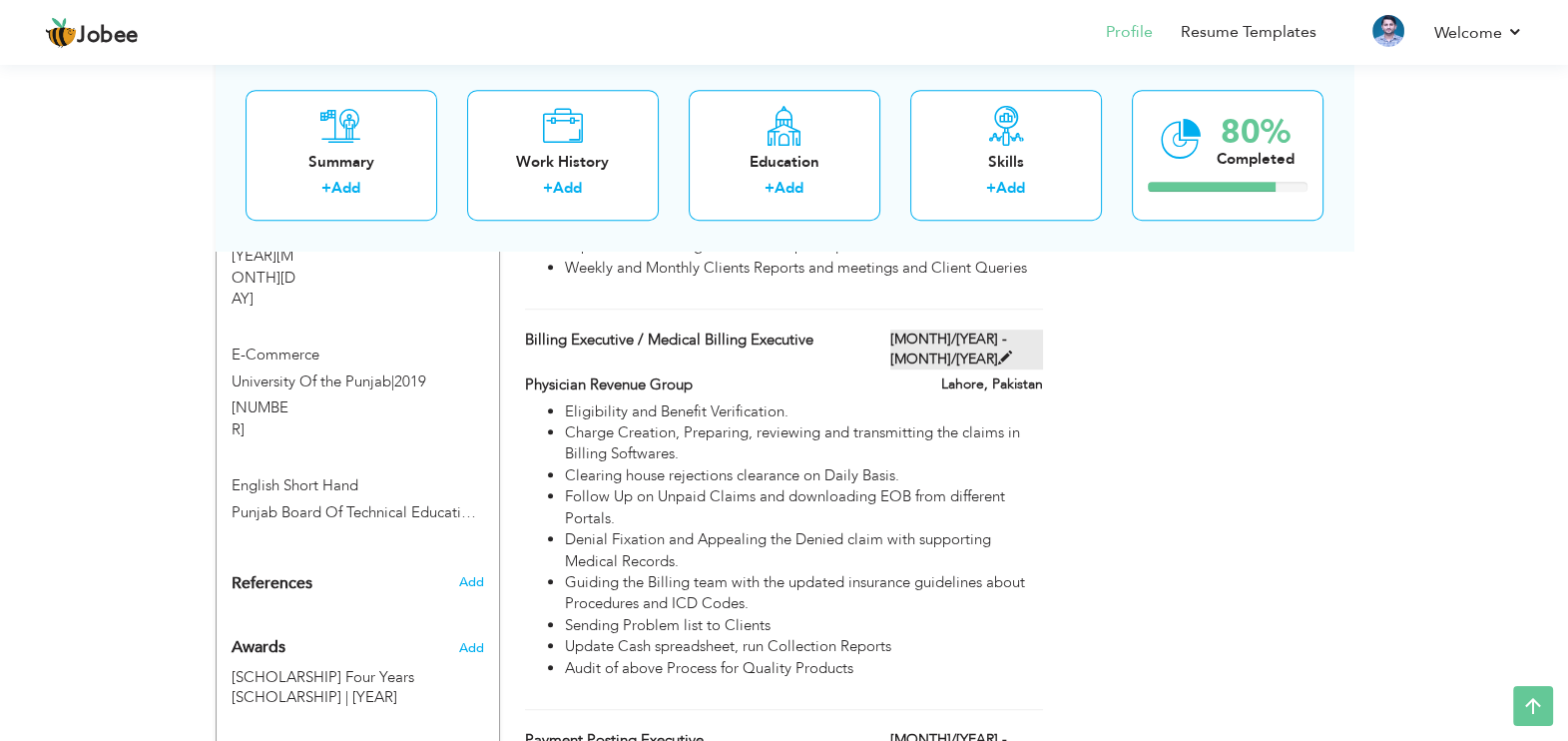click at bounding box center [1005, 358] 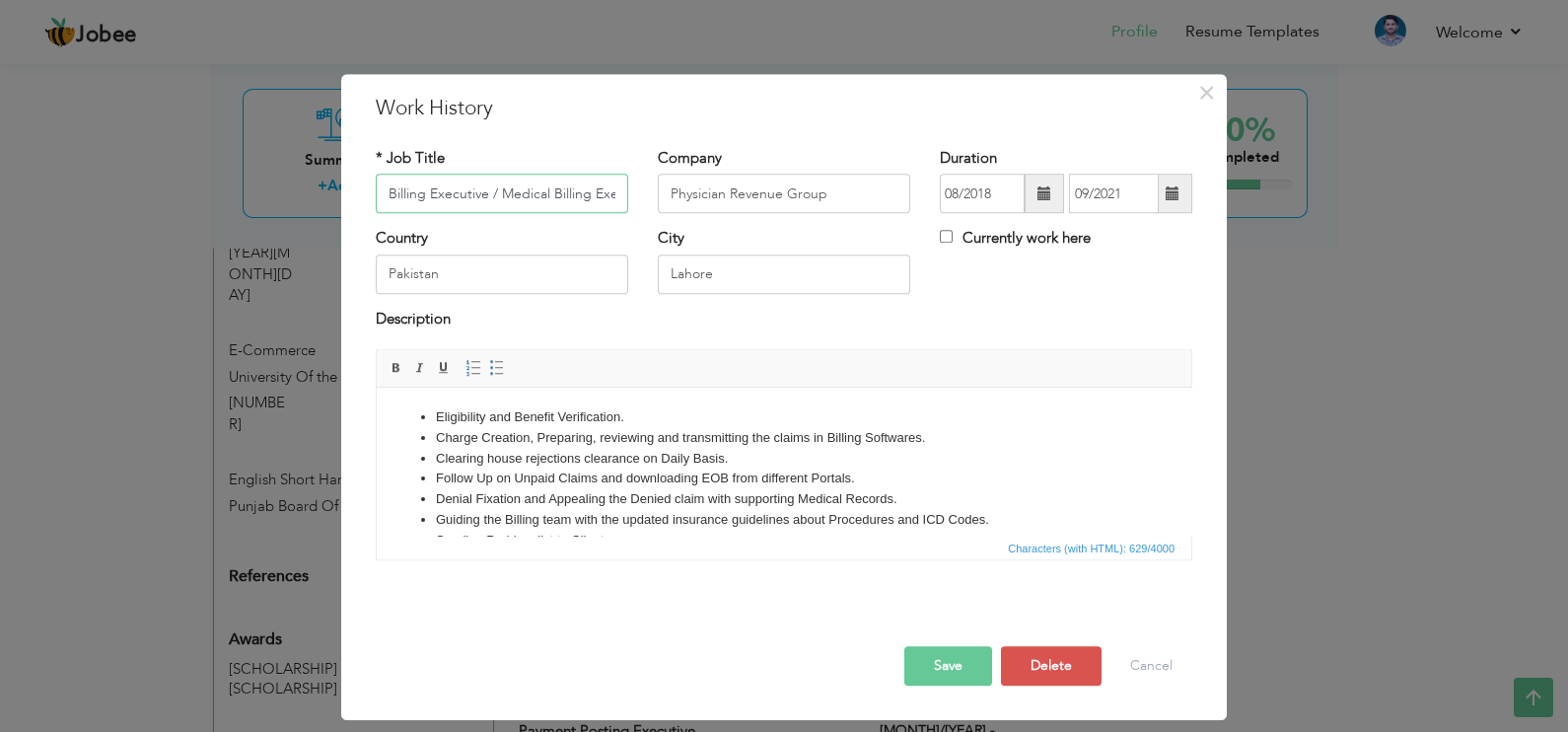 scroll, scrollTop: 0, scrollLeft: 37, axis: horizontal 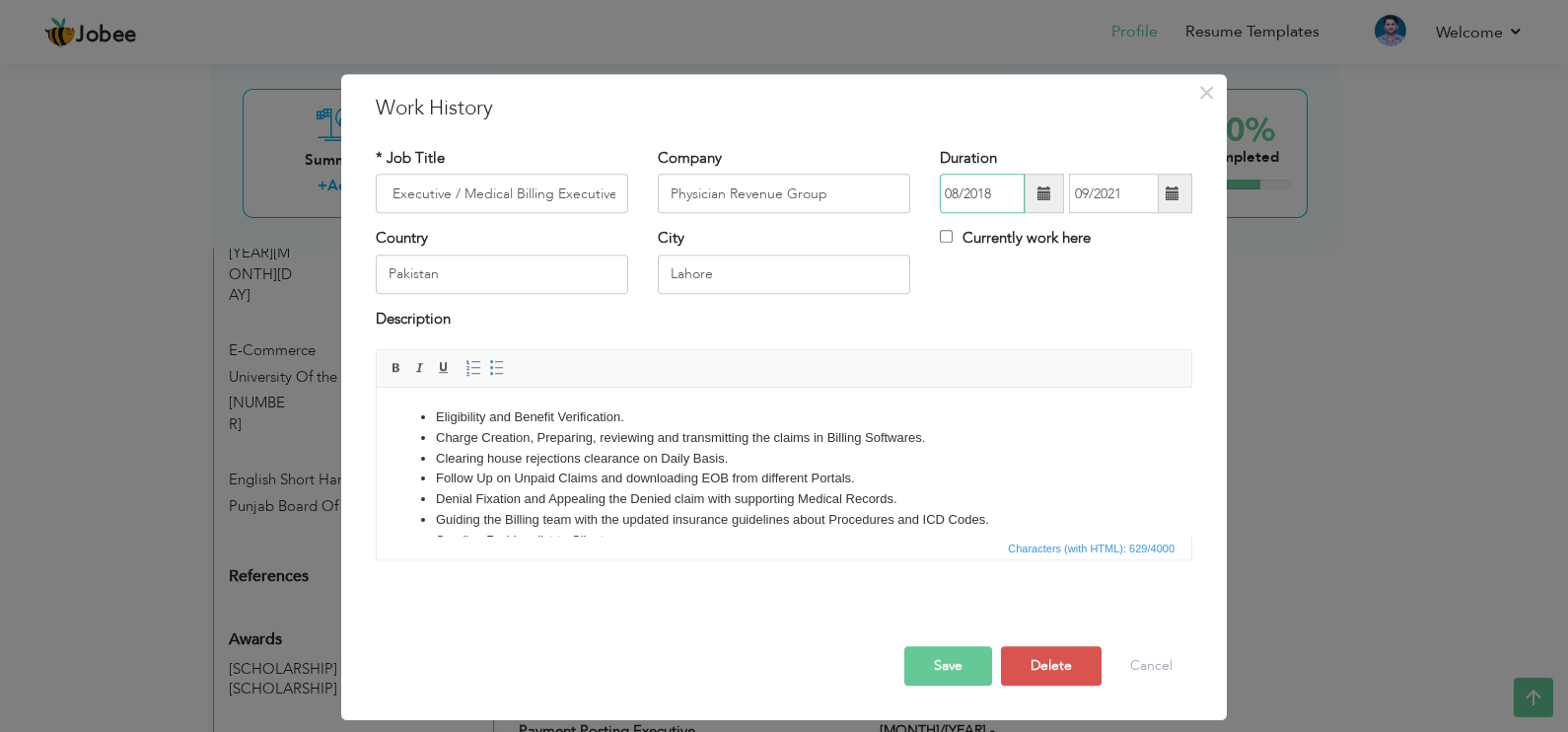 click on "08/2018" at bounding box center (982, 194) 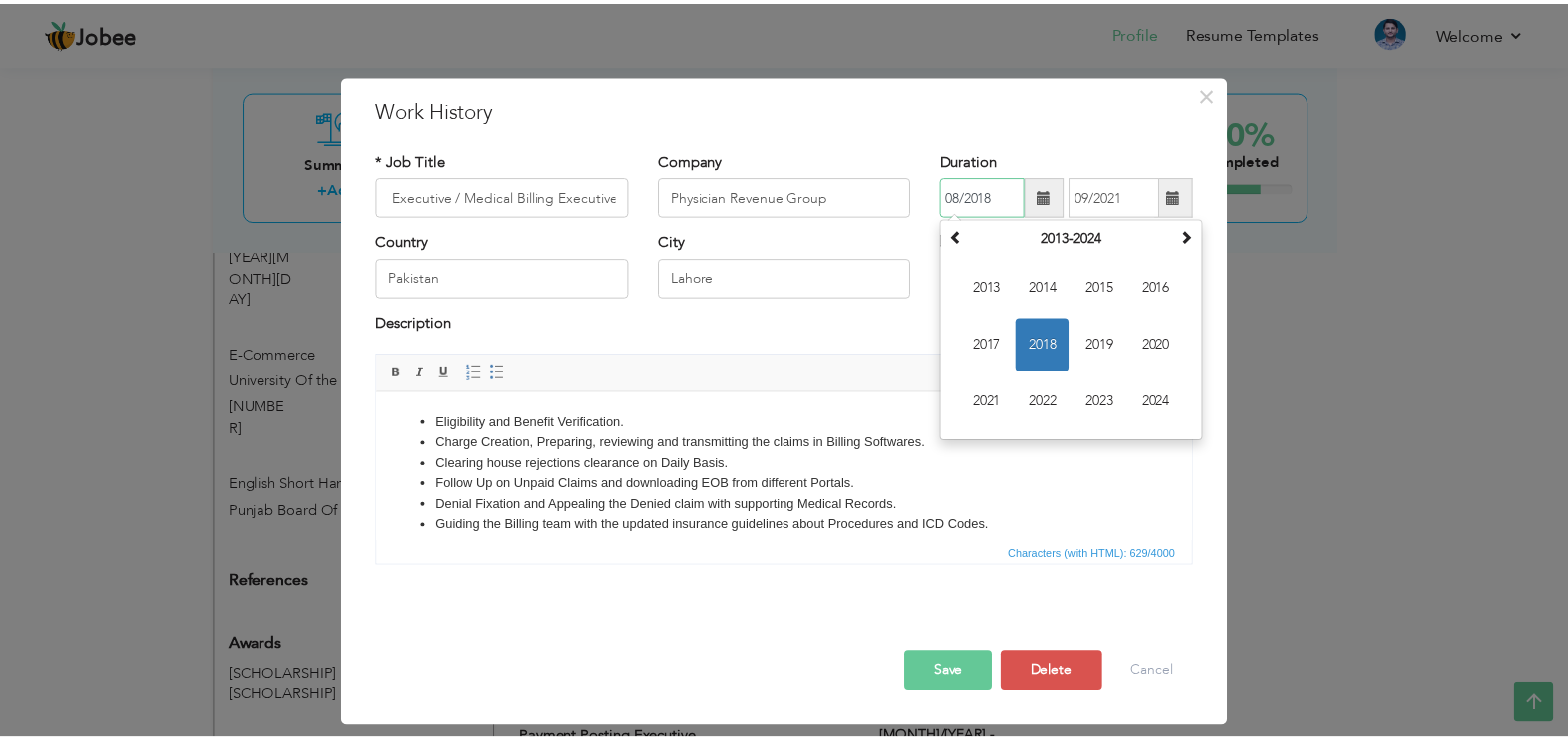 scroll, scrollTop: 0, scrollLeft: 0, axis: both 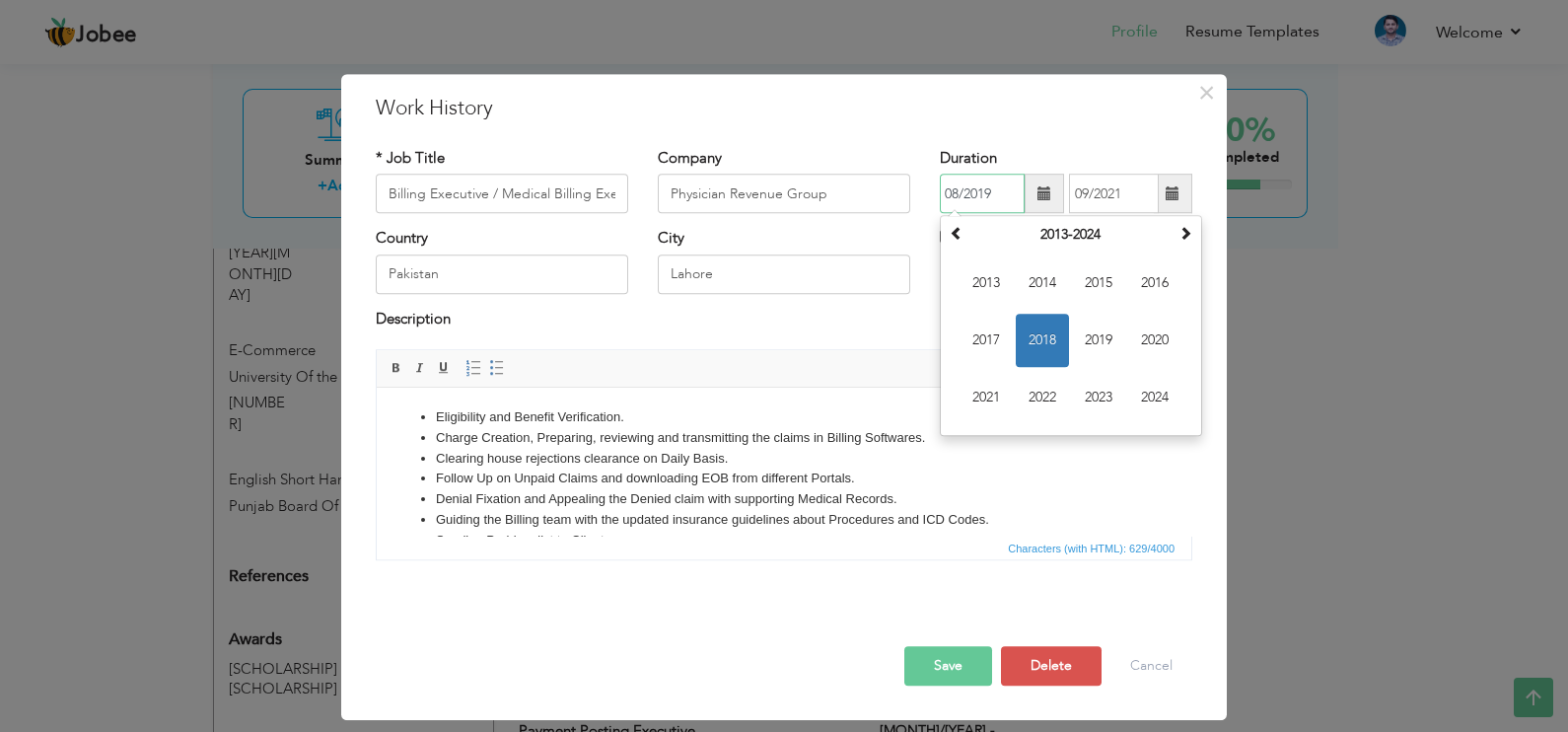 click on "08/2019" at bounding box center (982, 194) 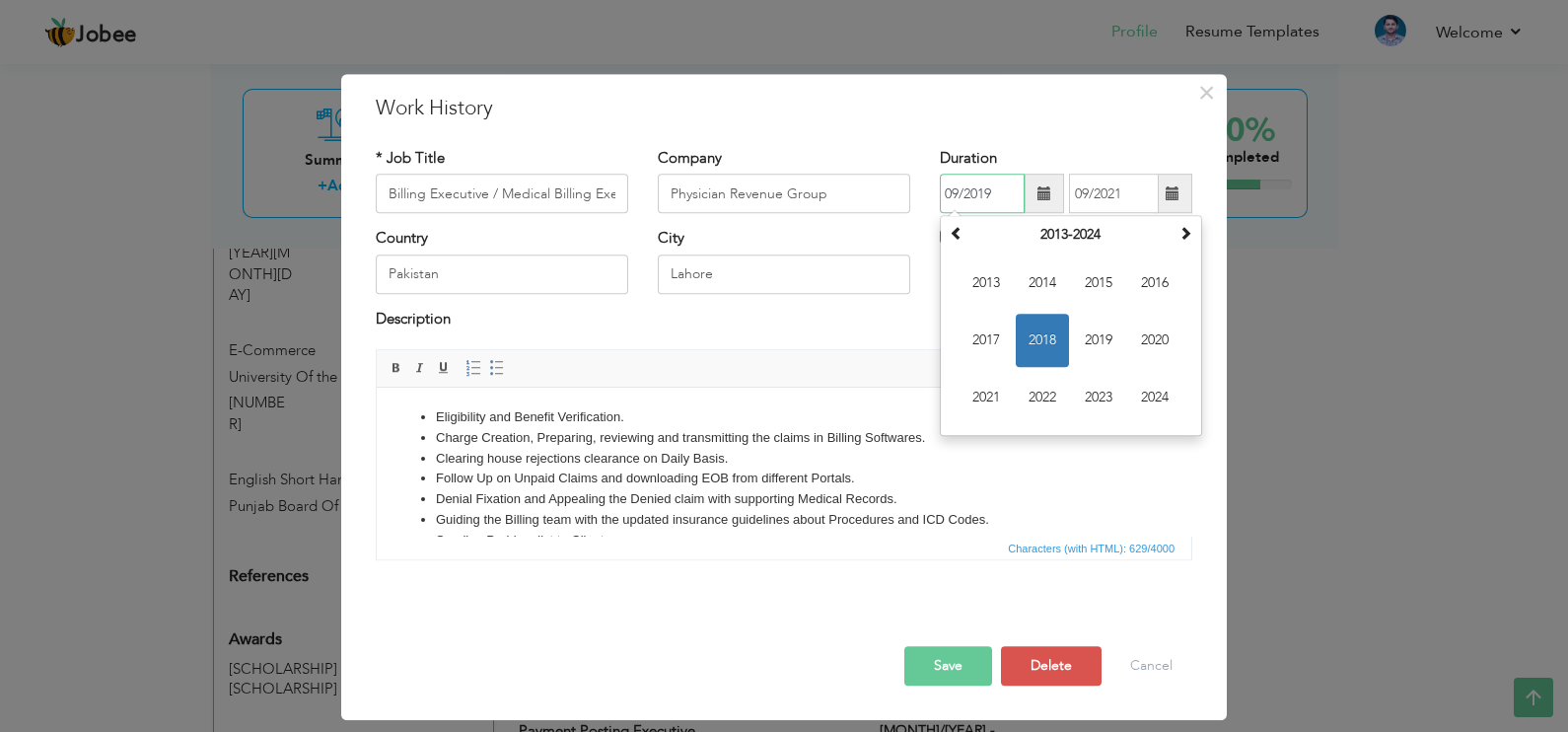 type on "09/2019" 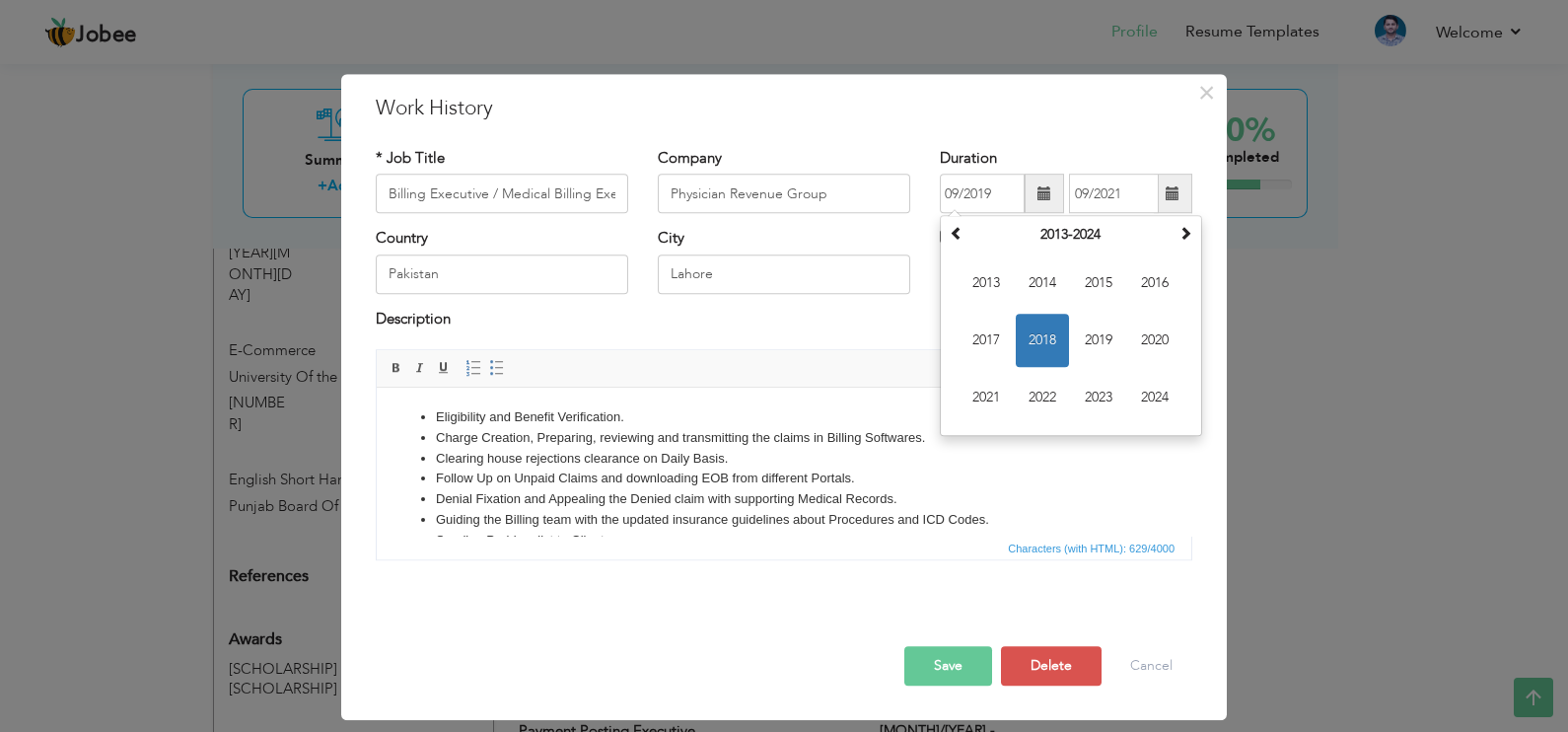 click on "Save" at bounding box center (948, 666) 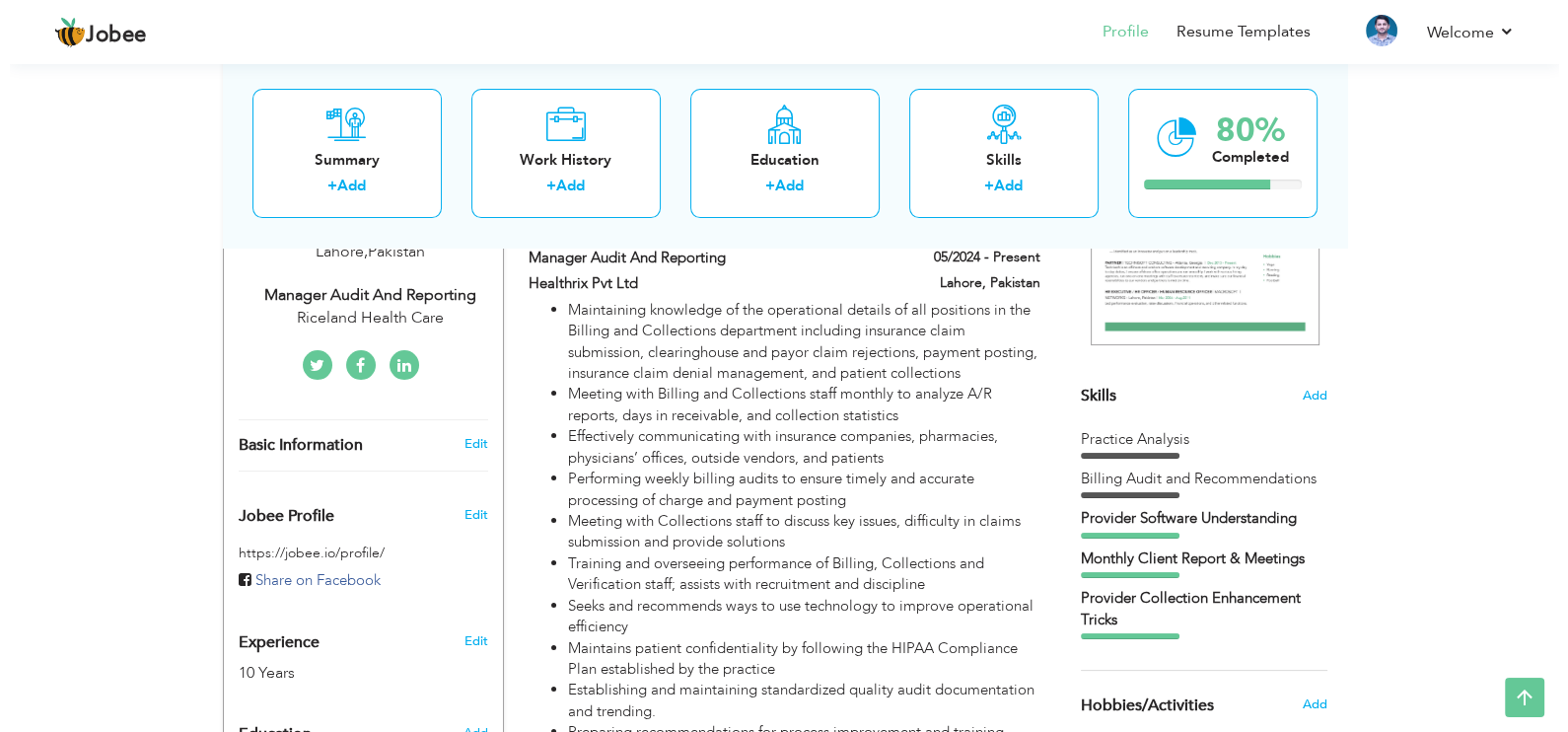 scroll, scrollTop: 344, scrollLeft: 0, axis: vertical 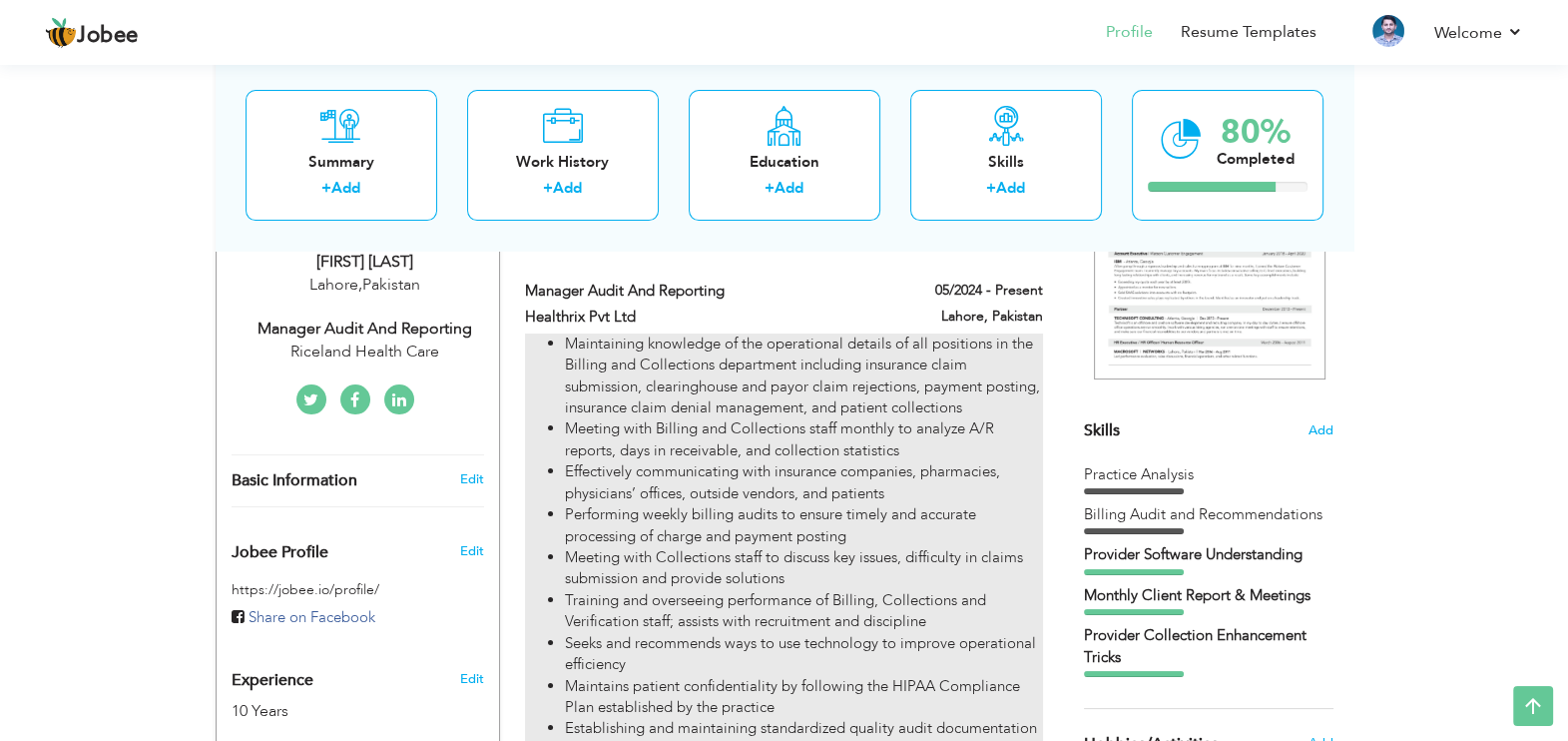 click on "Meeting with Billing and Collections staff monthly to analyze A/R reports, days in receivable, and collection statistics" at bounding box center (803, 439) 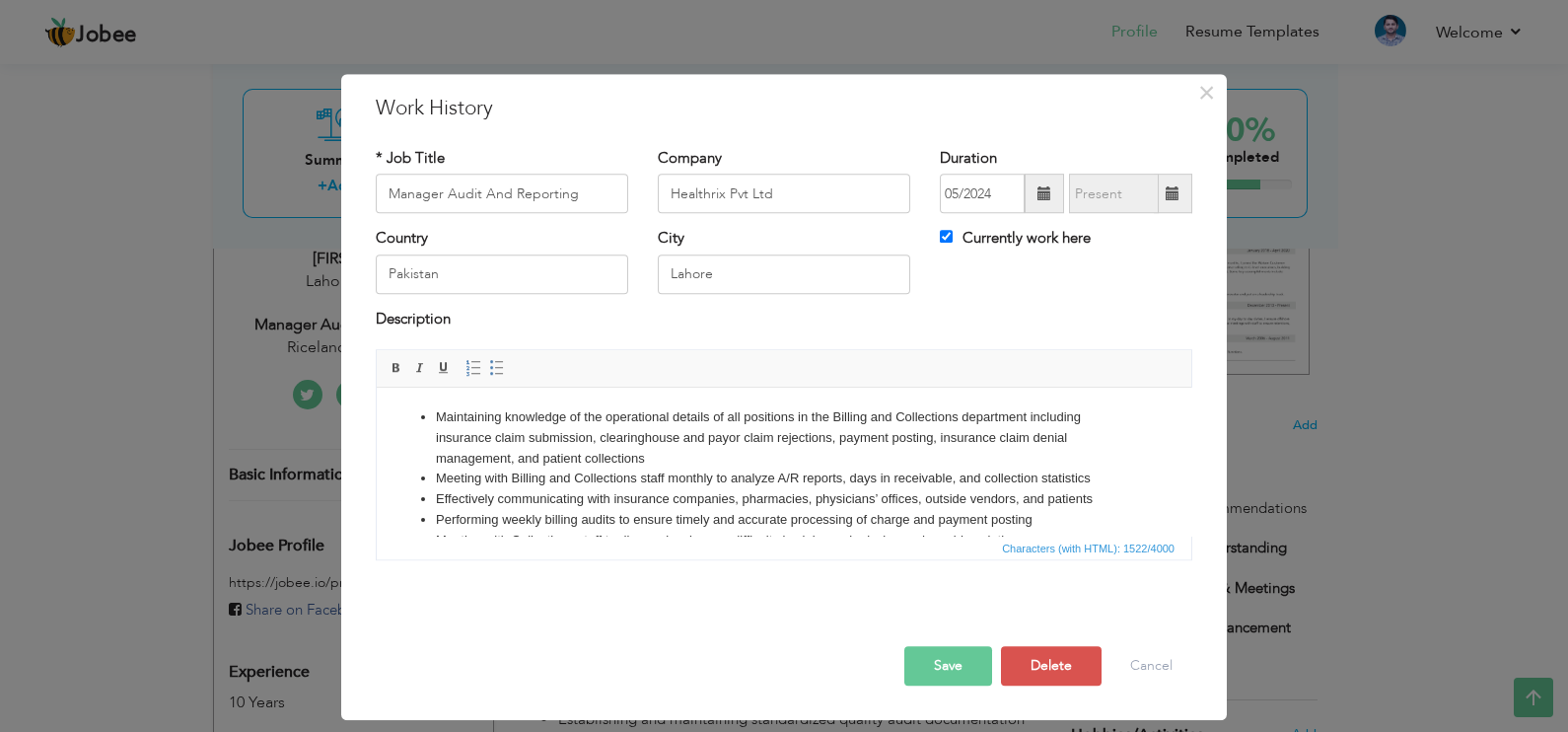 click on "Maintaining knowledge of the operational details of all positions in the Billing and Collections department including insurance claim submission, clearinghouse and payor claim rejections, payment posting, insurance claim denial management, and patient collections" at bounding box center (784, 438) 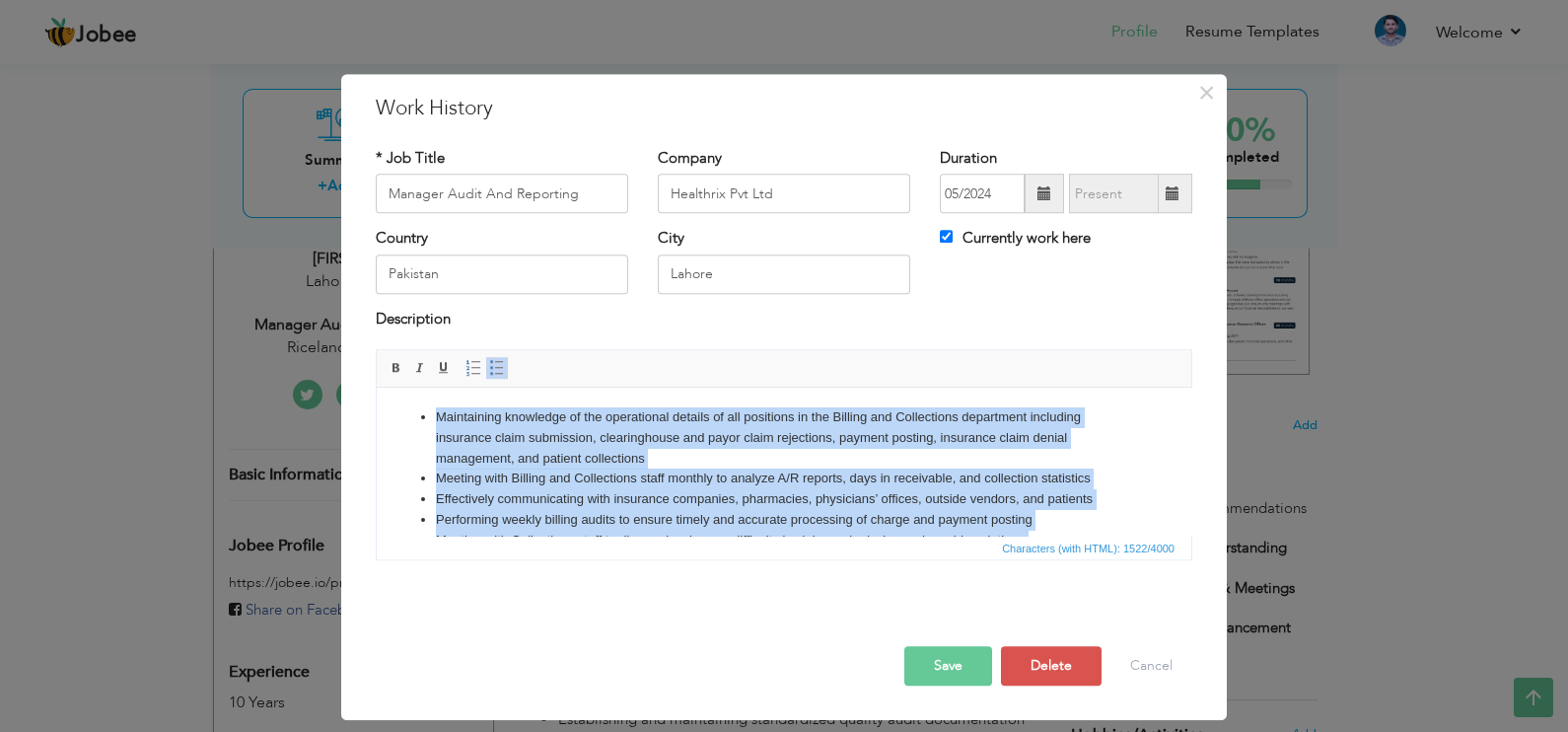 copy on "Maintaining knowledge of the operational details of all positions in the Billing and Collections department including insurance claim submission, clearinghouse and payor claim rejections, payment posting, insurance claim denial management, and patient collections Meeting with Billing and Collections staff monthly to analyze A/R reports, days in receivable, and collection statistics Effectively communicating with insurance companies, pharmacies, physicians’ offices, outside vendors, and patients Performing weekly billing audits to ensure timely and accurate processing of charge and payment posting Meeting with Collections staff to discuss key issues, difficulty in  claims submission and provide solutions Training and overseeing performance of Billing, Collections and Verification staff; assists with recruitment and discipline Seeks and recommends ways to use technology to improve operational efficiency Maintains patient confidentiality by following the HIPAA Compliance Plan established by the practice Estab..." 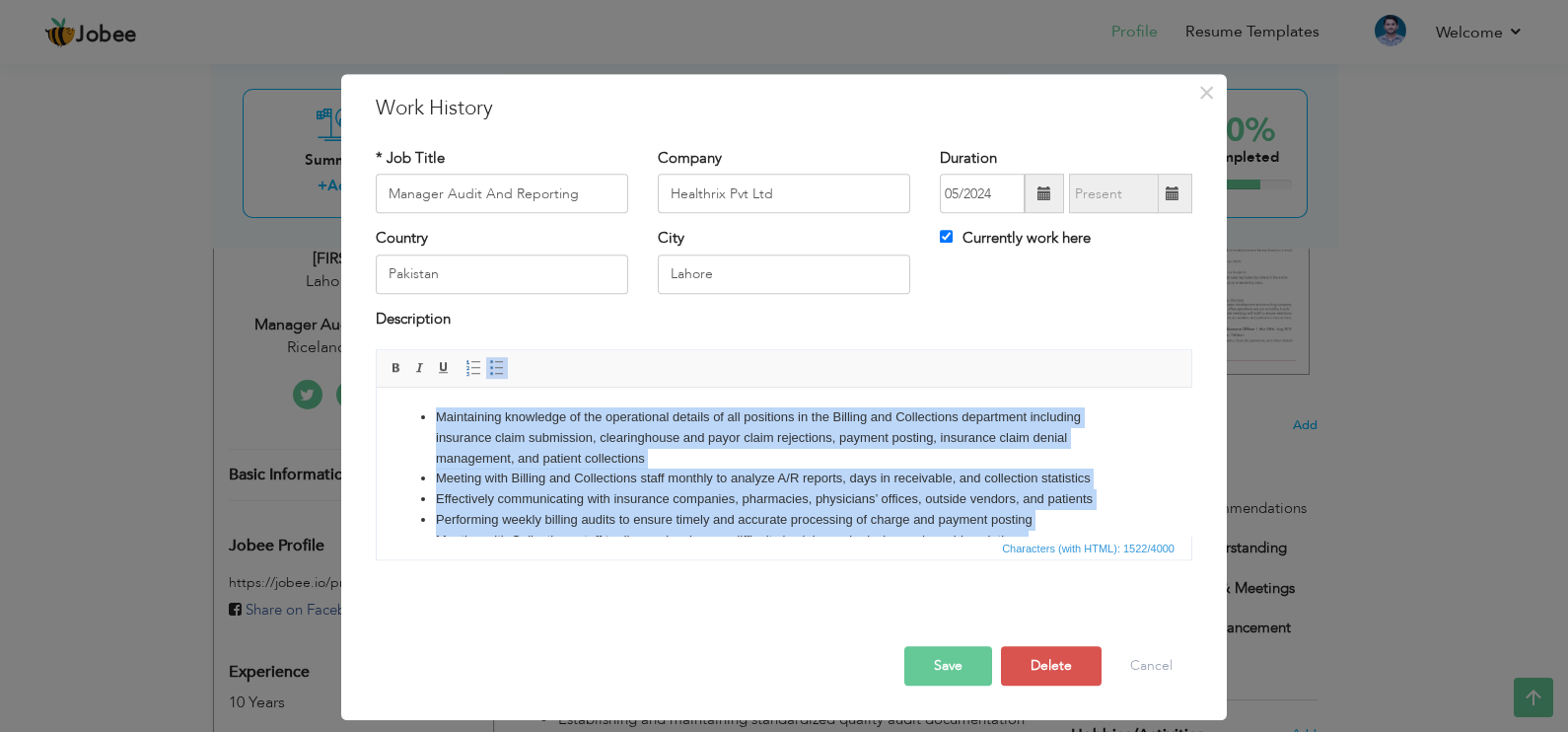 click on "Maintaining knowledge of the operational details of all positions in the Billing and Collections department including insurance claim submission, clearinghouse and payor claim rejections, payment posting, insurance claim denial management, and patient collections" at bounding box center [784, 438] 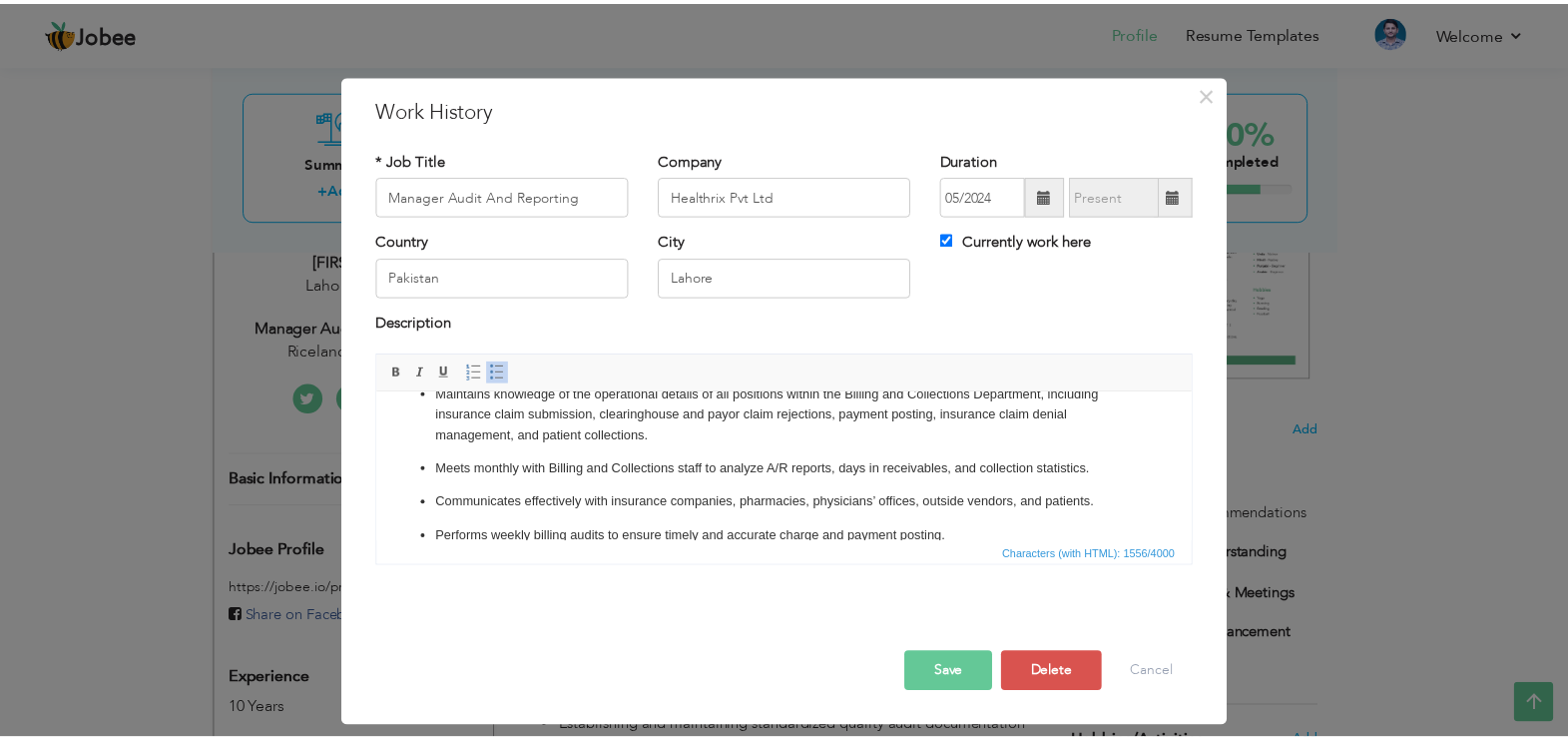 scroll, scrollTop: 0, scrollLeft: 0, axis: both 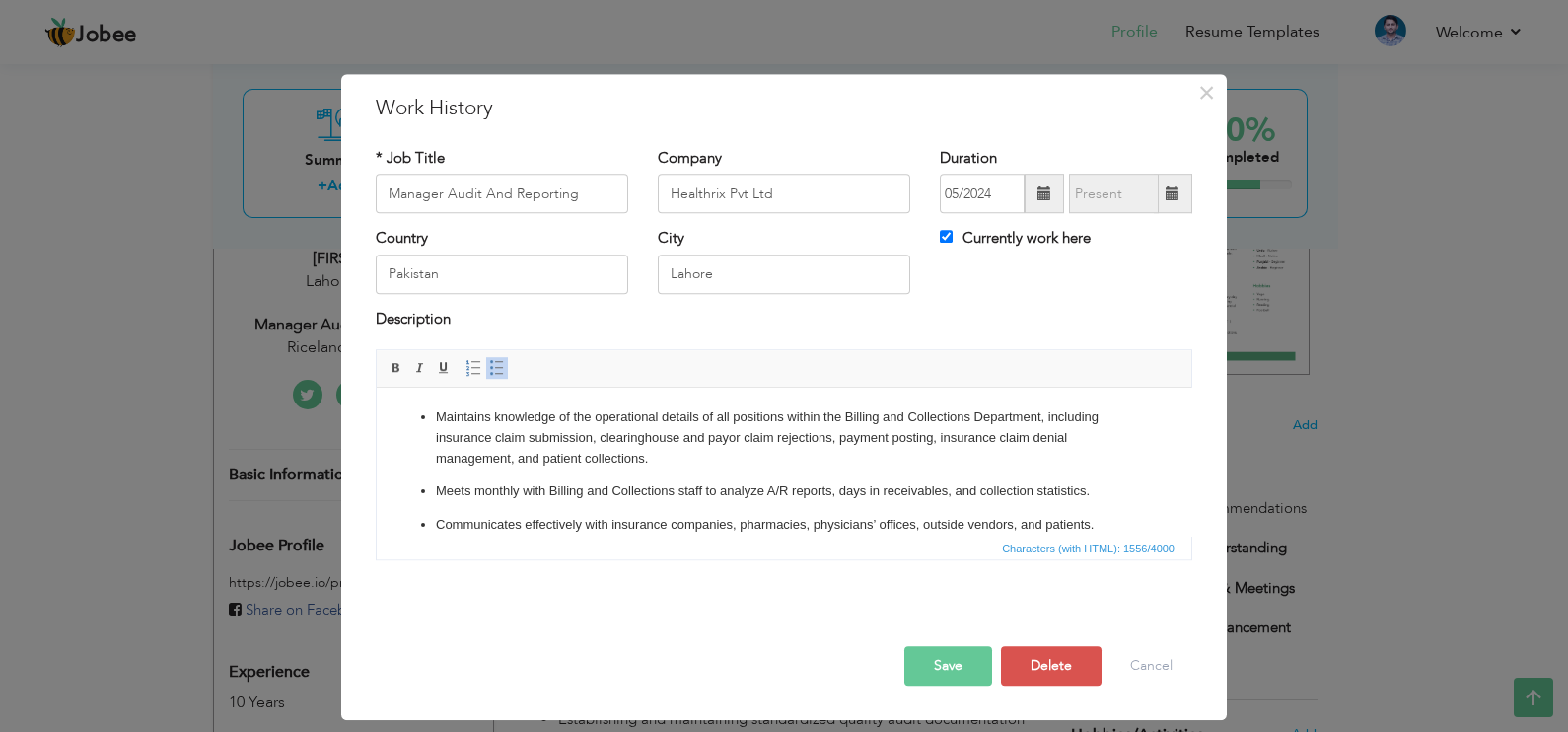 click on "Save" at bounding box center [948, 666] 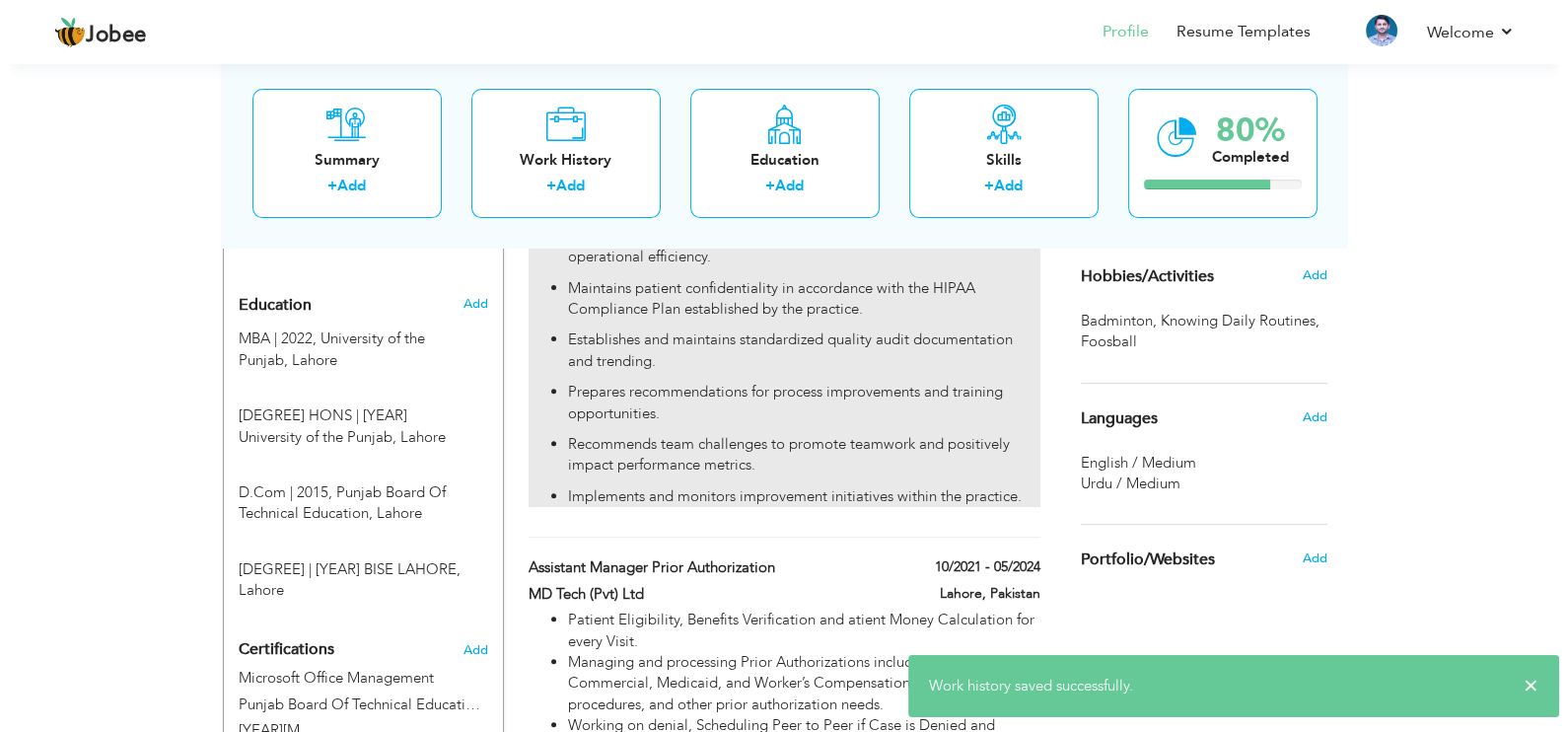 scroll, scrollTop: 838, scrollLeft: 0, axis: vertical 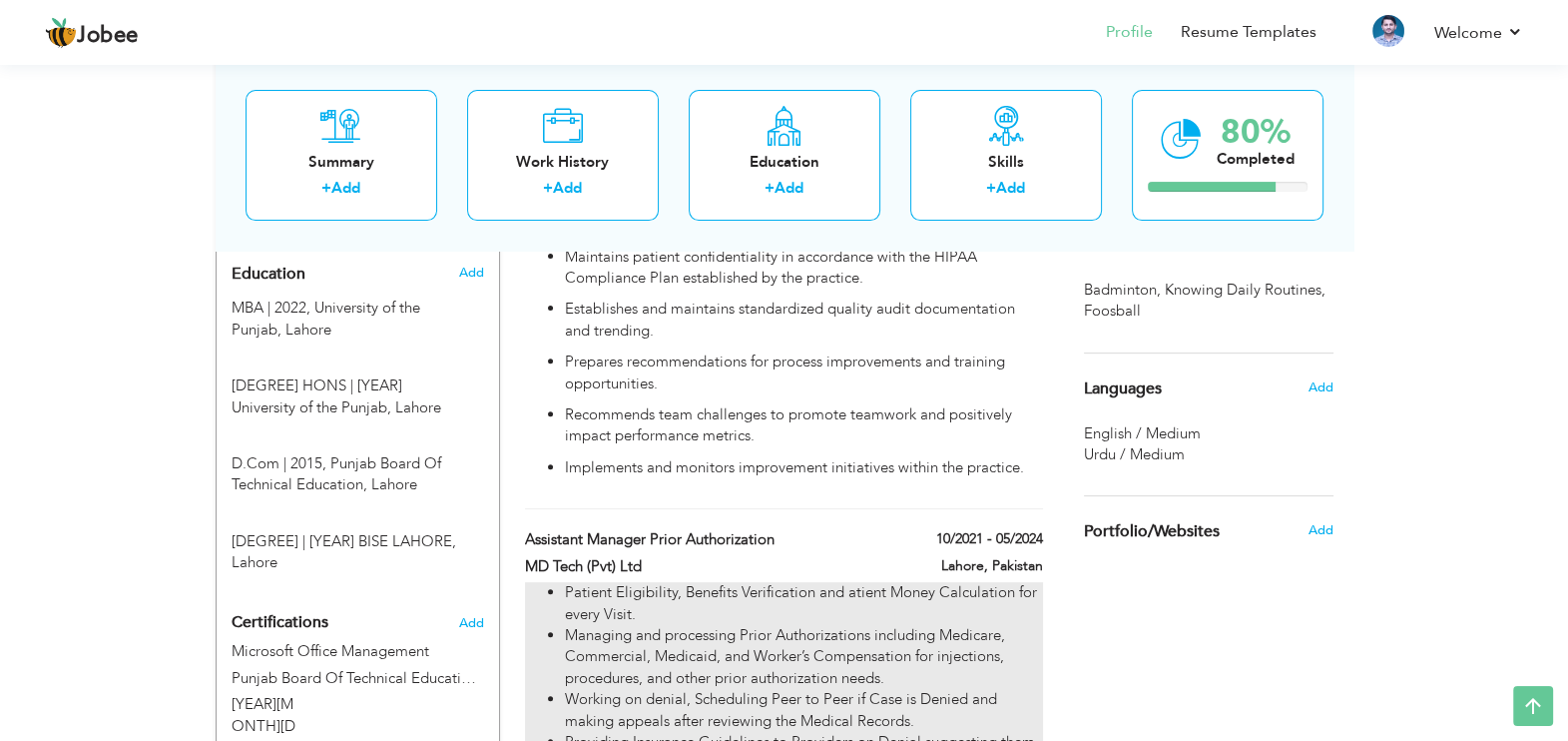 click on "Patient Eligibility, Benefits Verification and atient Money Calculation for every Visit." at bounding box center [803, 603] 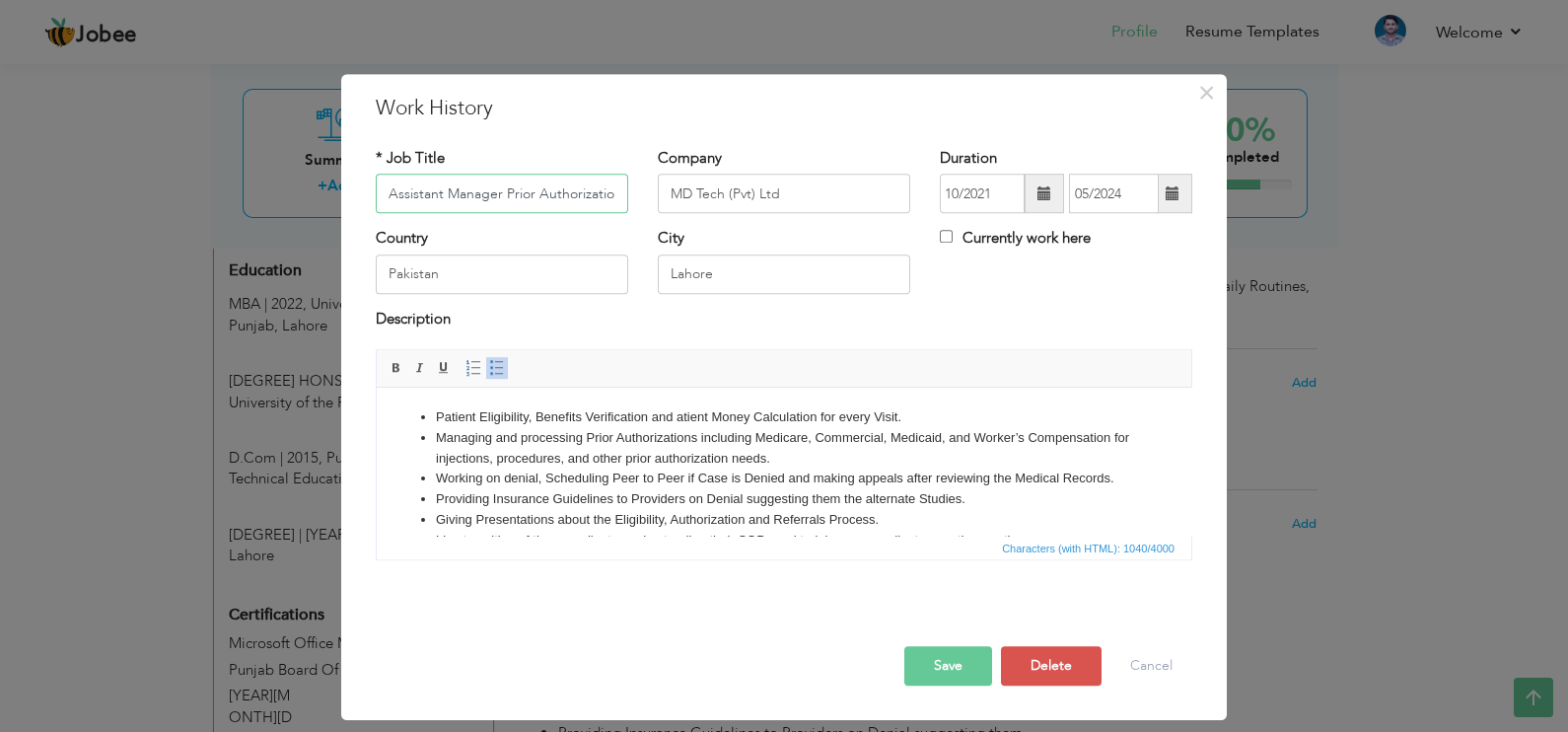 scroll, scrollTop: 0, scrollLeft: 3, axis: horizontal 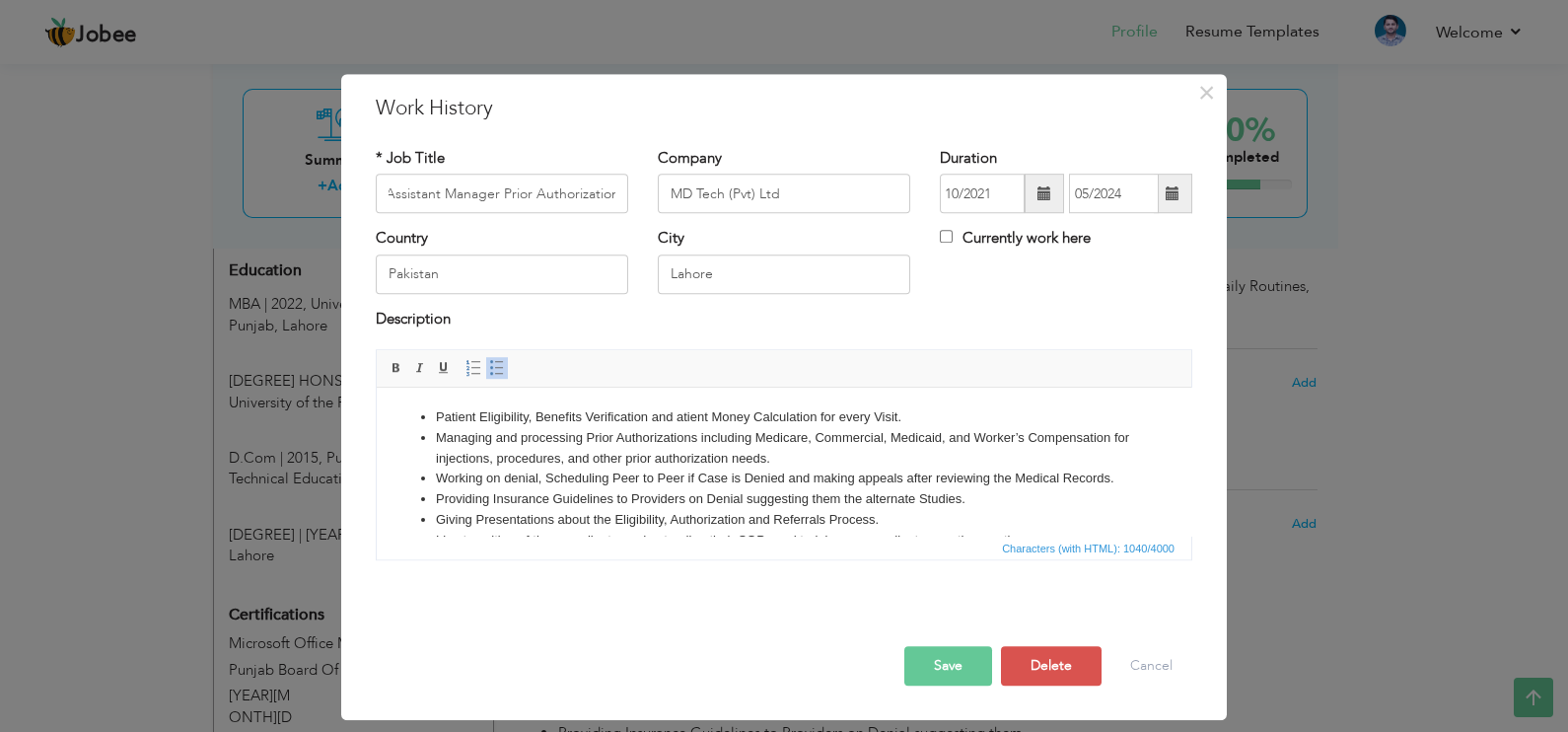 click on "Working on denial, Scheduling Peer to Peer if Case is Denied and making appeals after reviewing the Medical Records." at bounding box center [784, 478] 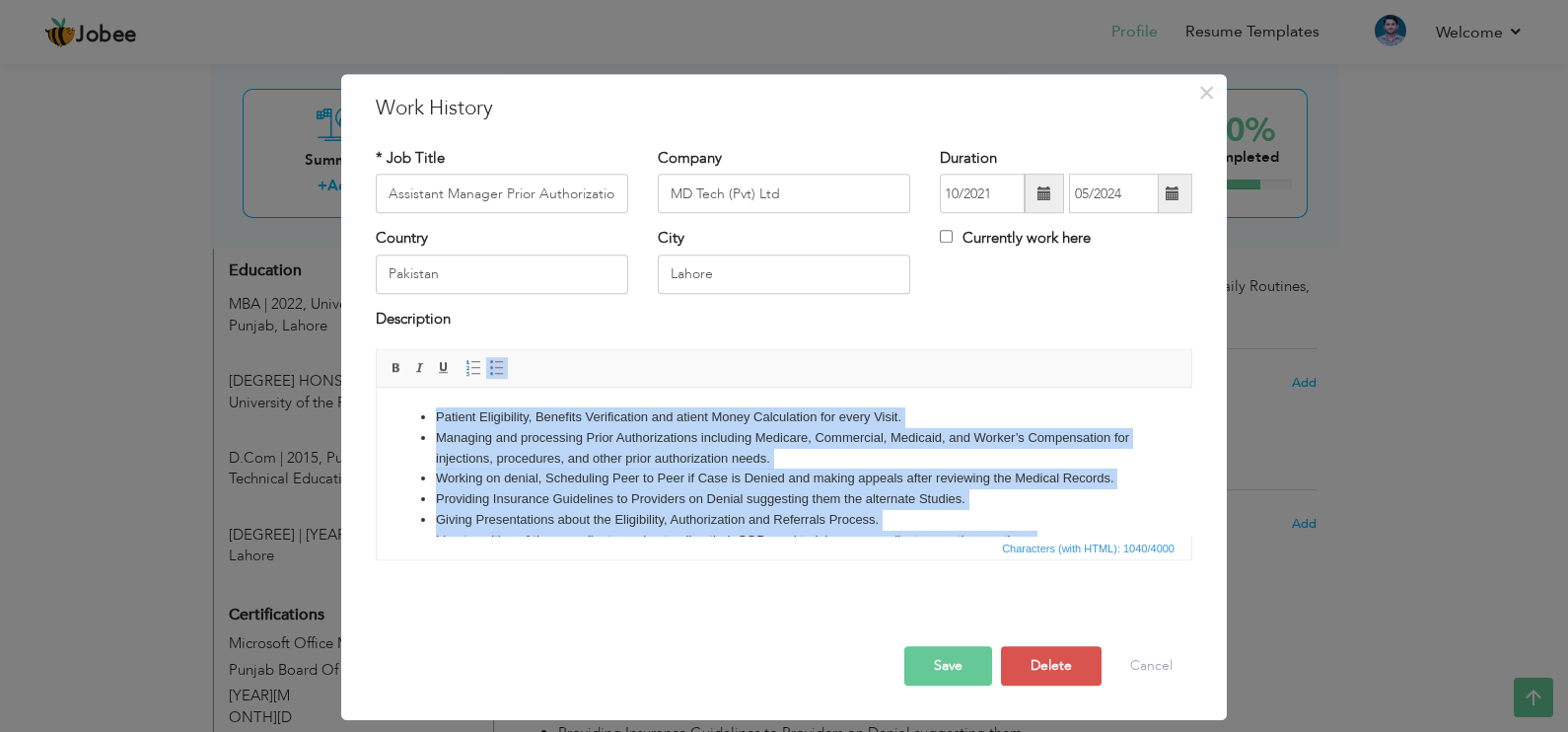 copy on "Patient Eligibility, Benefits Verification and atient Money Calculation for every Visit. Managing and processing Prior Authorizations including Medicare, Commercial, Medicaid, and Worker’s Compensation for injections, procedures, and other prior authorization needs. Working on denial, Scheduling Peer to Peer if Case is Denied and making appeals after reviewing the Medical Records. Providing Insurance Guidelines to Providers on Denial suggesting them the alternate Studies. Giving Presentations about the Eligibility, Authorization and Referrals Process. Live transition of the new clients, understanding their SOPs and trainig new coordinators on the practices. Expert on insurance prior authorization requirements, policies, and FDA guidelines. Expert in Medication Authorization ePA and CovermyMeds. Expert in Insurance guidelines and prerequirements for the medications. Weekly and Monthly Clients Reports and meetings and Client Queries" 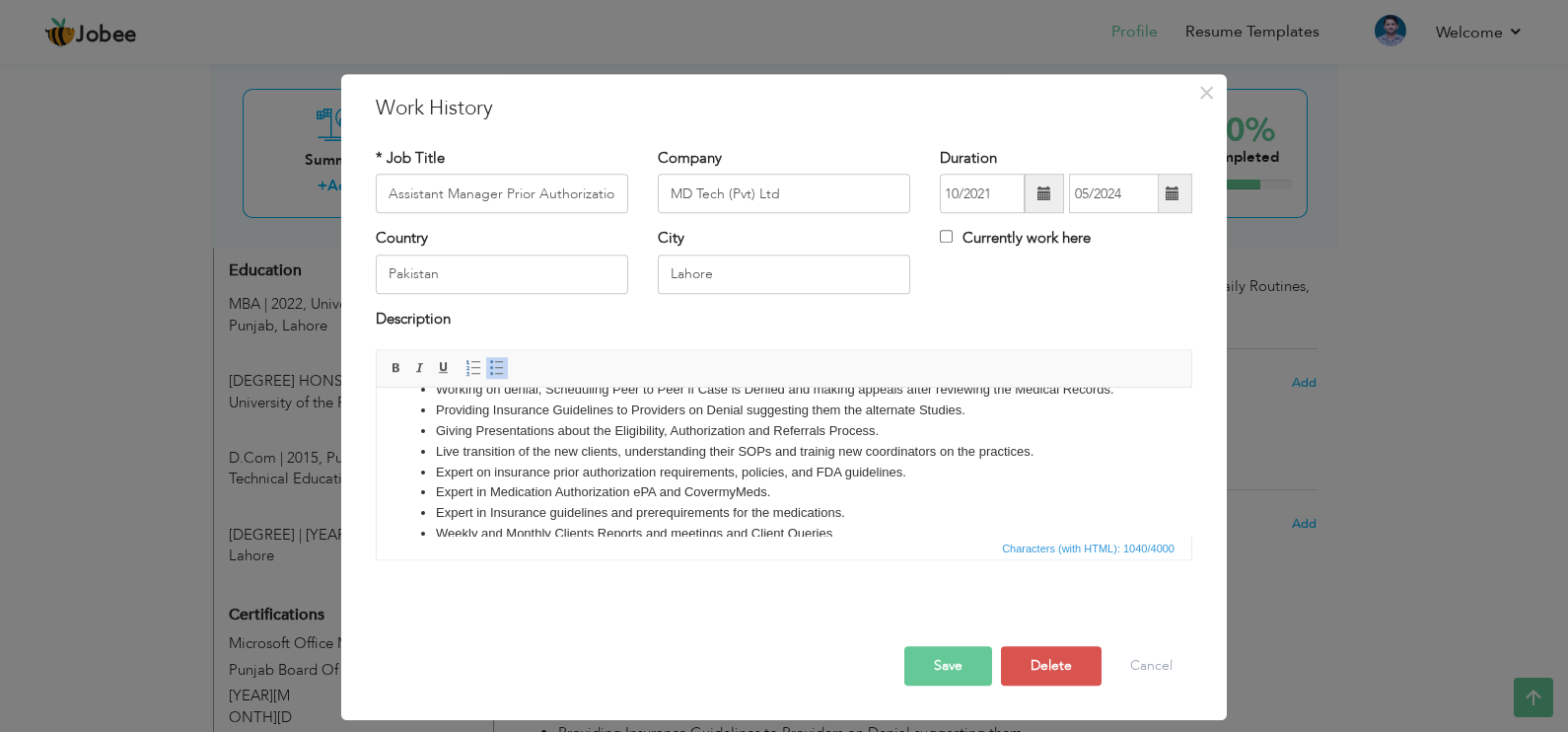 scroll, scrollTop: 137, scrollLeft: 0, axis: vertical 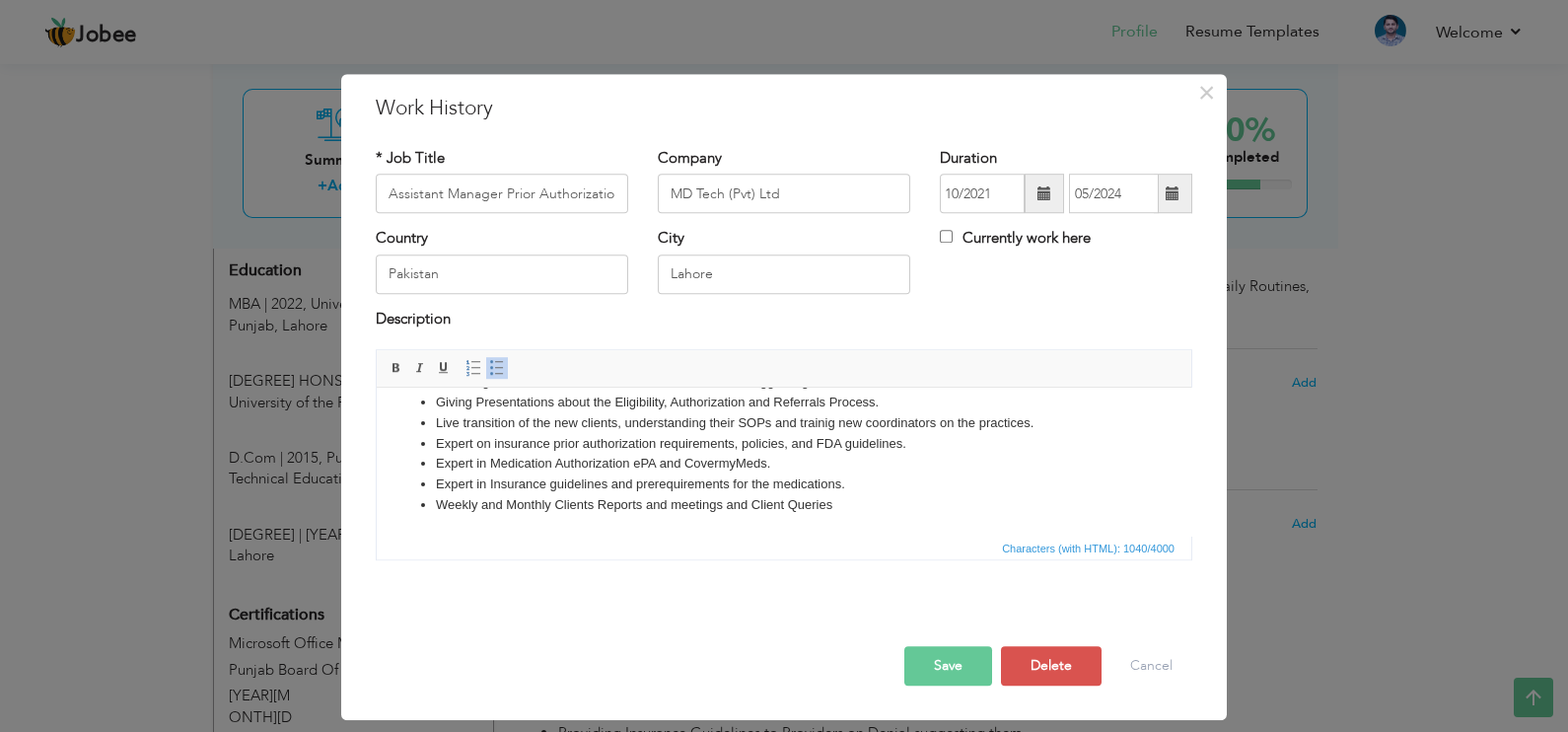 click on "Expert in Insurance guidelines and prerequirements for the medications." at bounding box center [784, 484] 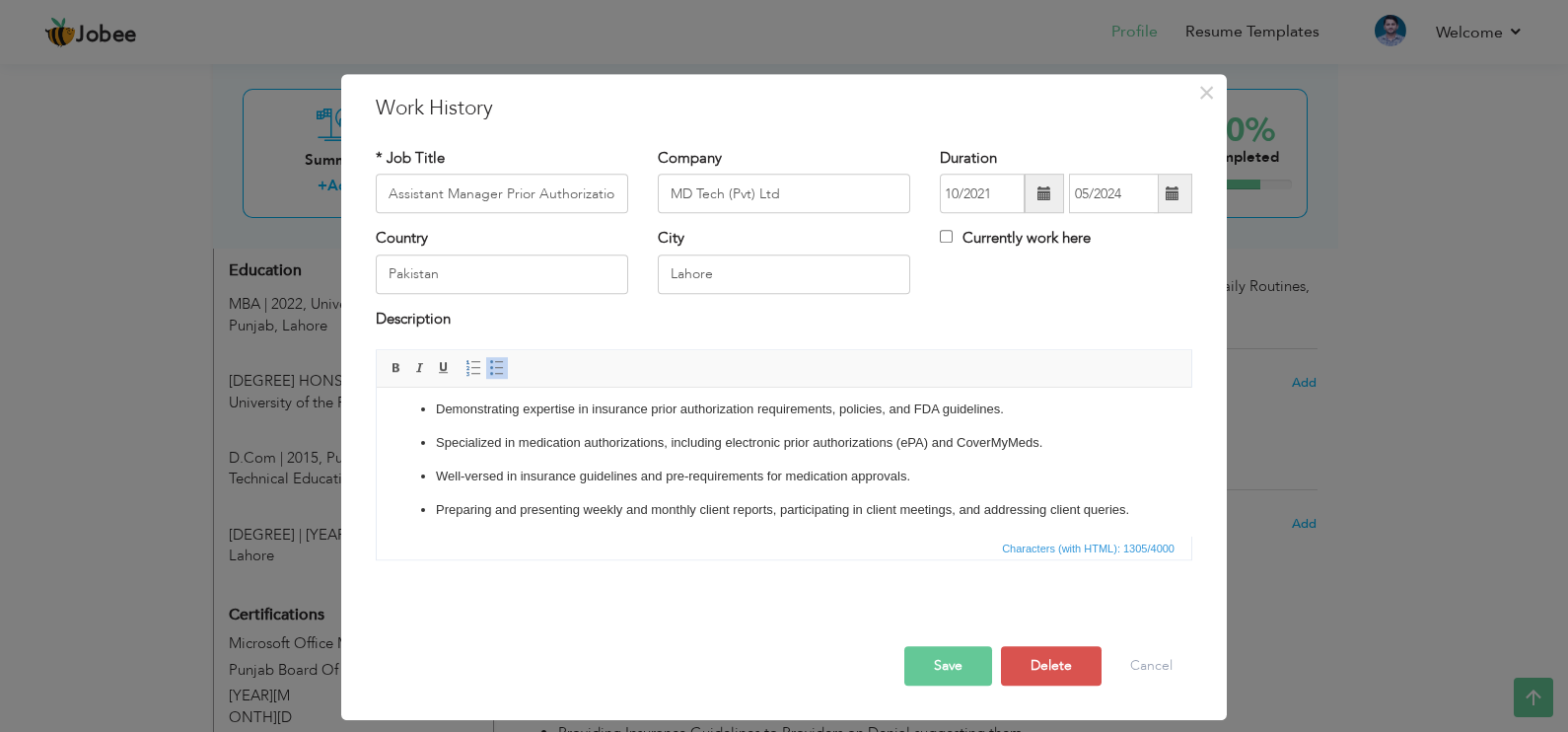 click on "Save" at bounding box center [948, 666] 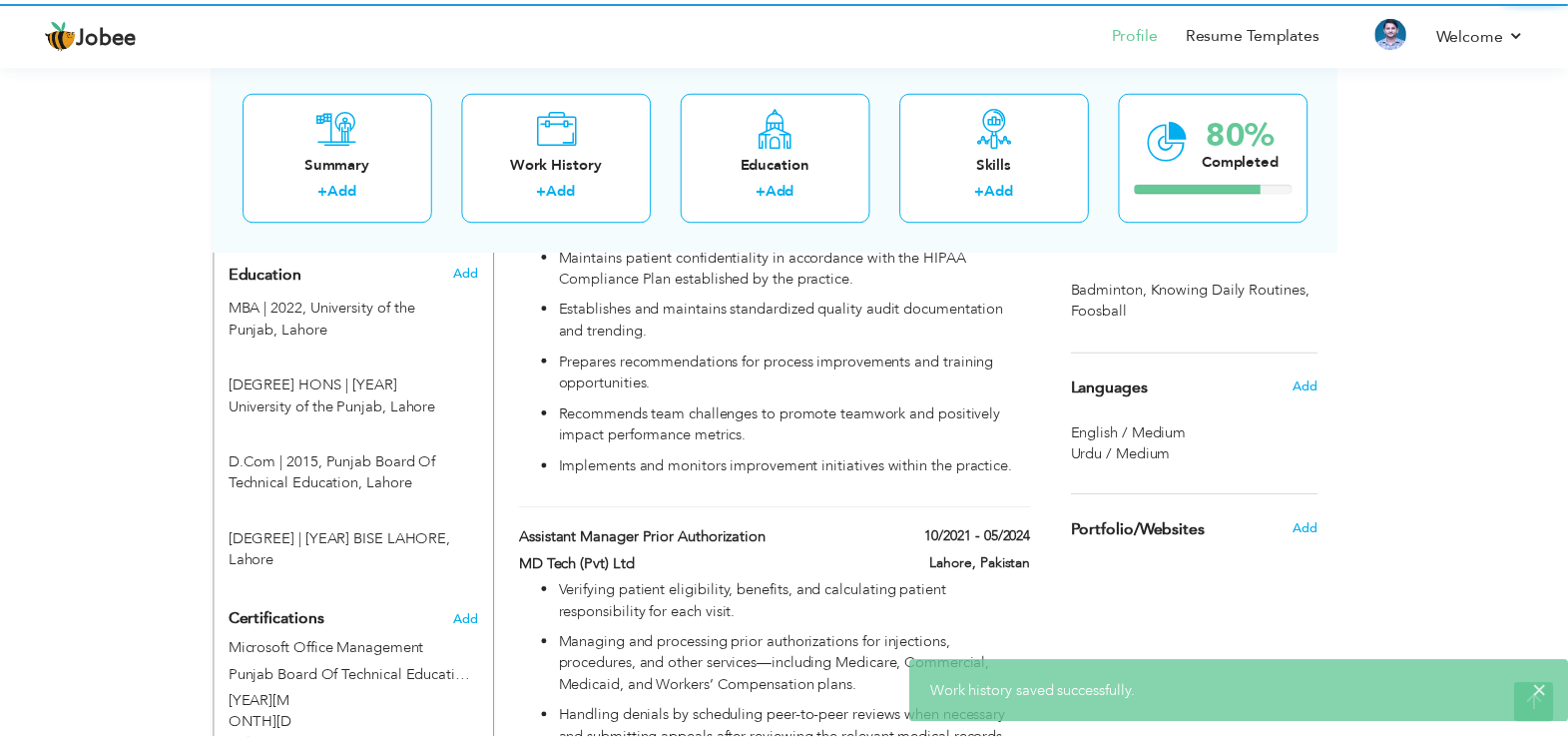 scroll, scrollTop: 0, scrollLeft: 0, axis: both 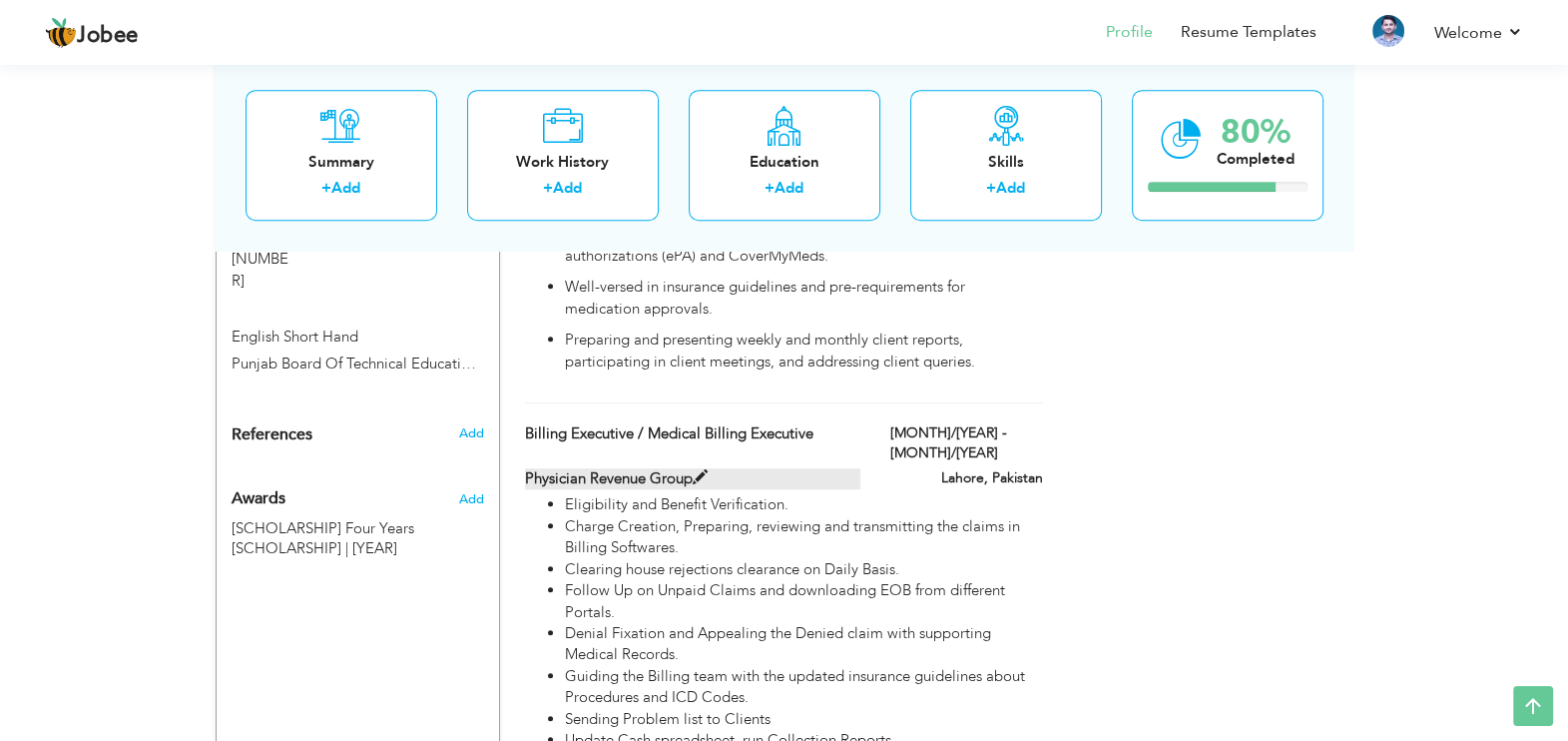 click at bounding box center [700, 477] 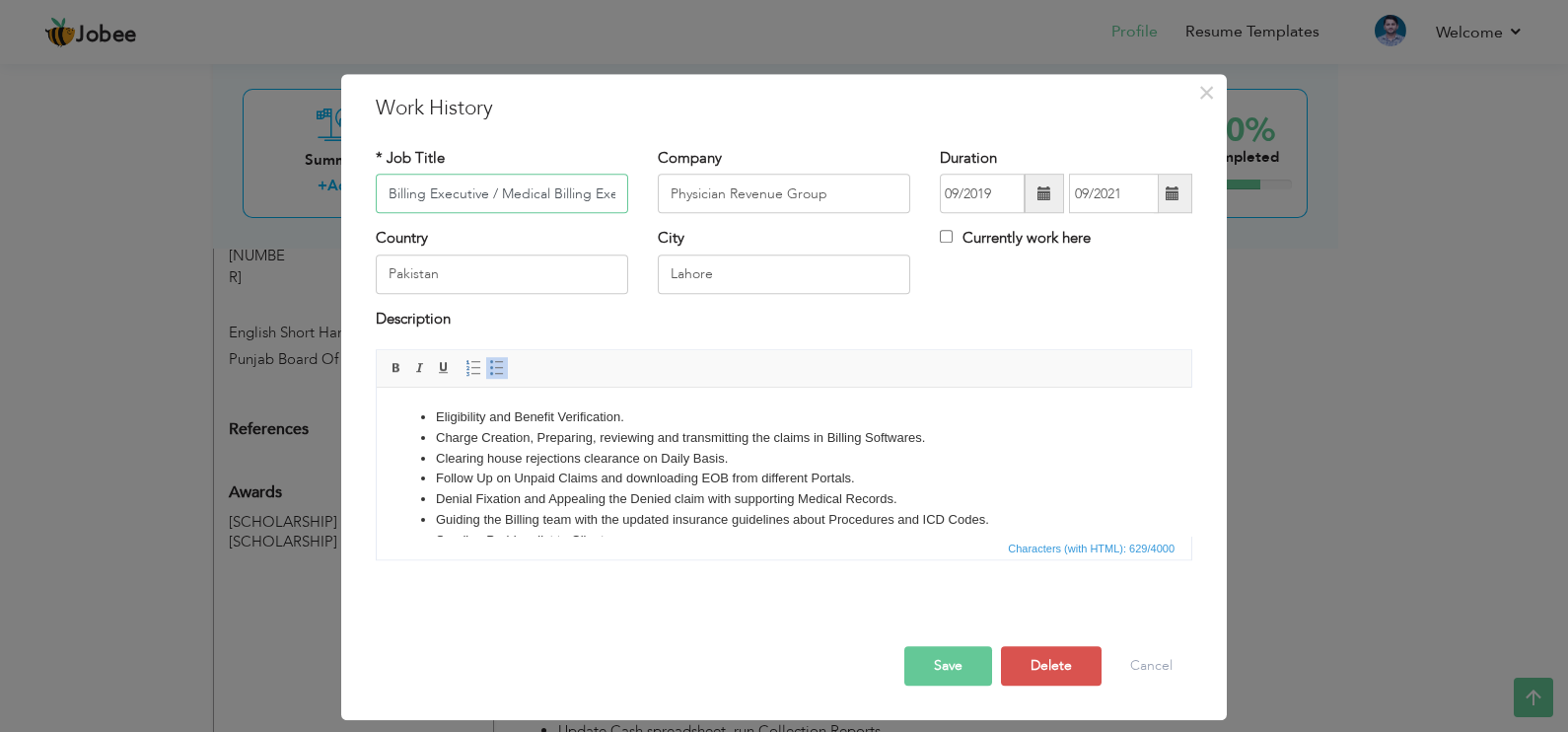 scroll, scrollTop: 0, scrollLeft: 37, axis: horizontal 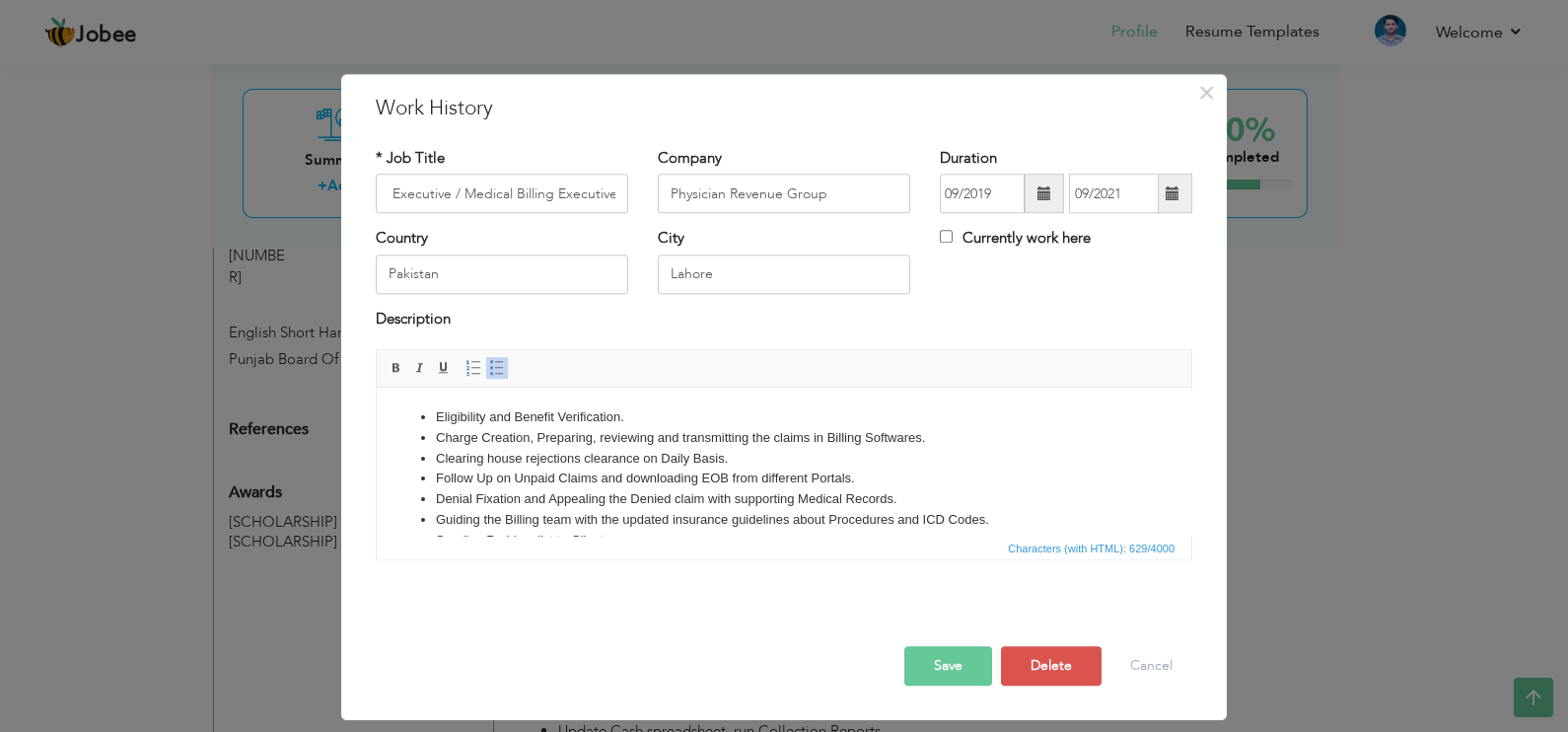 click on "Clearing house rejections clearance on Daily Basis." at bounding box center (784, 459) 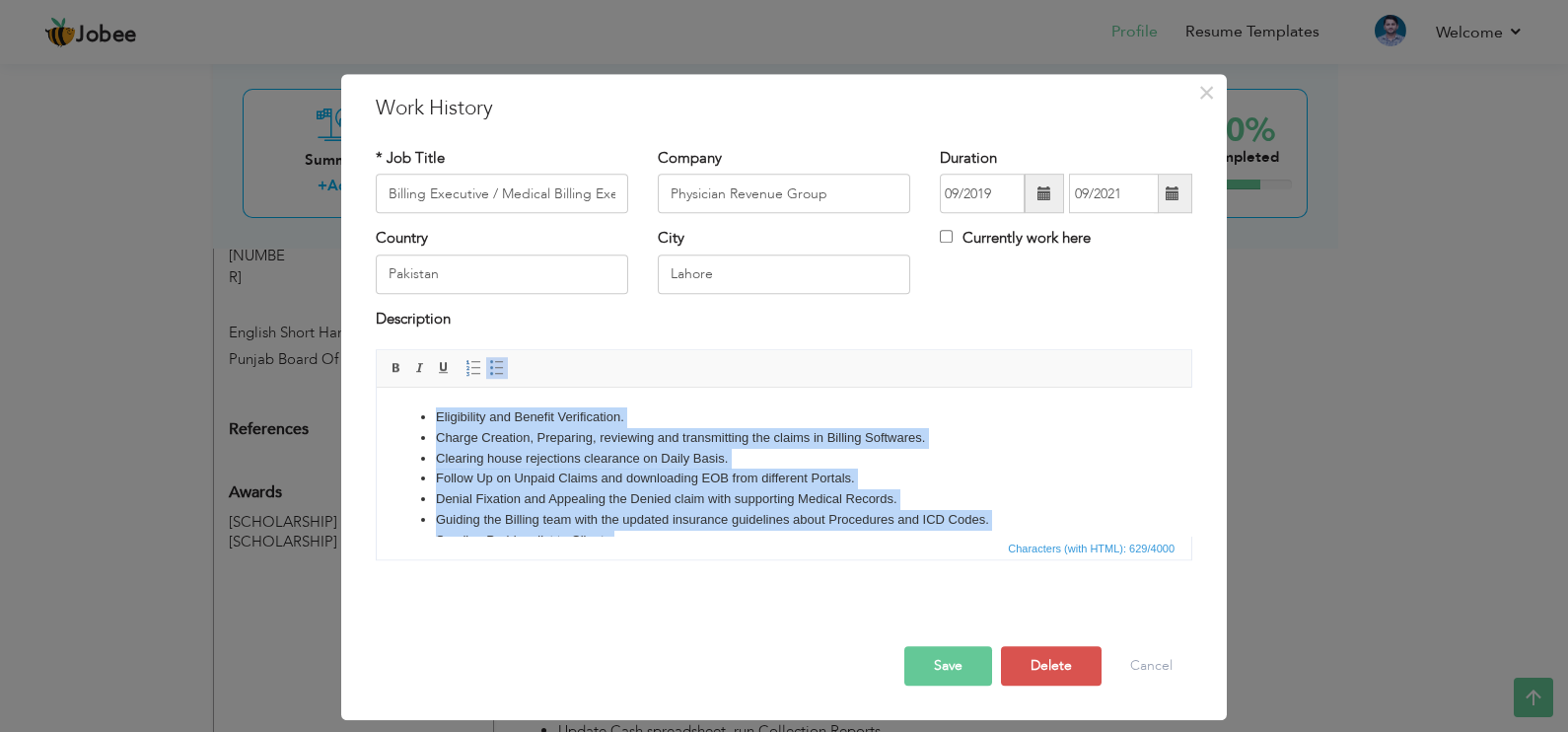 copy on "Eligibility and Benefit Varification. Charge Creation, Preparing, reviewing and transmitting the claims in Billing Softwares. Clearing house rejections clearance on Daily Basis. Follow Up on Unpaid Claims and downloading EOB from different Portals. Denial Fixation and Appealing the Denied claim with supporting Medical Records. Guiding the Billing team with the updated insurance guidelines about Procedures and ICD Codes. Sending Problem list to Clients Update Cash spreadsheet, run Collection Reports Audit of above Process for Quality Products" 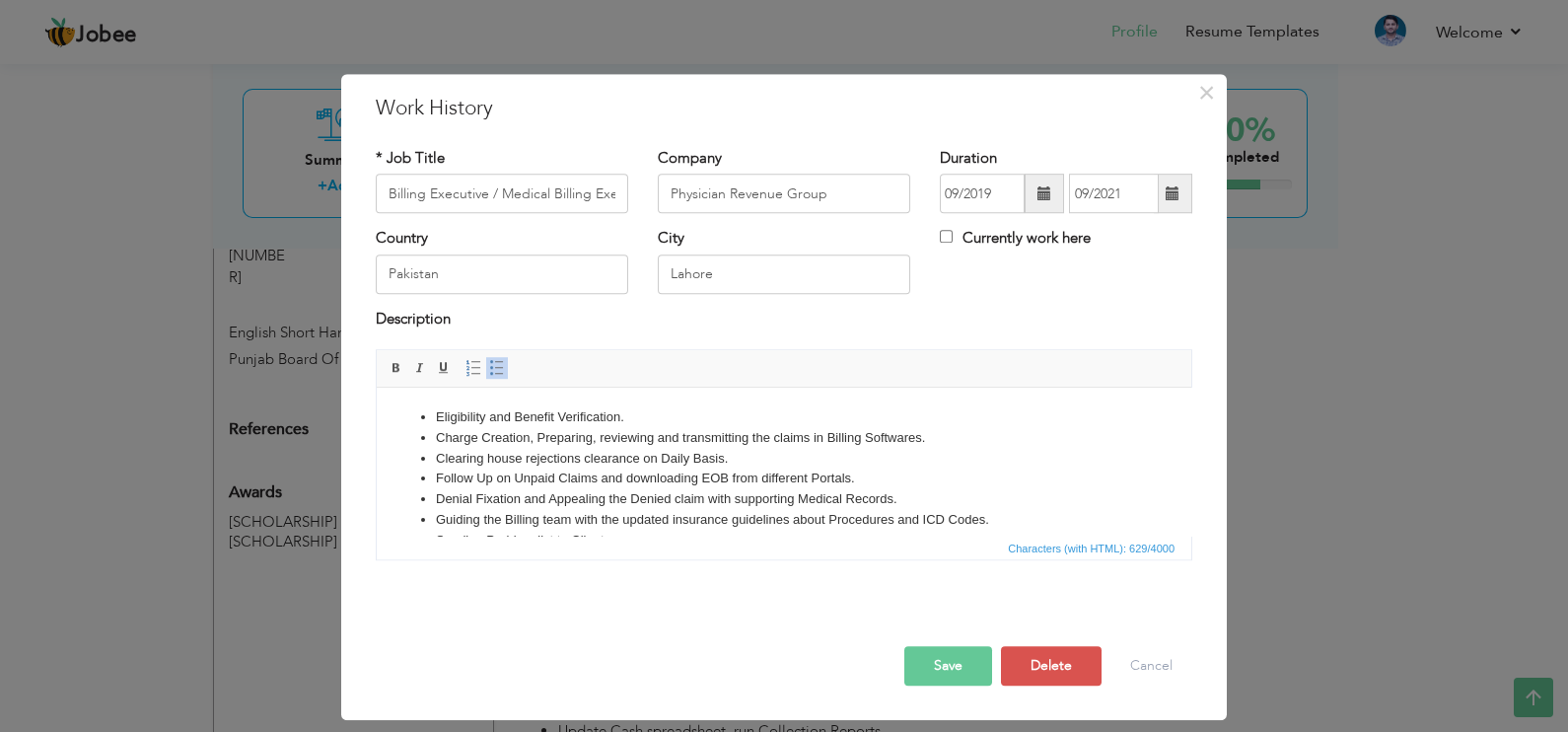 scroll, scrollTop: 154, scrollLeft: 0, axis: vertical 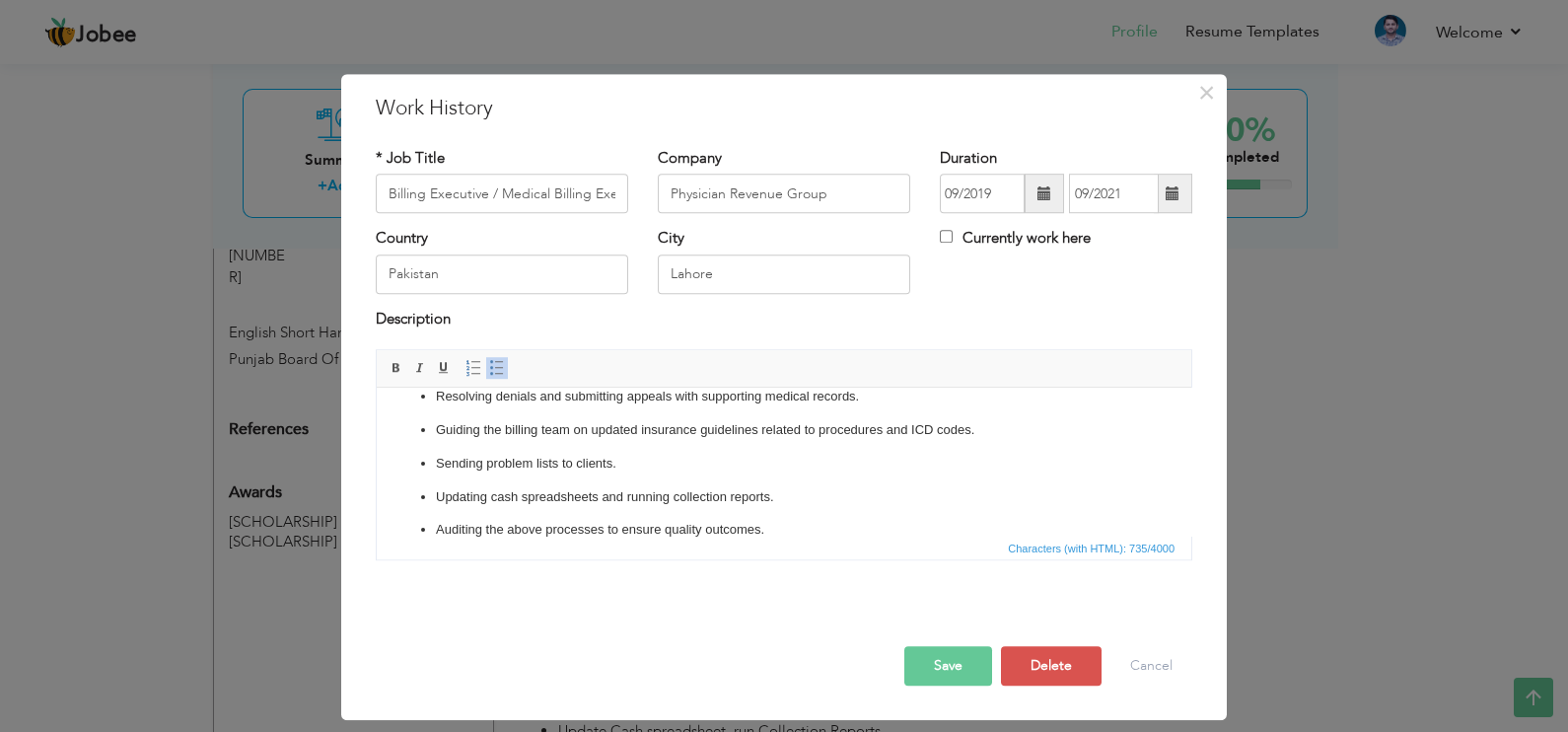 click on "Save" at bounding box center [948, 666] 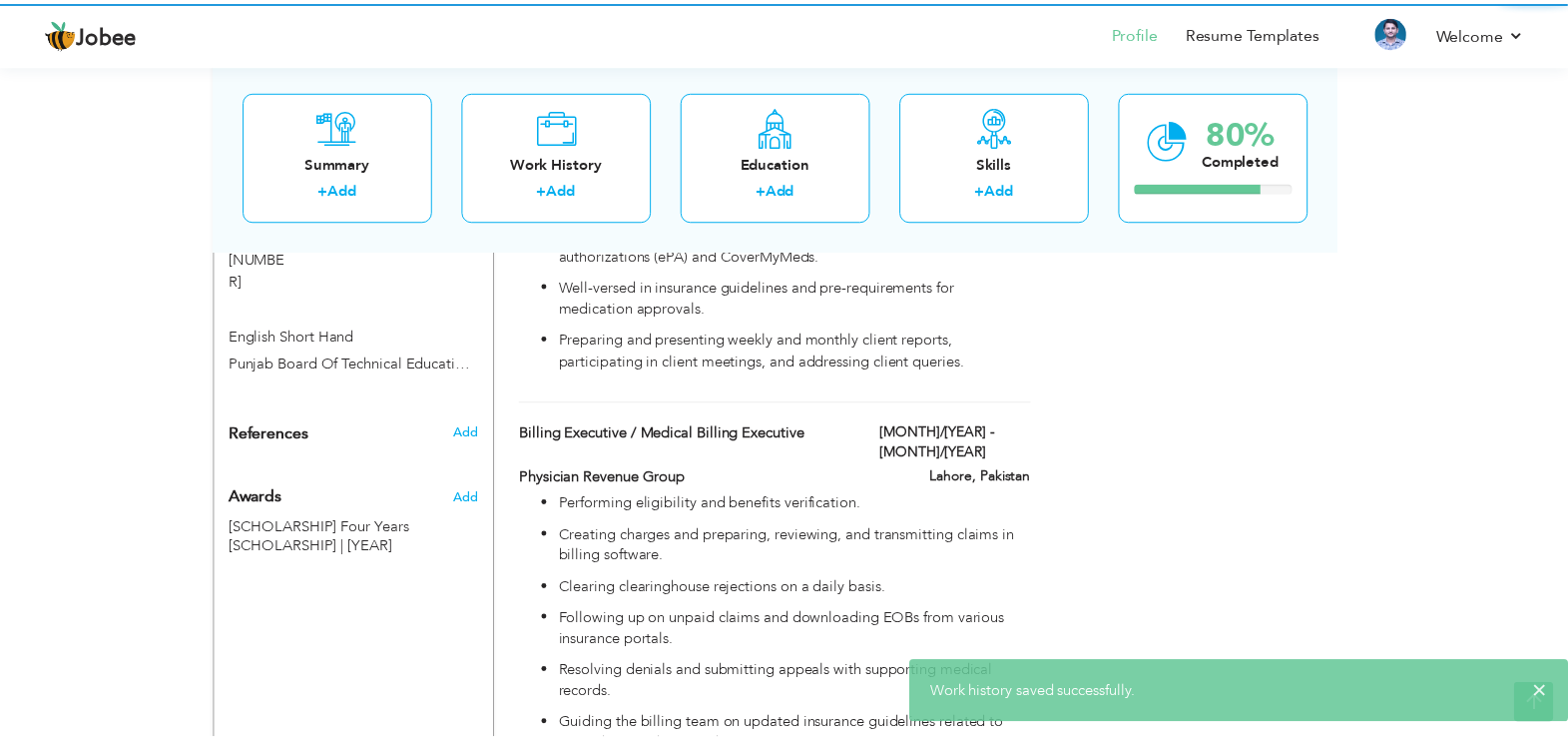 scroll, scrollTop: 0, scrollLeft: 0, axis: both 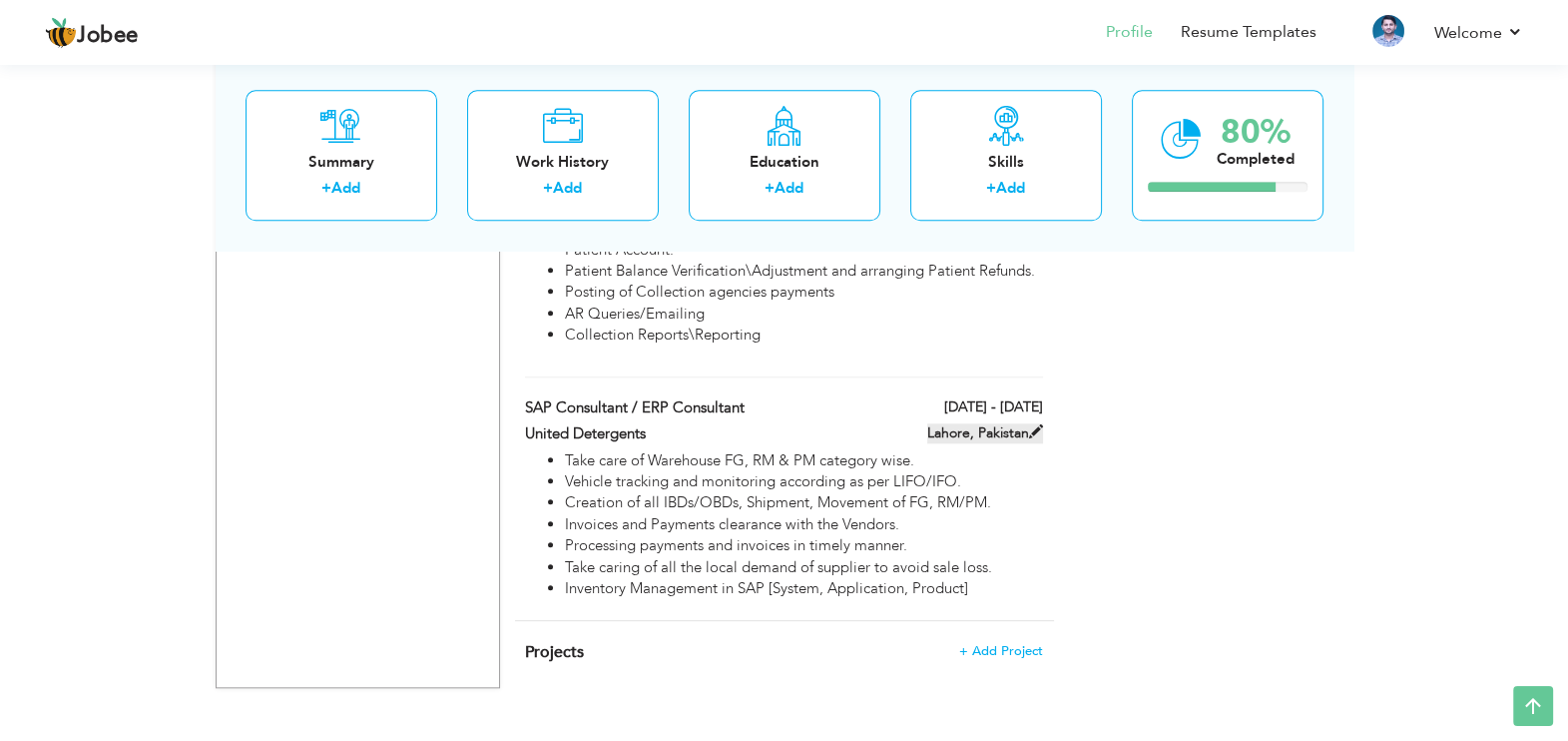 click at bounding box center [1036, 431] 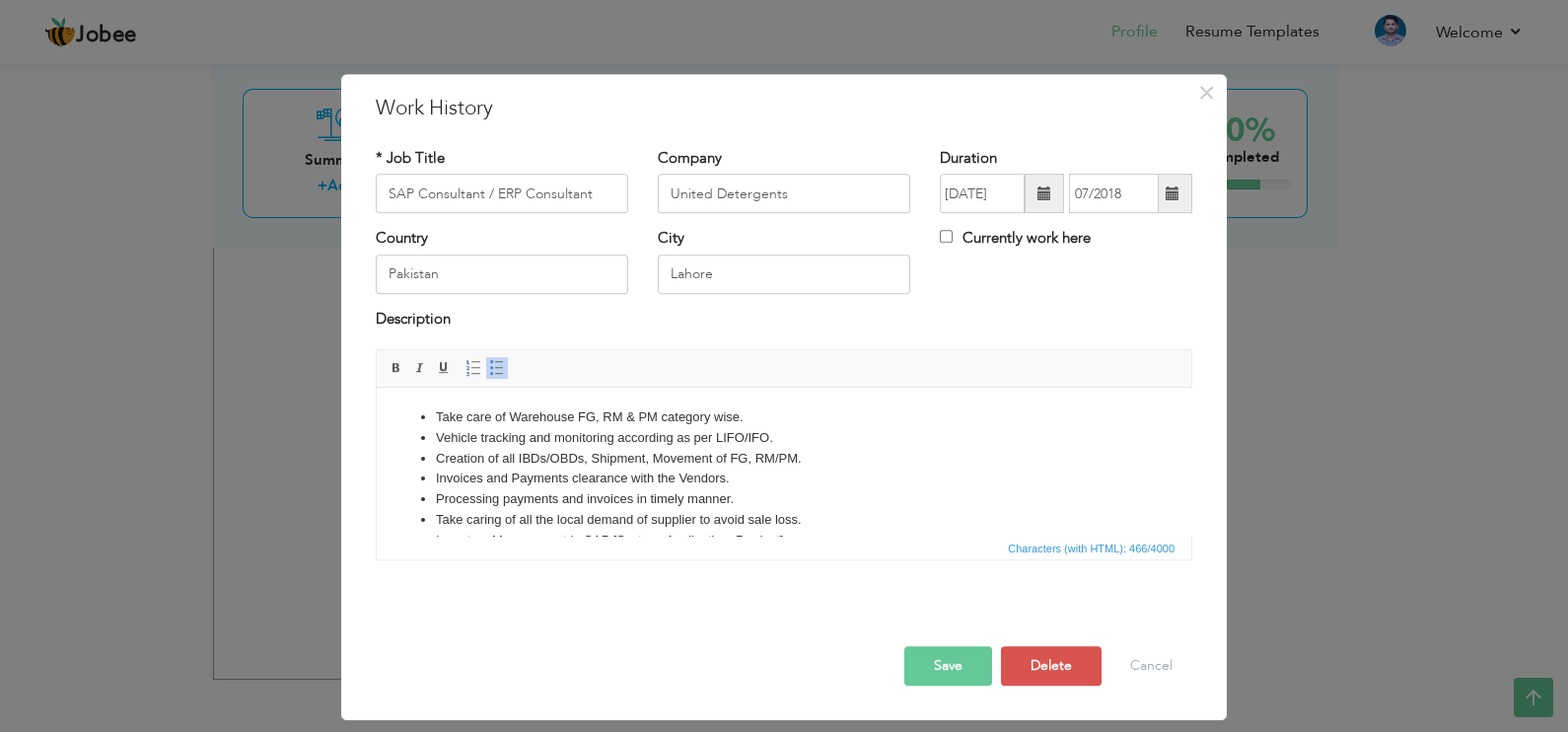 click on "Invoices and Payments clearance with the Vendors." at bounding box center (784, 478) 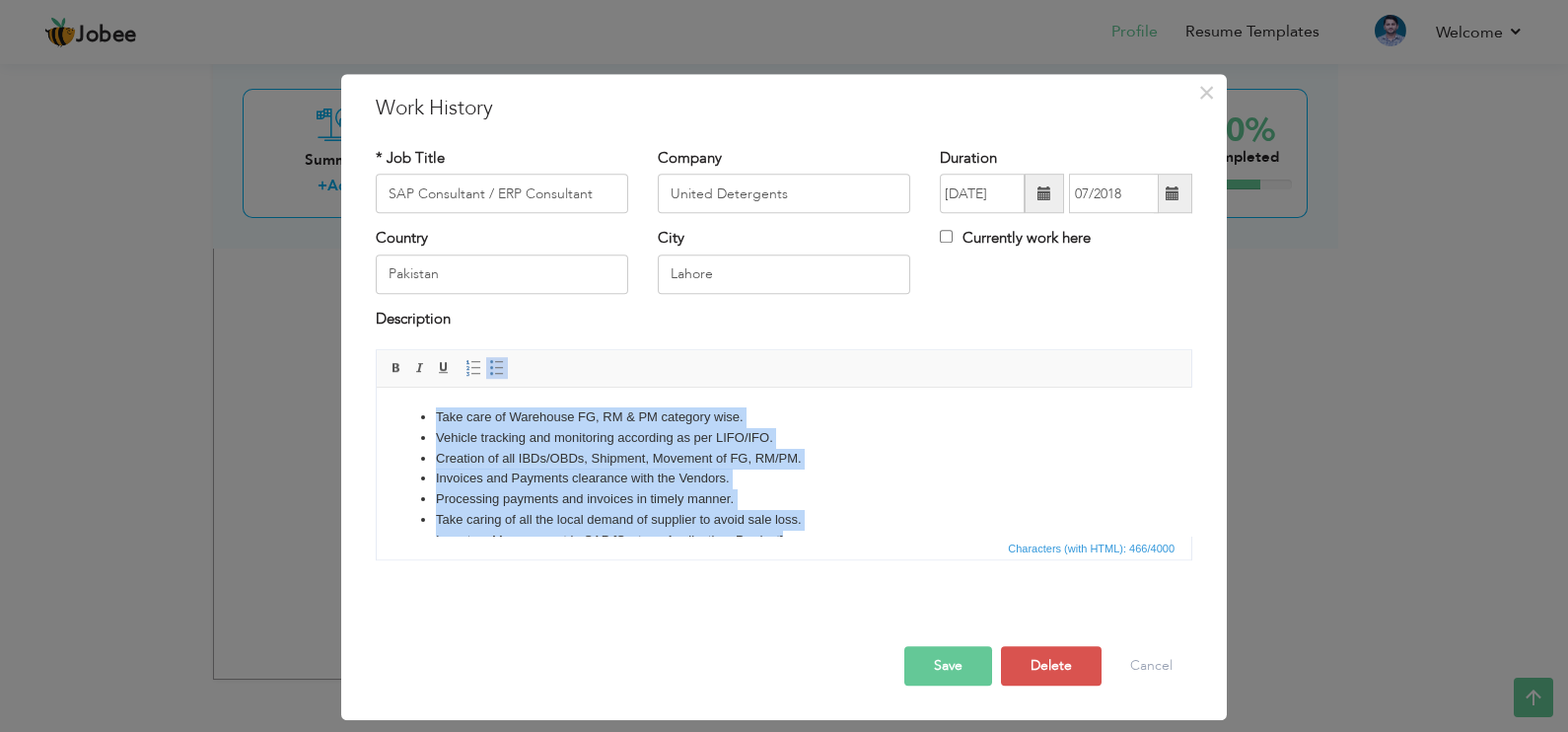 copy on "Take care of Warehouse FG, RM & PM category wise. Vehicle tracking and monitoring according as per LIFO/IFO. Creation of all IBDs/OBDs, Shipment, Movement of FG, RM/PM. Invoices and Payments clearance with the Vendors. Processing payments and invoices in timely manner. Take caring of all the local demand of supplier to avoid sale loss. Inventory Management in SAP [System, Application, Product]" 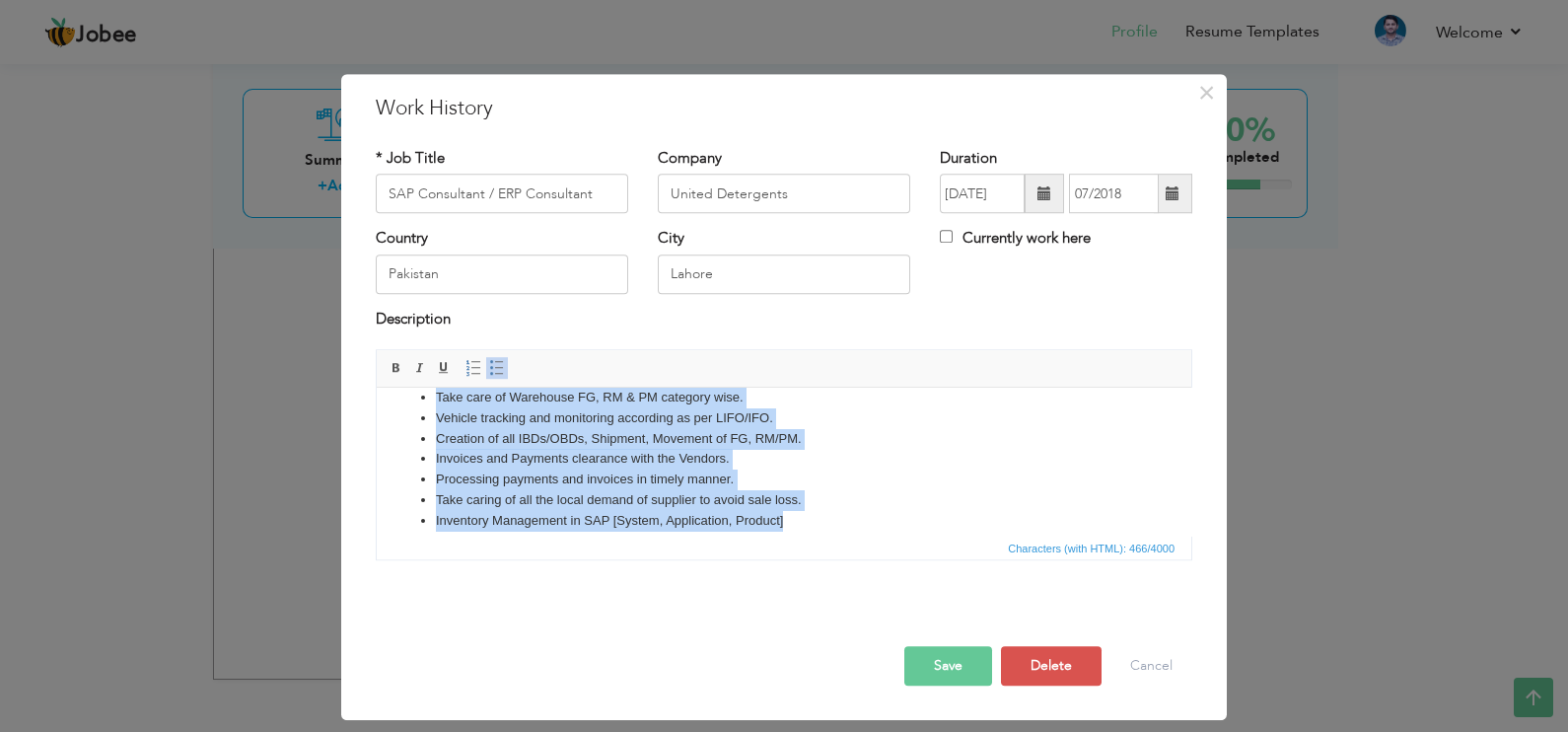 scroll, scrollTop: 35, scrollLeft: 0, axis: vertical 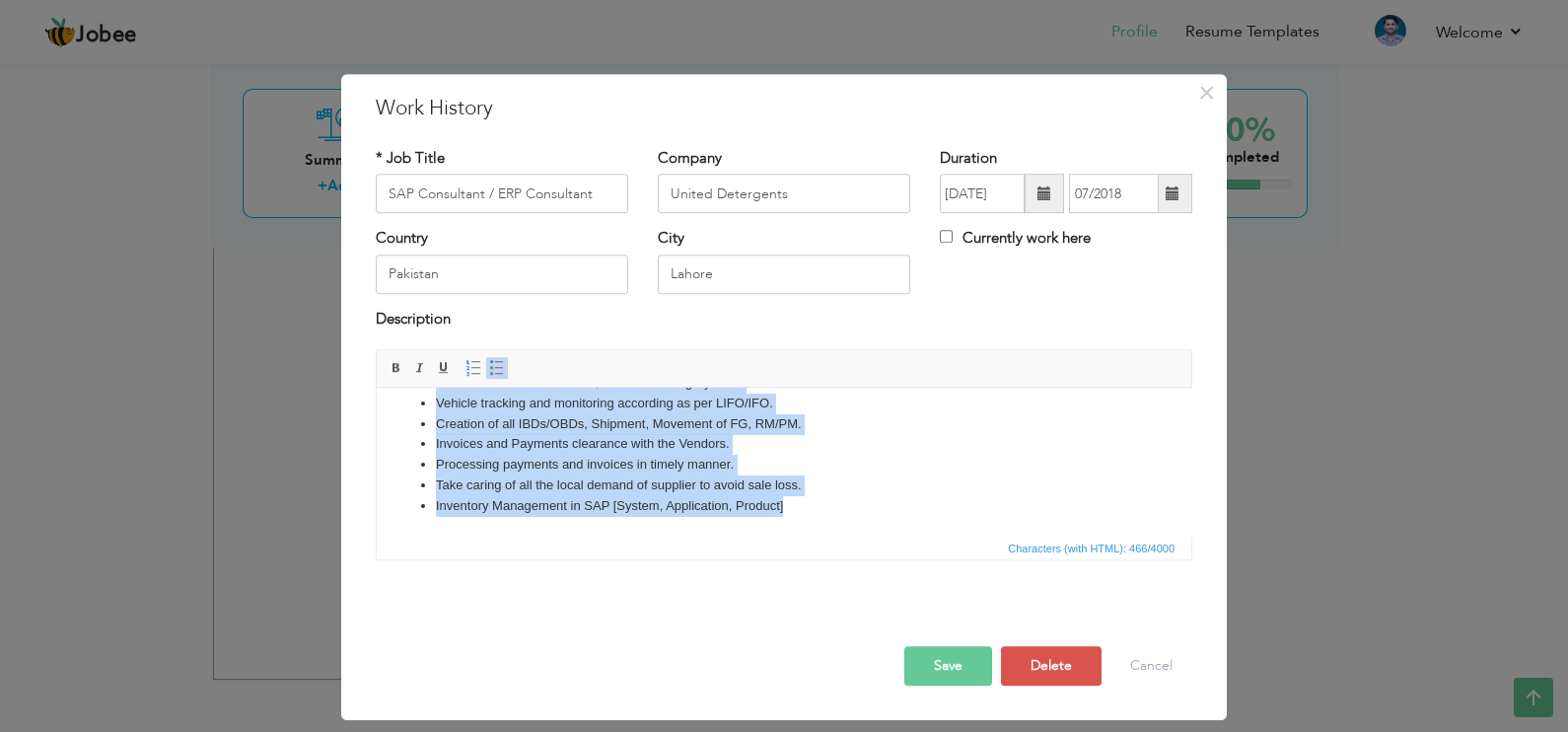 click on "Take caring of all the local demand of supplier to avoid sale loss." at bounding box center [784, 485] 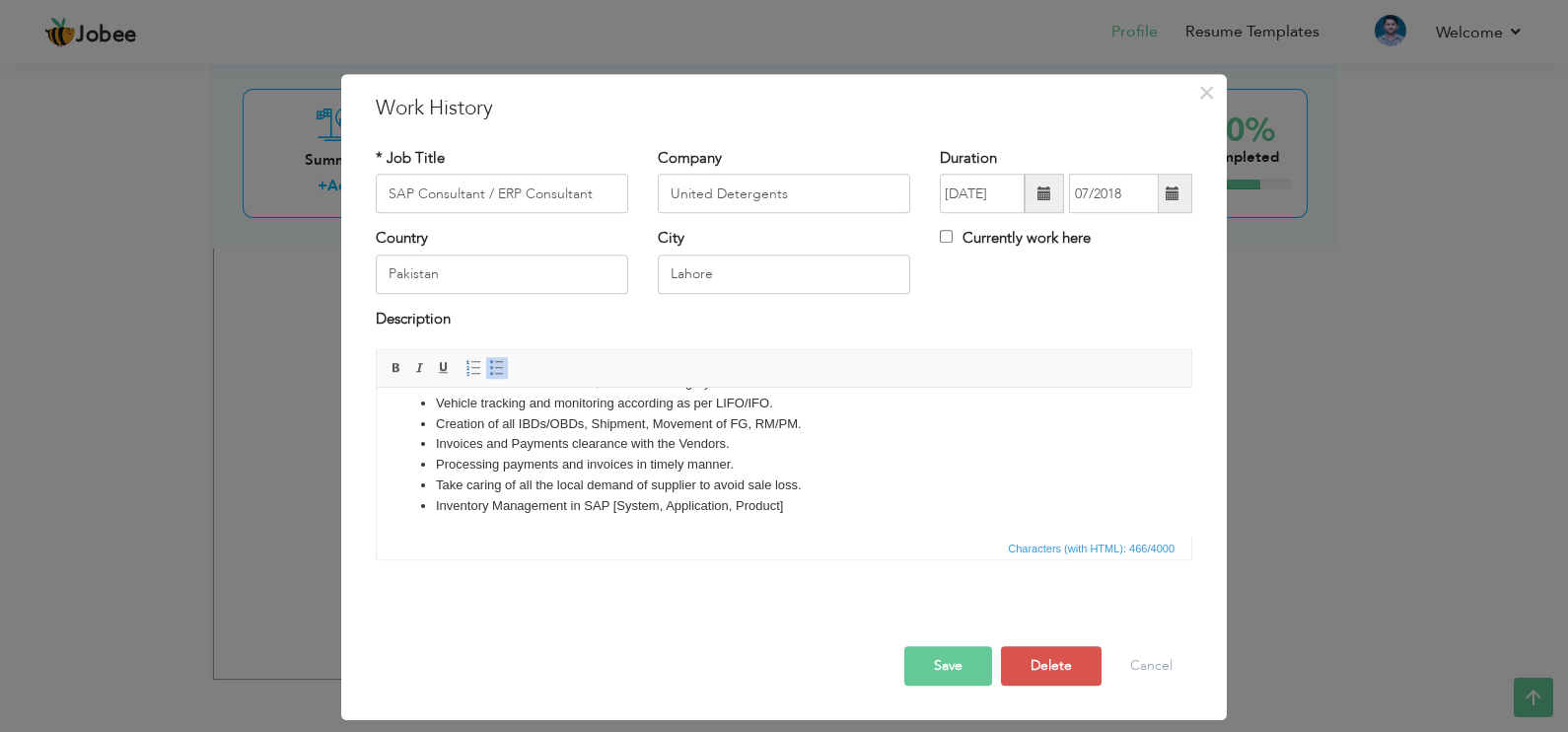 click on "Take caring of all the local demand of supplier to avoid sale loss." at bounding box center [784, 485] 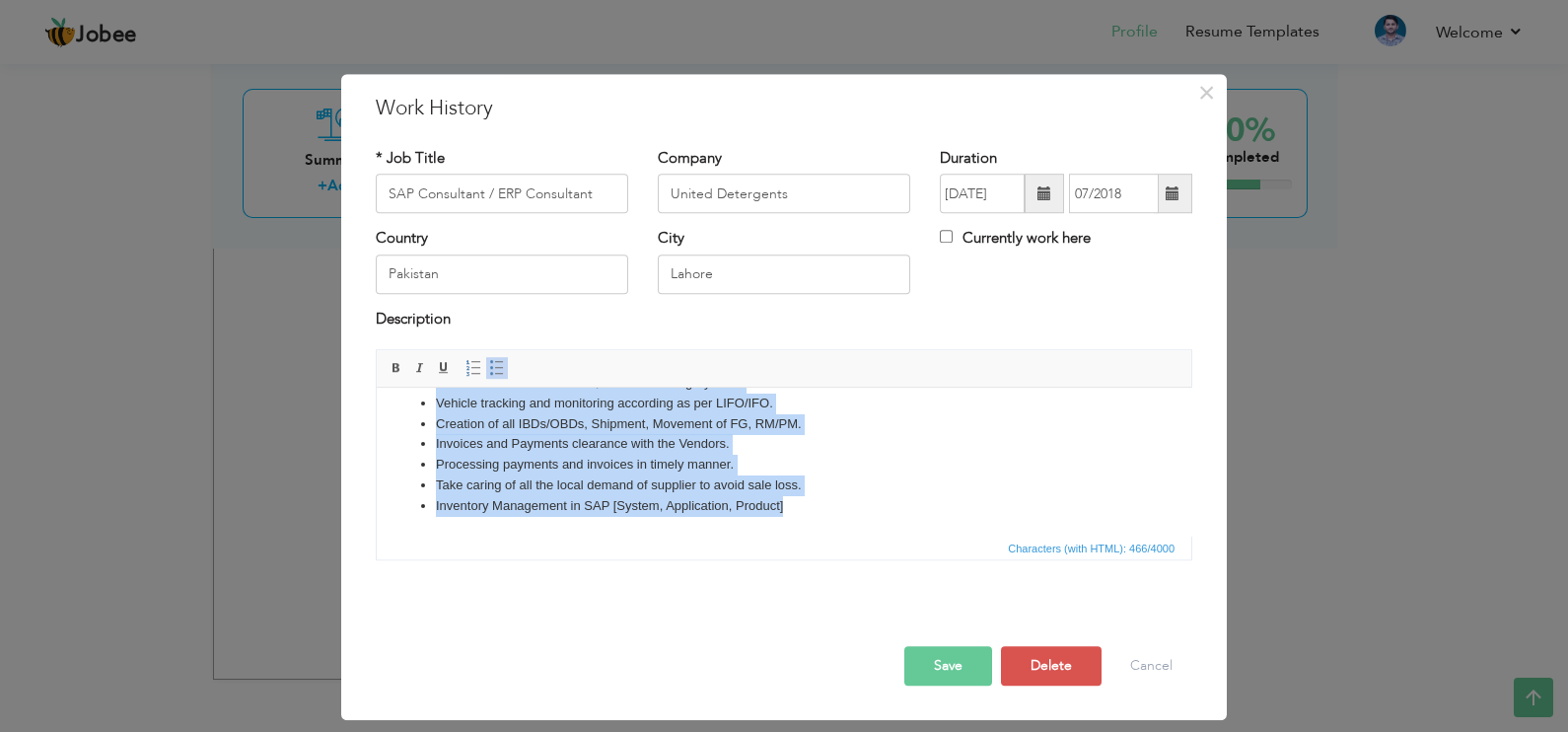 scroll, scrollTop: 128, scrollLeft: 0, axis: vertical 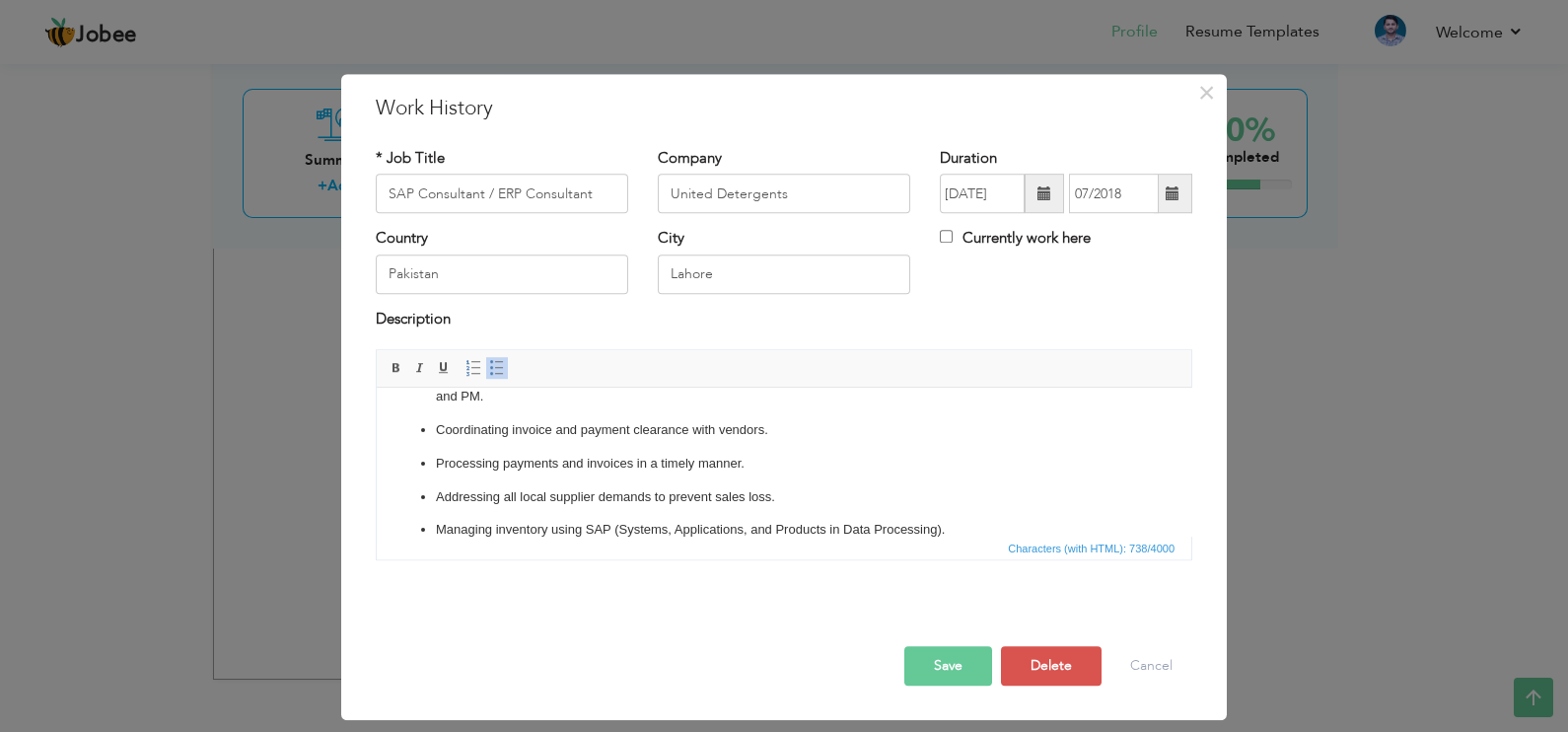 click on "Save" at bounding box center (948, 666) 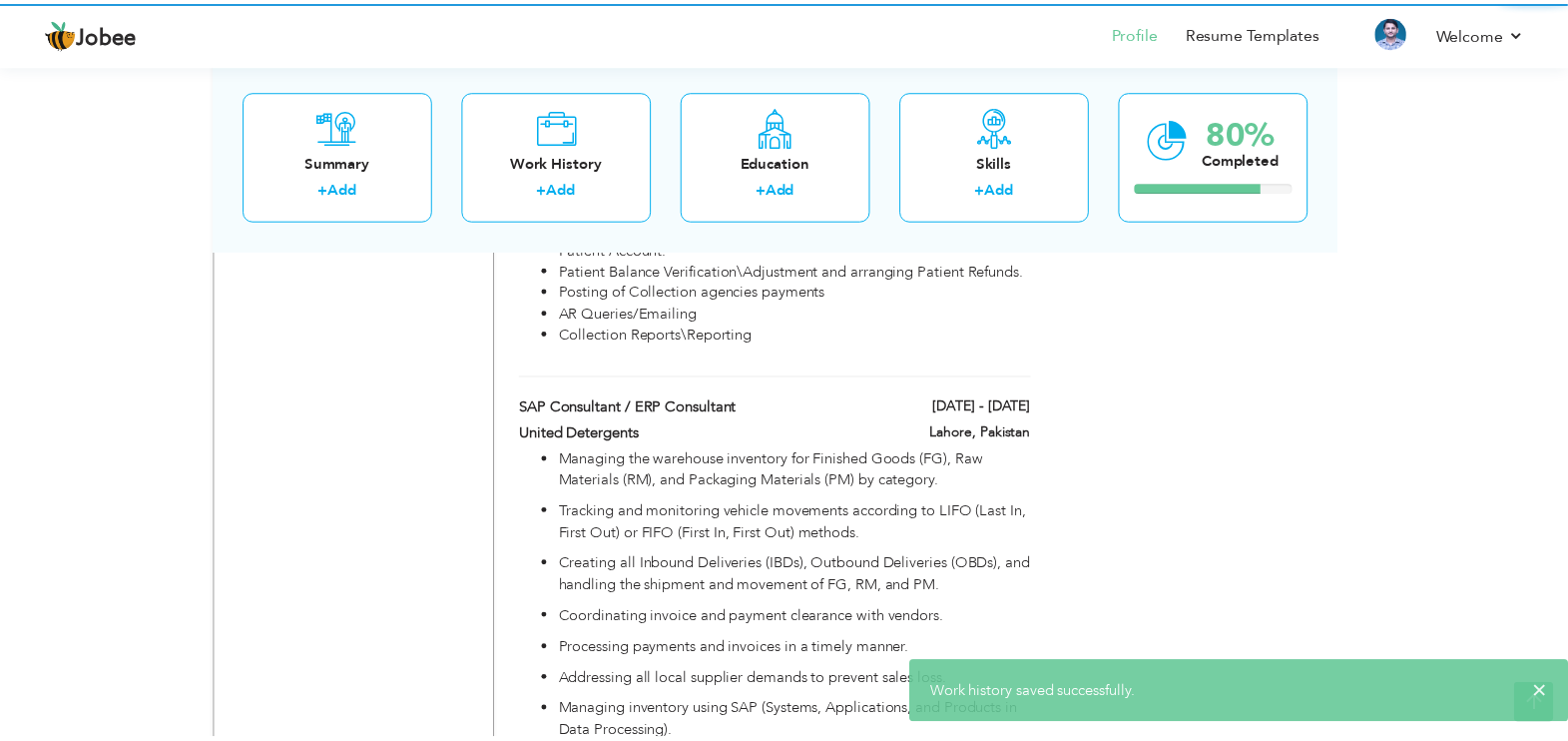 scroll, scrollTop: 0, scrollLeft: 0, axis: both 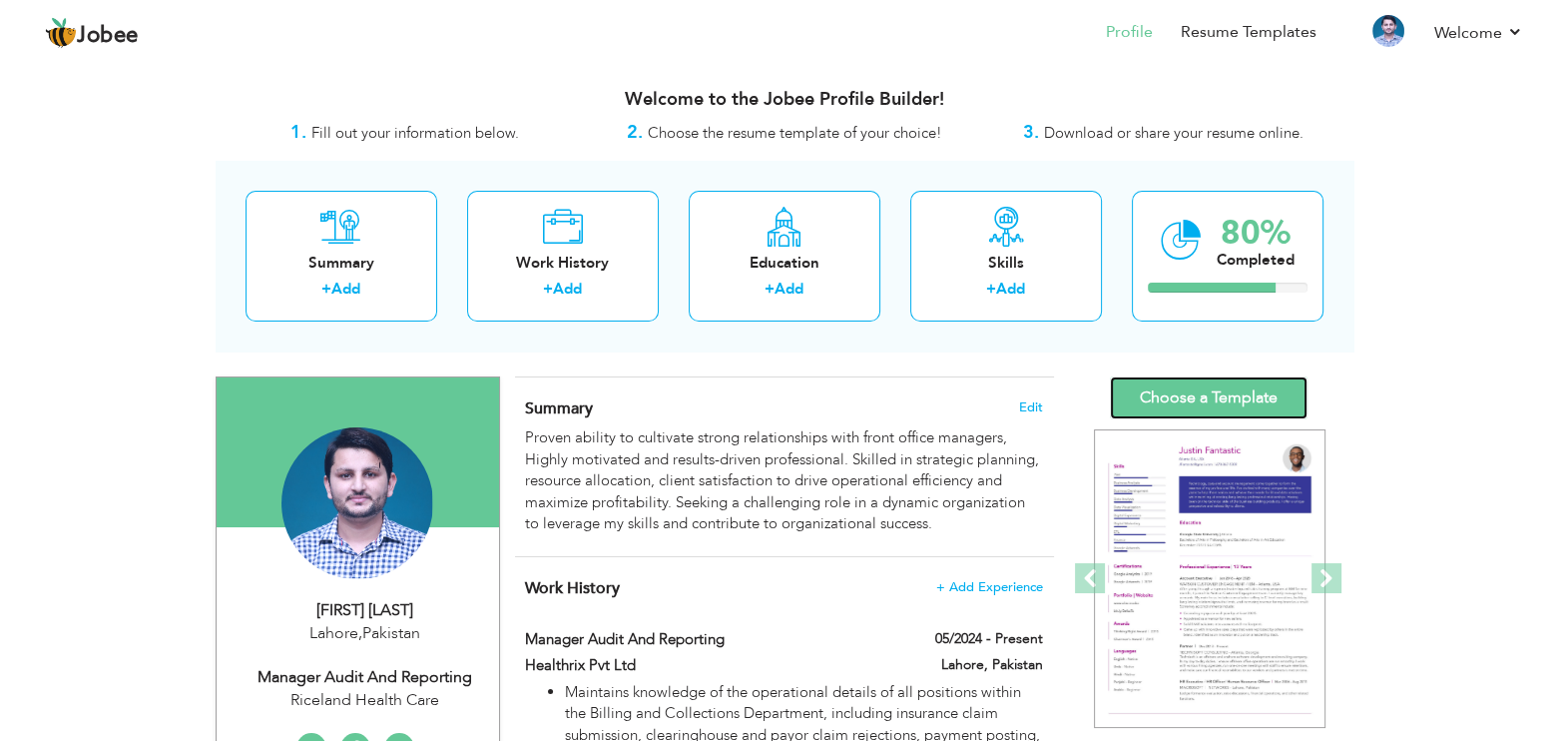 click on "Choose a Template" at bounding box center [1209, 397] 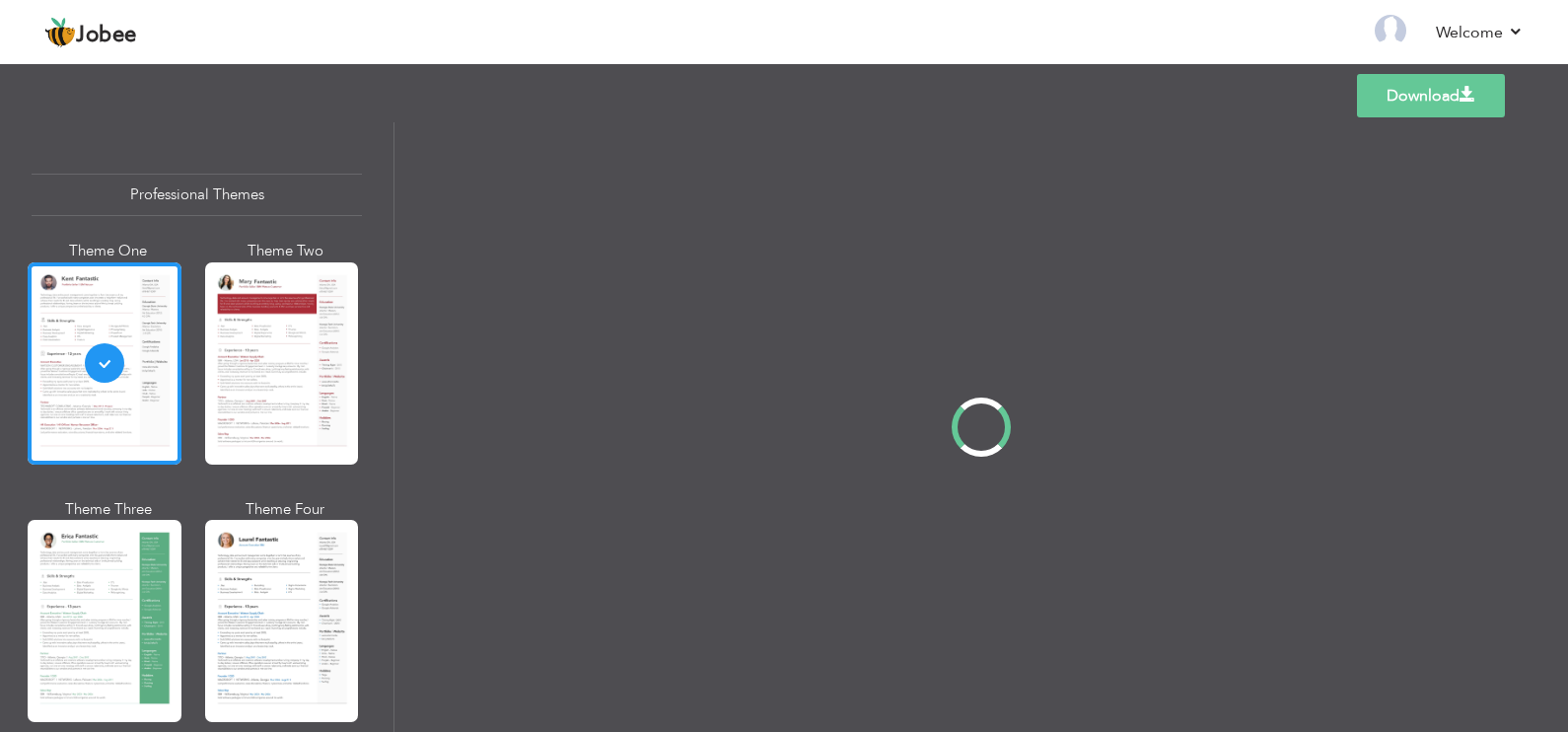 scroll, scrollTop: 0, scrollLeft: 0, axis: both 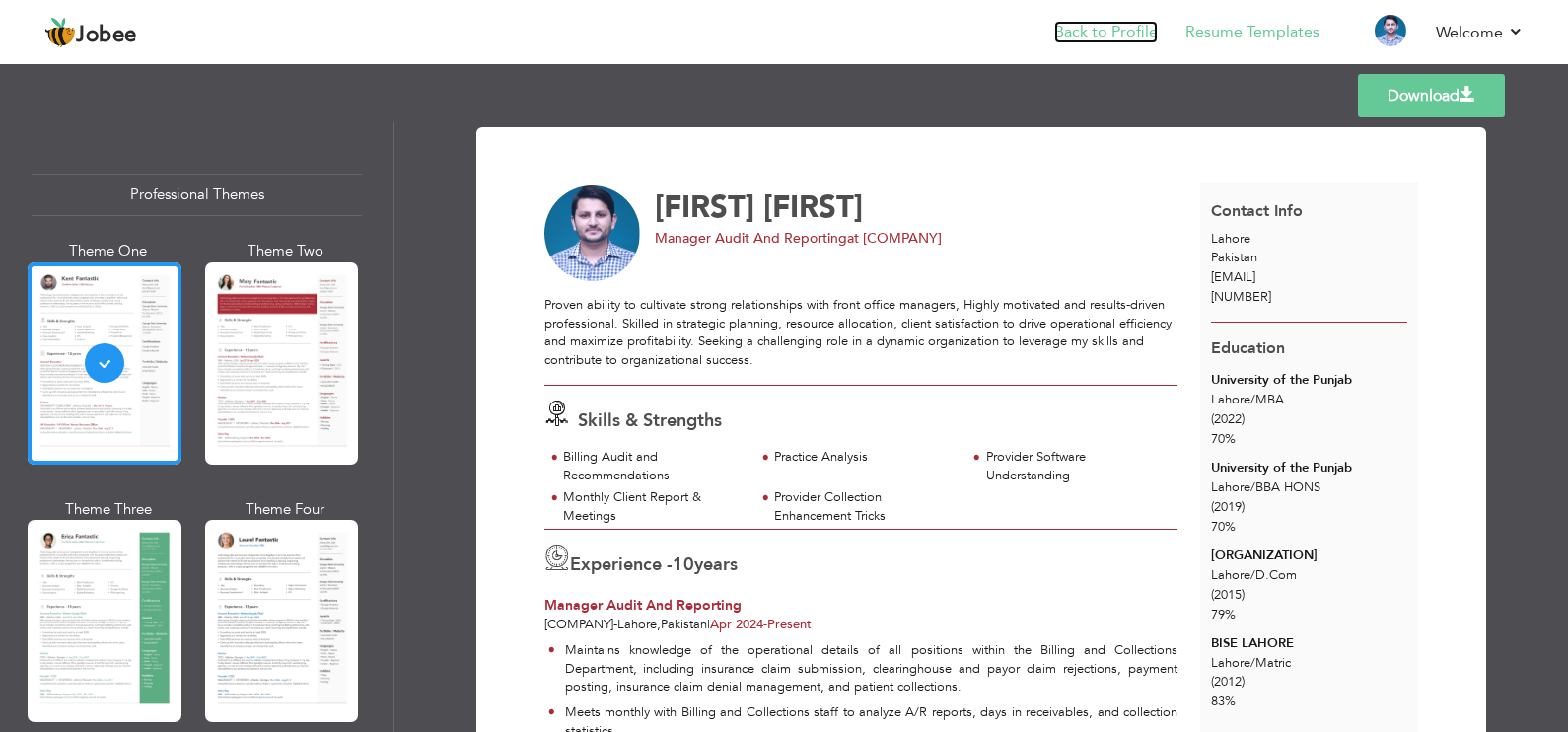 click on "Back to Profile" at bounding box center [1105, 32] 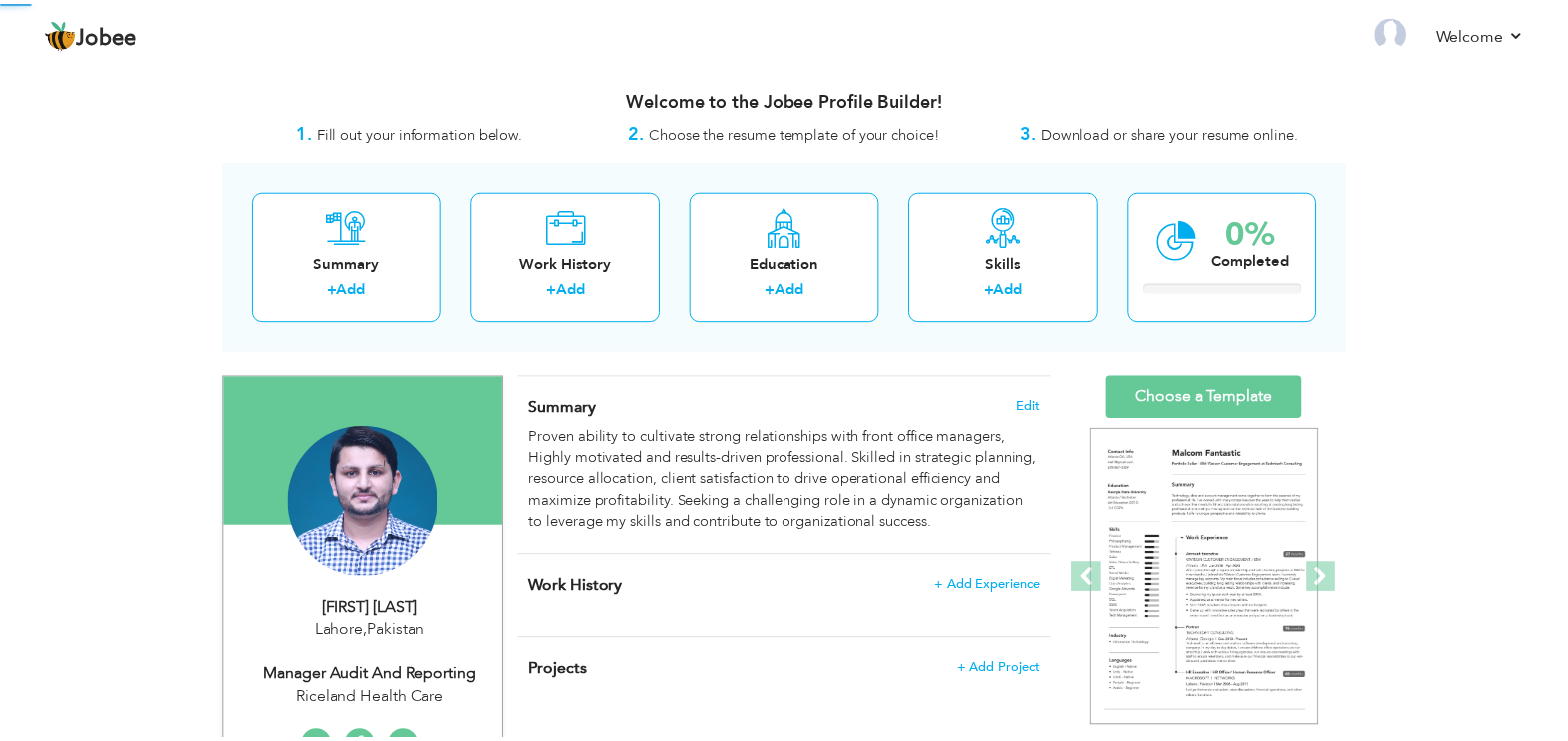 scroll, scrollTop: 0, scrollLeft: 0, axis: both 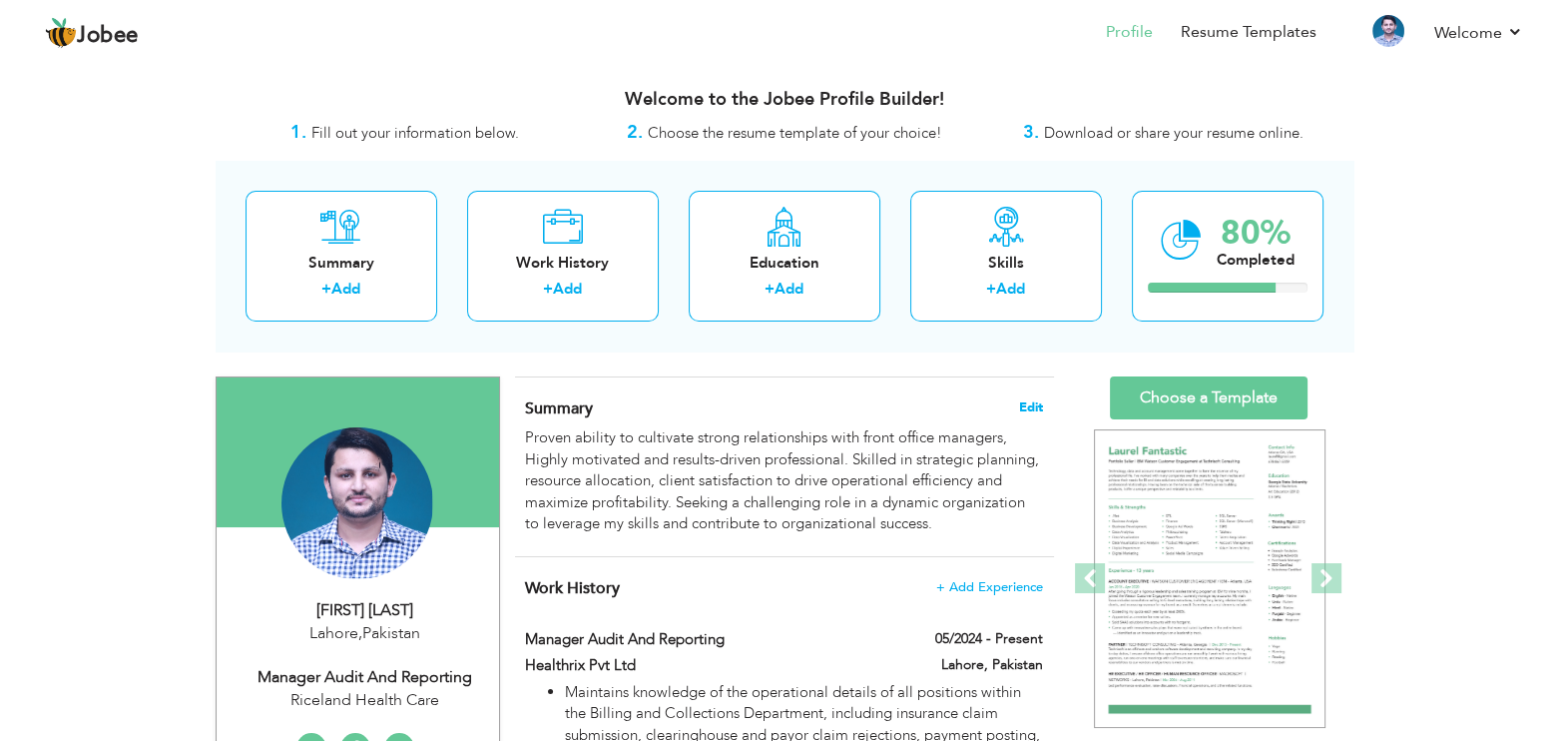 click on "Edit" at bounding box center [1031, 407] 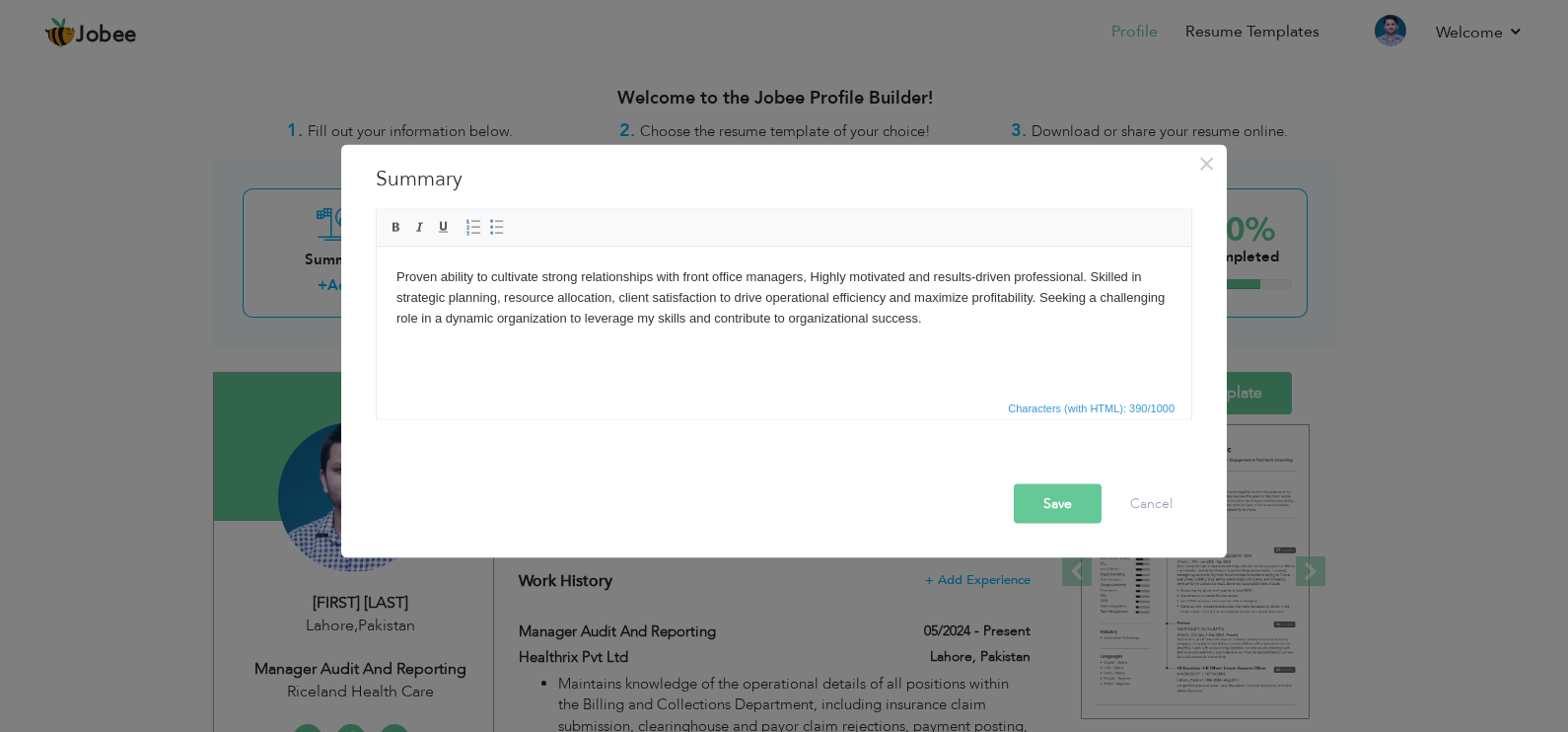 click on "Proven ability to cultivate strong relationships with front office managers, Highly motivated and results-driven professional. Skilled in strategic planning, resource allocation, client satisfaction to drive operational efficiency and maximize profitability. Seeking a challenging role in a dynamic organization to leverage my skills and contribute to organizational success." at bounding box center [784, 297] 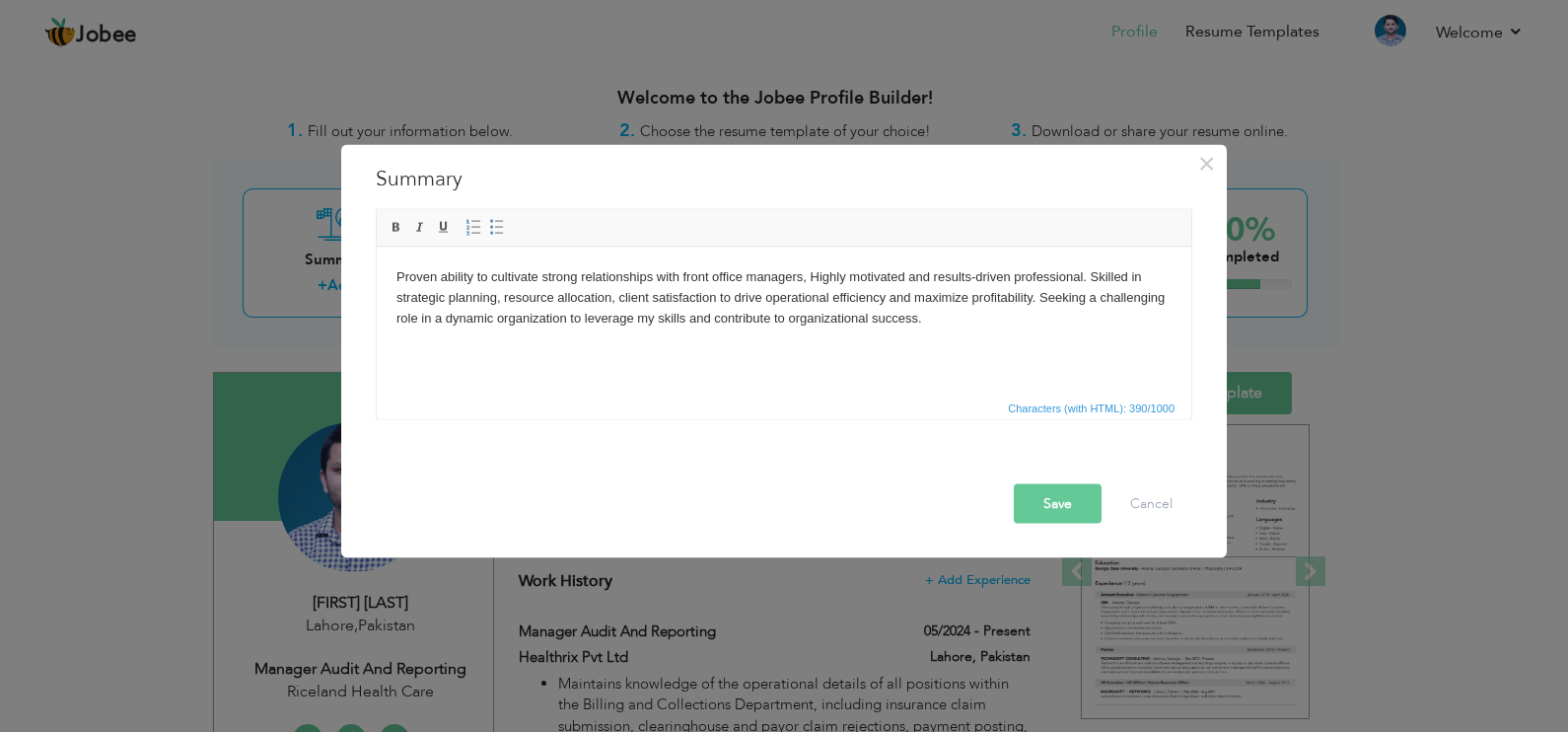 type 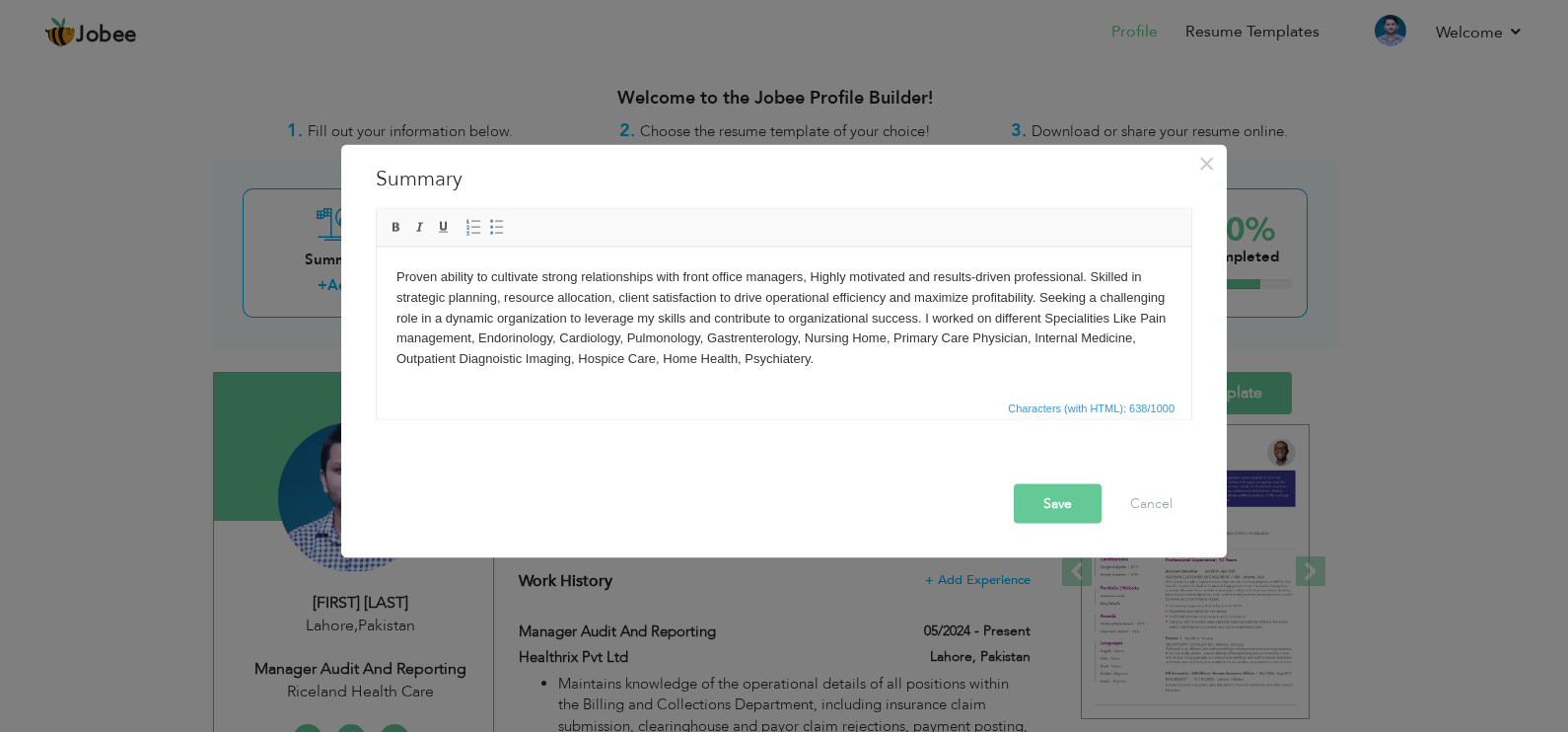 click on "Proven ability to cultivate strong relationships with front office managers, Highly motivated and results-driven professional. Skilled in strategic planning, resource allocation, client satisfaction to drive operational efficiency and maximize profitability. Seeking a challenging role in a dynamic organization to leverage my skills and contribute to organizational success. I worked on different Specialities Like Pain management, Endorinology, Cardiology, Pulmonology, Gastrenterology, Nursing Home, Primary Care Physician, Internal Medicine, Outpatient Diagnoistic Imaging, Hospice Care, Home Health, Psychiatery." at bounding box center [784, 318] 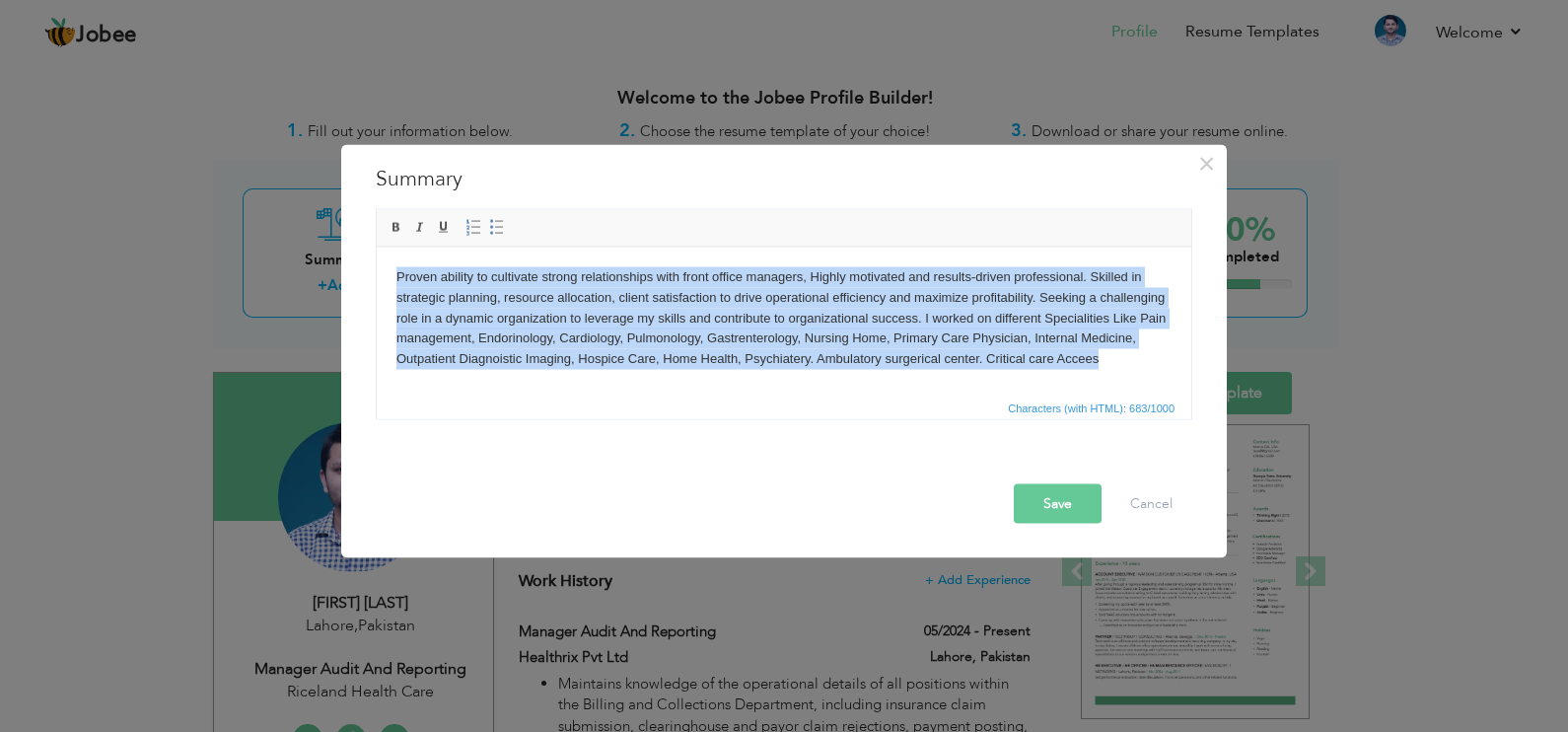 copy on "Proven ability to cultivate strong relationships with front office managers, Highly motivated and results-driven professional. Skilled in strategic planning, resource allocation, client satisfaction to drive operational efficiency and maximize profitability. Seeking a challenging role in a dynamic organization to leverage my skills and contribute to organizational success. I worked on different Specialities Like Pain management, Endorinology, Cardiology, Pulmonology, Gastrenterology, Nursing Home, Primary Care Physician, Internal Medicine, Outpatient Diagnoistic Imaging, Hospice Care, Home Health, Psychiatery. Ambulatory surgerical center. Critical care Accees" 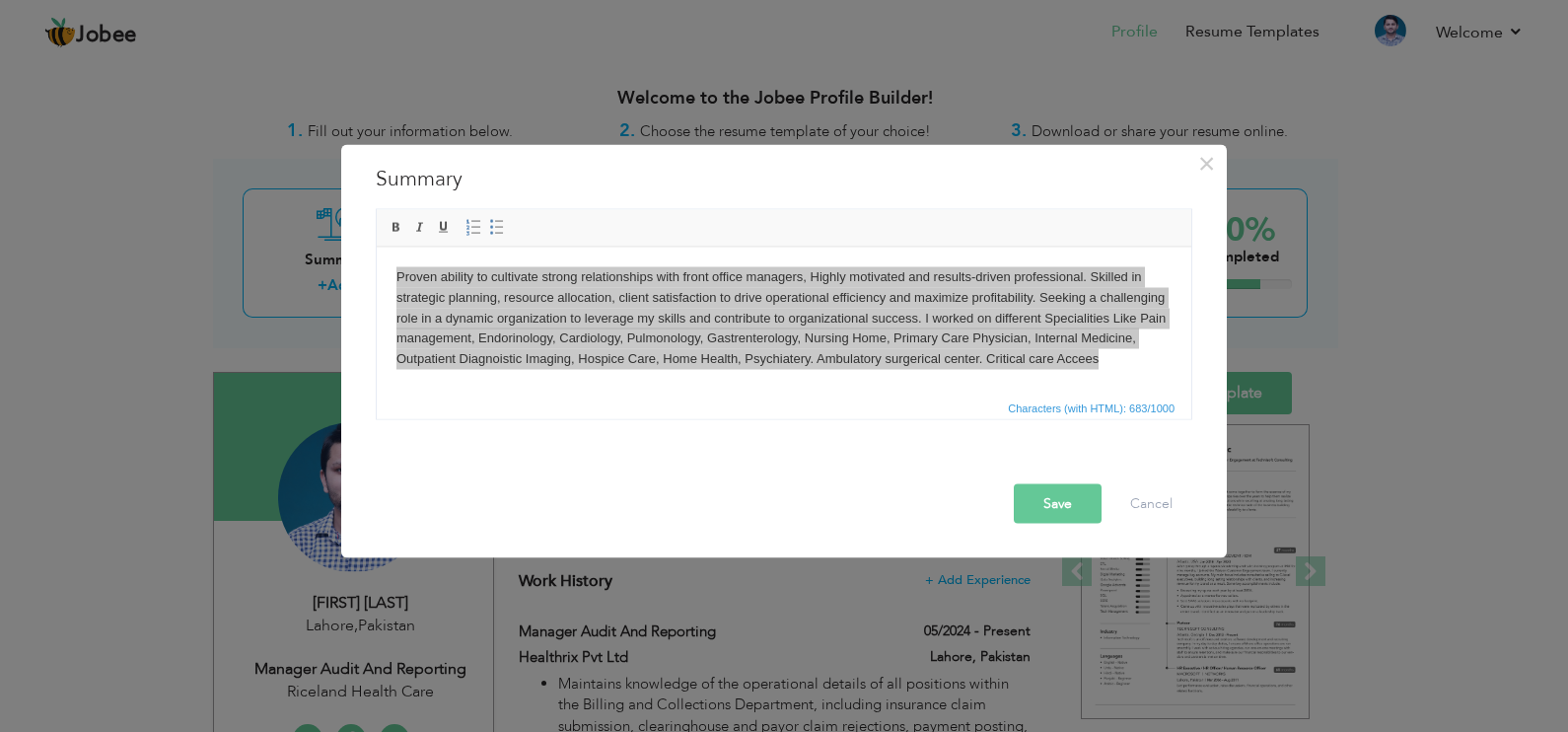 click on "Save" at bounding box center (1057, 504) 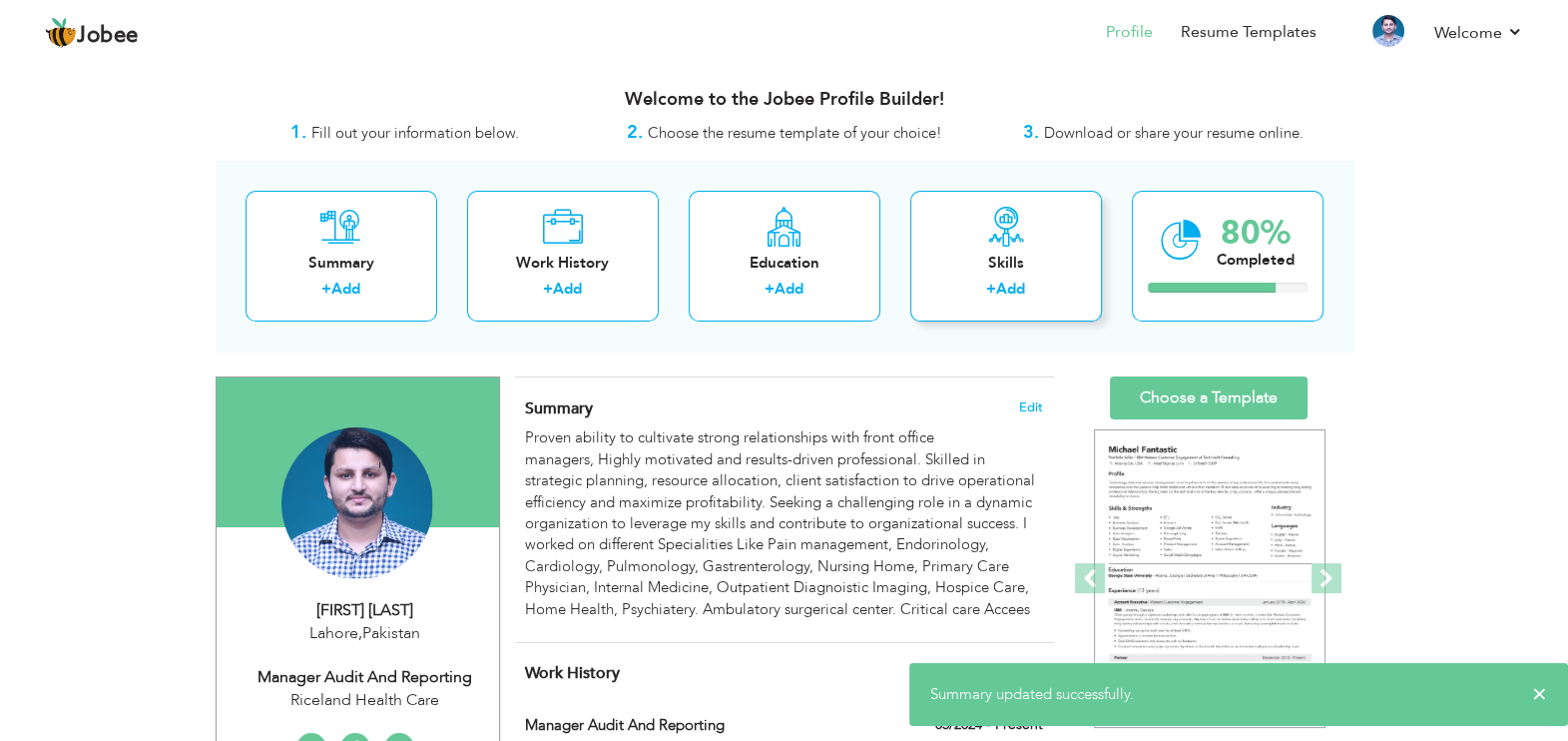 click on "Add" at bounding box center [1010, 289] 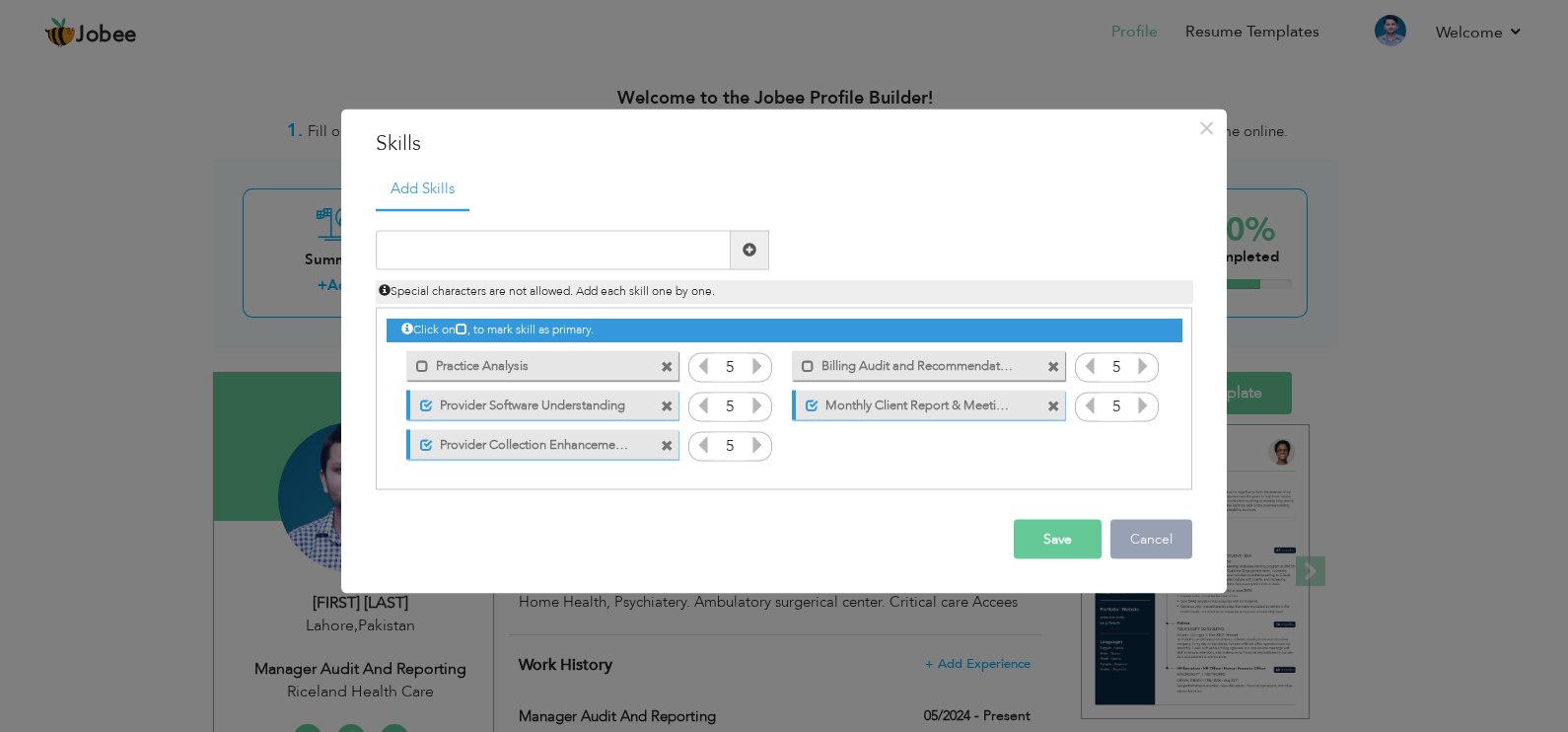 click on "Cancel" at bounding box center (1151, 539) 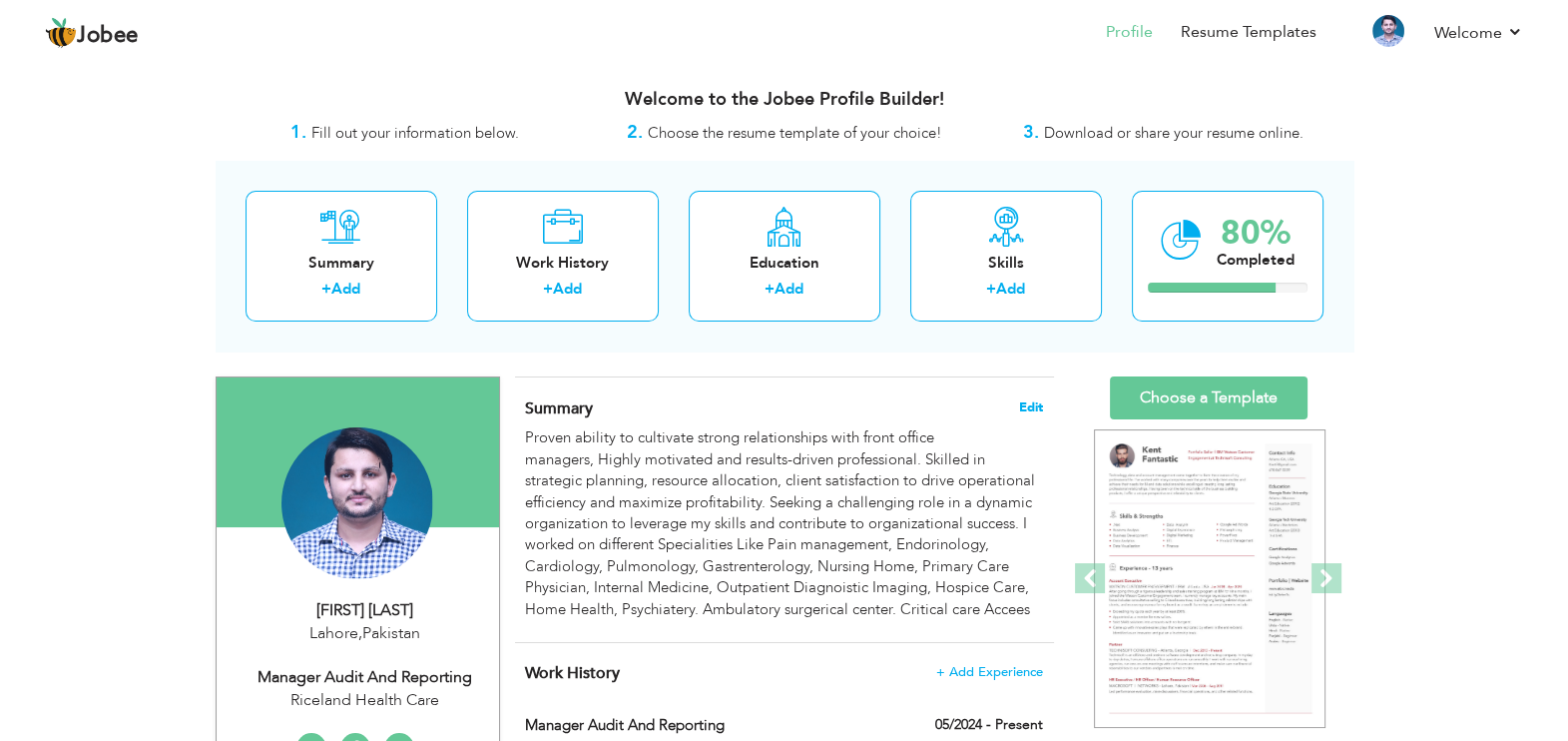 click on "Edit" at bounding box center [1031, 407] 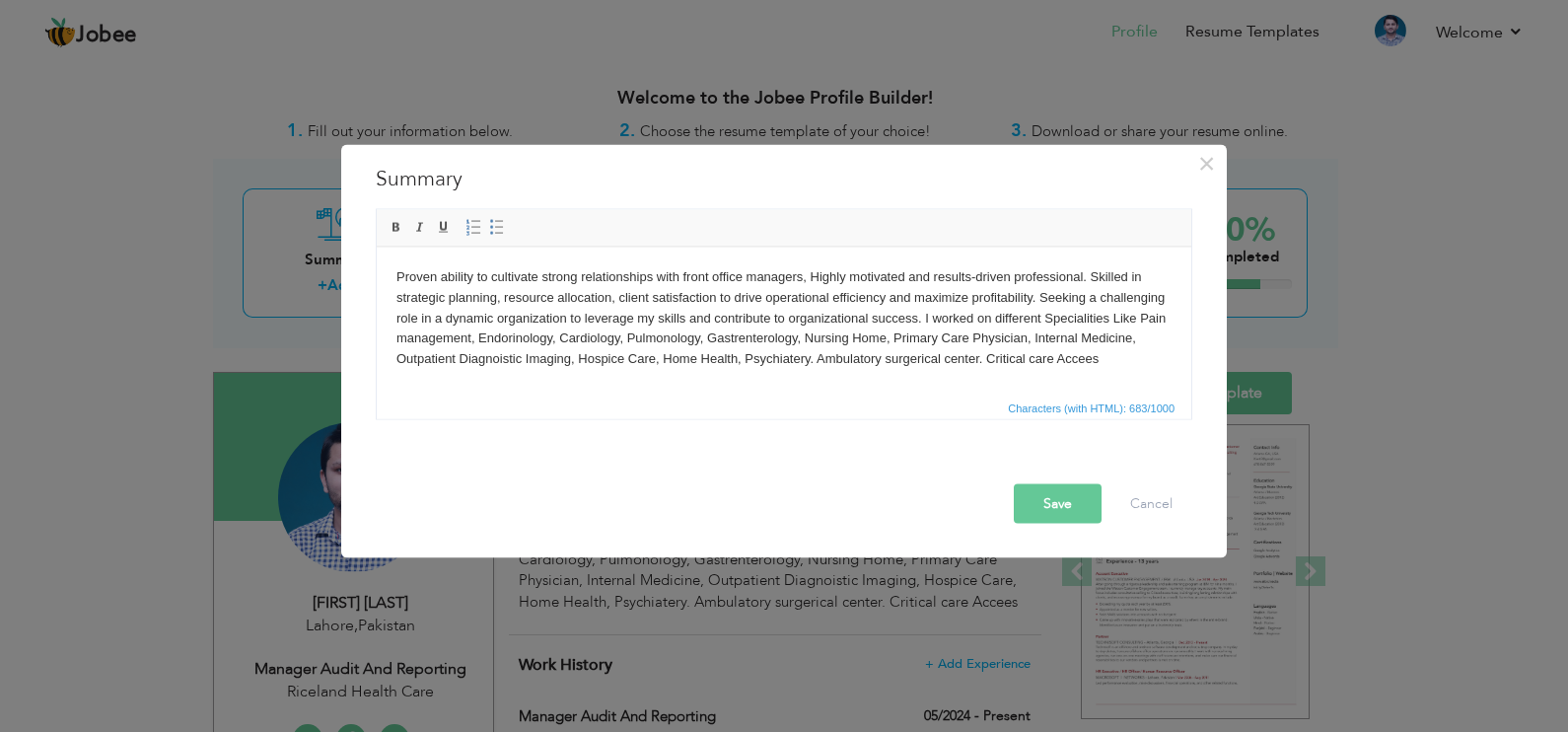 click on "Proven ability to cultivate strong relationships with front office managers, Highly motivated and results-driven professional. Skilled in strategic planning, resource allocation, client satisfaction to drive operational efficiency and maximize profitability. Seeking a challenging role in a dynamic organization to leverage my skills and contribute to organizational success. I worked on different Specialities Like Pain management, Endorinology, Cardiology, Pulmonology, Gastrenterology, Nursing Home, Primary Care Physician, Internal Medicine, Outpatient Diagnoistic Imaging, Hospice Care, Home Health, Psychiatery. Ambulatory surgerical center. Critical care Accees" at bounding box center [784, 318] 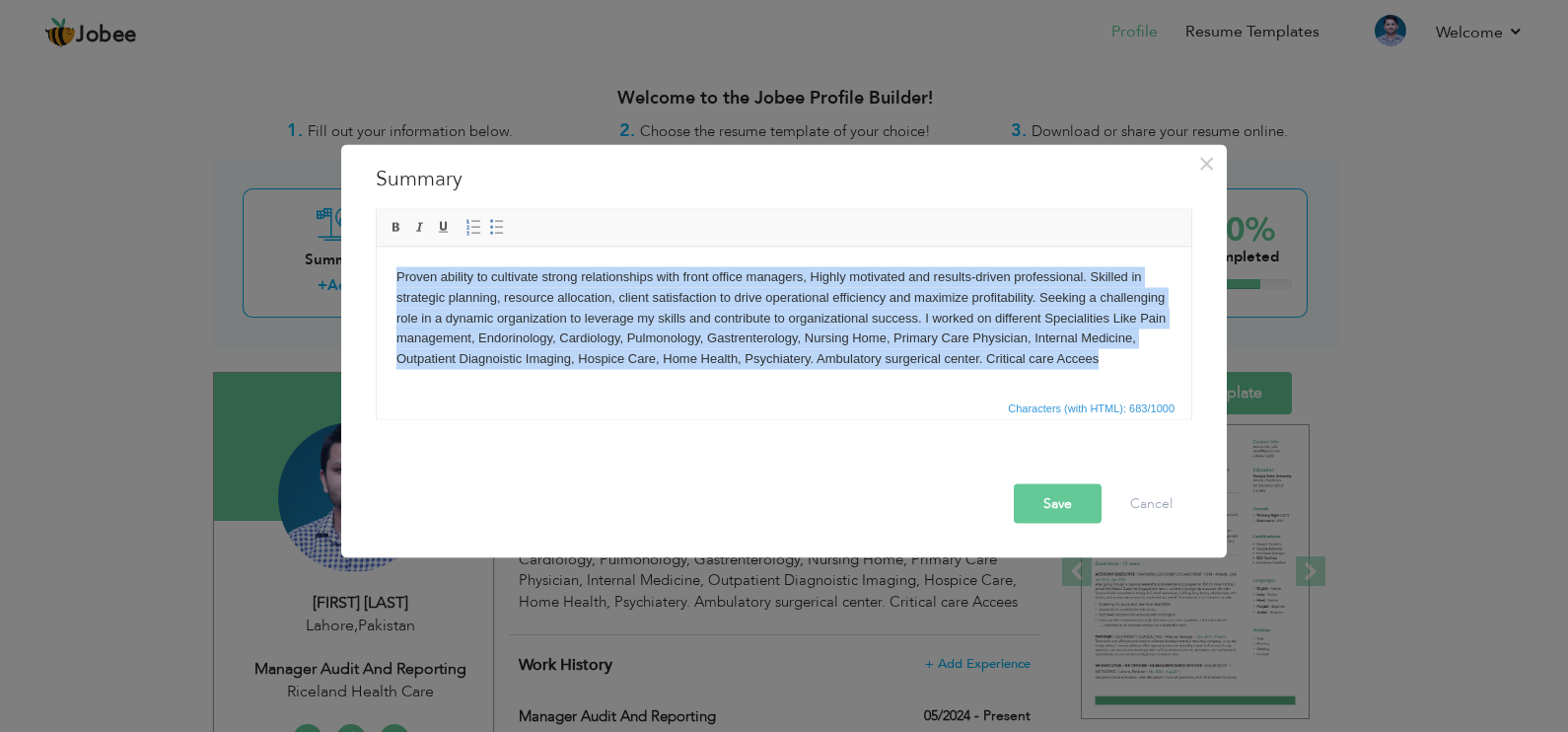 click on "Proven ability to cultivate strong relationships with front office managers, Highly motivated and results-driven professional. Skilled in strategic planning, resource allocation, client satisfaction to drive operational efficiency and maximize profitability. Seeking a challenging role in a dynamic organization to leverage my skills and contribute to organizational success. I worked on different Specialities Like Pain management, Endorinology, Cardiology, Pulmonology, Gastrenterology, Nursing Home, Primary Care Physician, Internal Medicine, Outpatient Diagnoistic Imaging, Hospice Care, Home Health, Psychiatery. Ambulatory surgerical center. Critical care Accees" at bounding box center (784, 318) 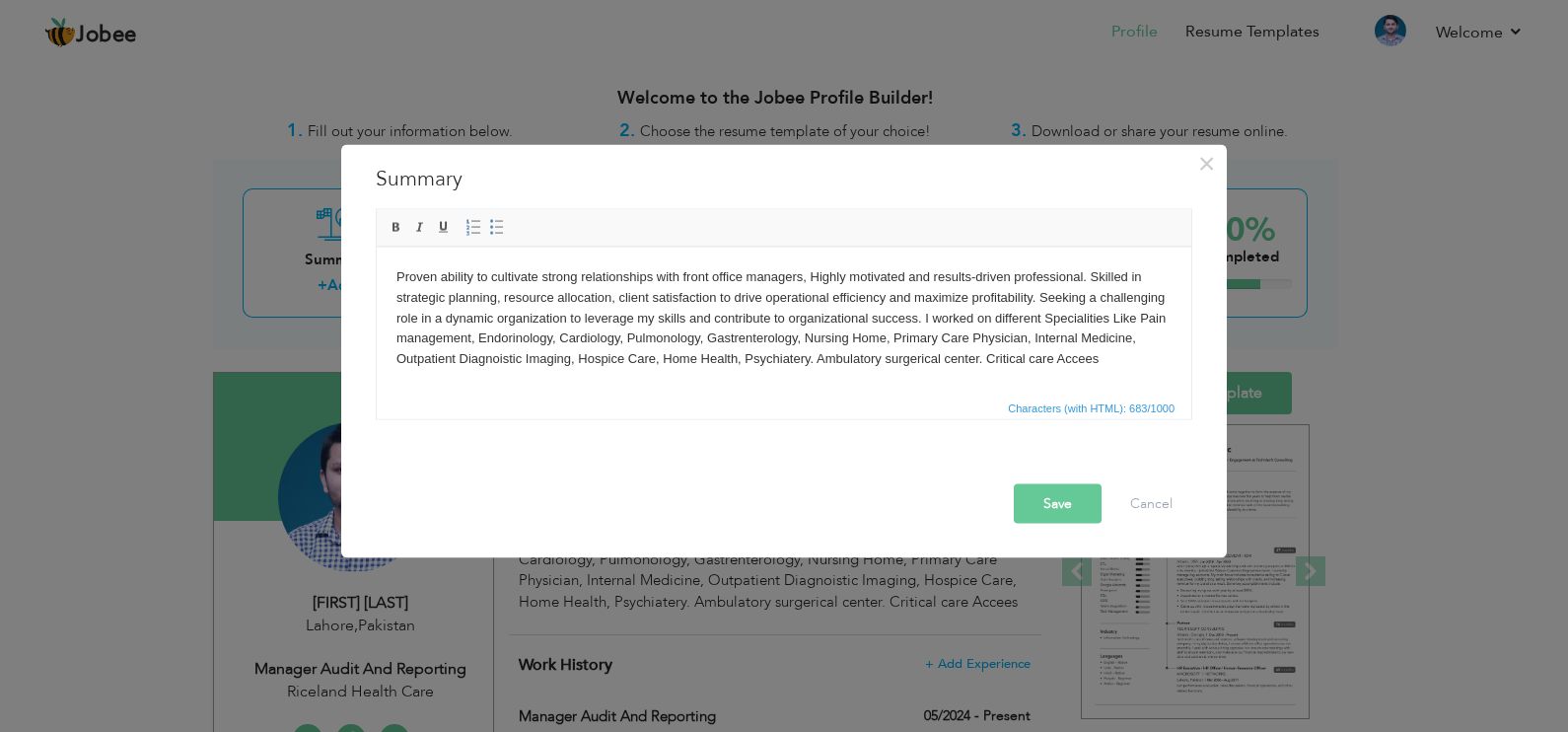 click on "Proven ability to cultivate strong relationships with front office managers, Highly motivated and results-driven professional. Skilled in strategic planning, resource allocation, client satisfaction to drive operational efficiency and maximize profitability. Seeking a challenging role in a dynamic organization to leverage my skills and contribute to organizational success. I worked on different Specialities Like Pain management, Endorinology, Cardiology, Pulmonology, Gastrenterology, Nursing Home, Primary Care Physician, Internal Medicine, Outpatient Diagnoistic Imaging, Hospice Care, Home Health, Psychiatery. Ambulatory surgerical center. Critical care Accees" at bounding box center (784, 318) 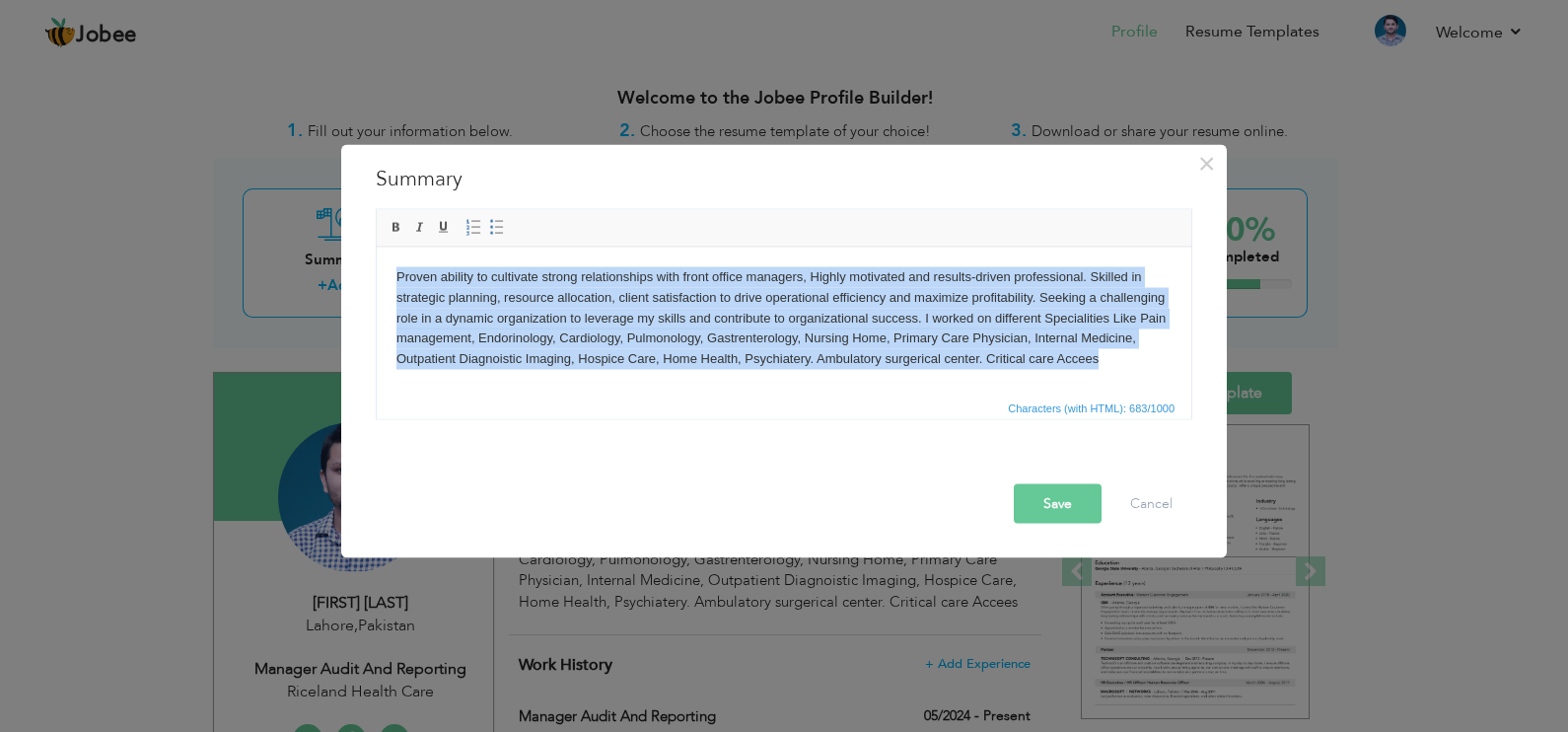 click on "Proven ability to cultivate strong relationships with front office managers, Highly motivated and results-driven professional. Skilled in strategic planning, resource allocation, client satisfaction to drive operational efficiency and maximize profitability. Seeking a challenging role in a dynamic organization to leverage my skills and contribute to organizational success. I worked on different Specialities Like Pain management, Endorinology, Cardiology, Pulmonology, Gastrenterology, Nursing Home, Primary Care Physician, Internal Medicine, Outpatient Diagnoistic Imaging, Hospice Care, Home Health, Psychiatery. Ambulatory surgerical center. Critical care Accees" at bounding box center (784, 318) 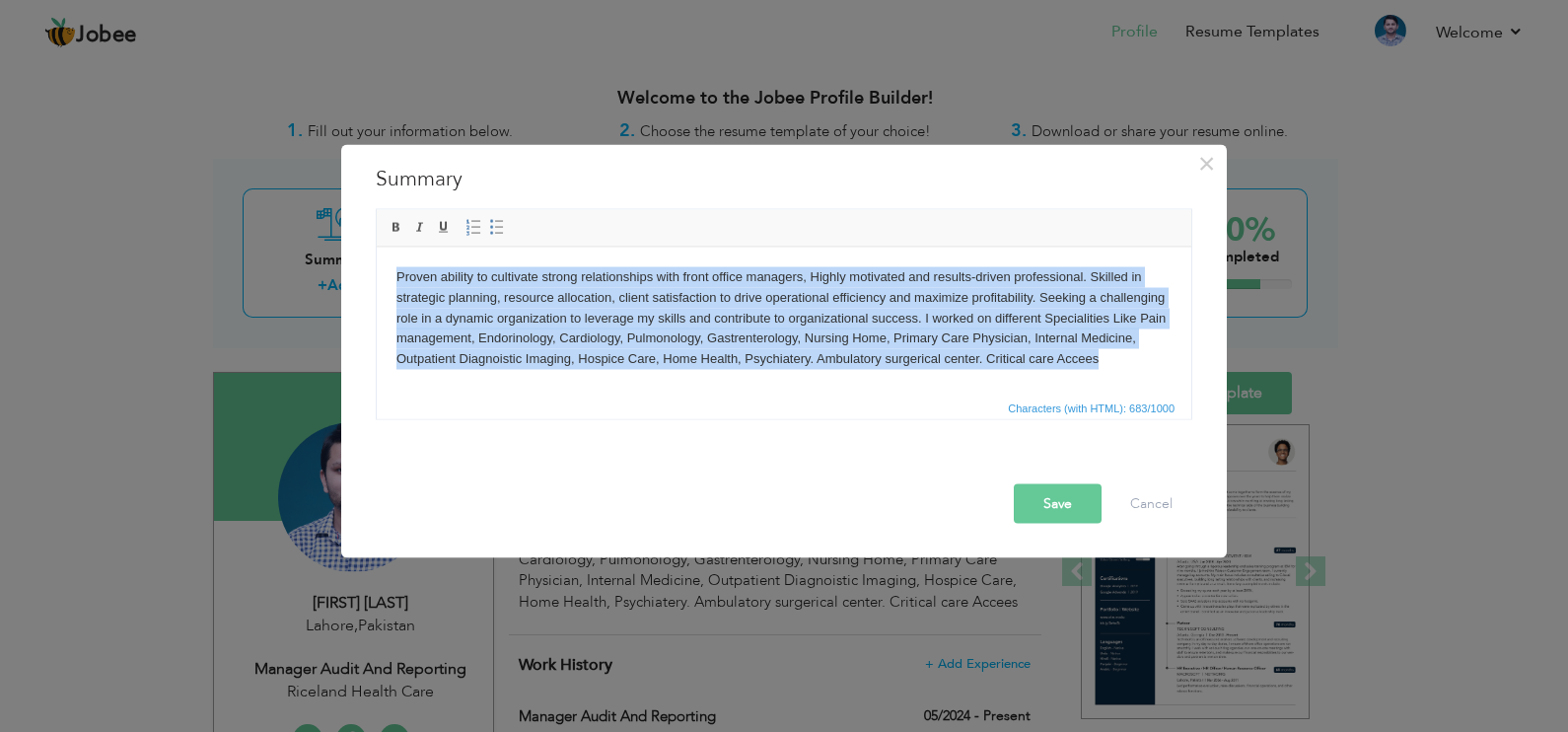 drag, startPoint x: 1113, startPoint y: 358, endPoint x: 383, endPoint y: 269, distance: 735.40533 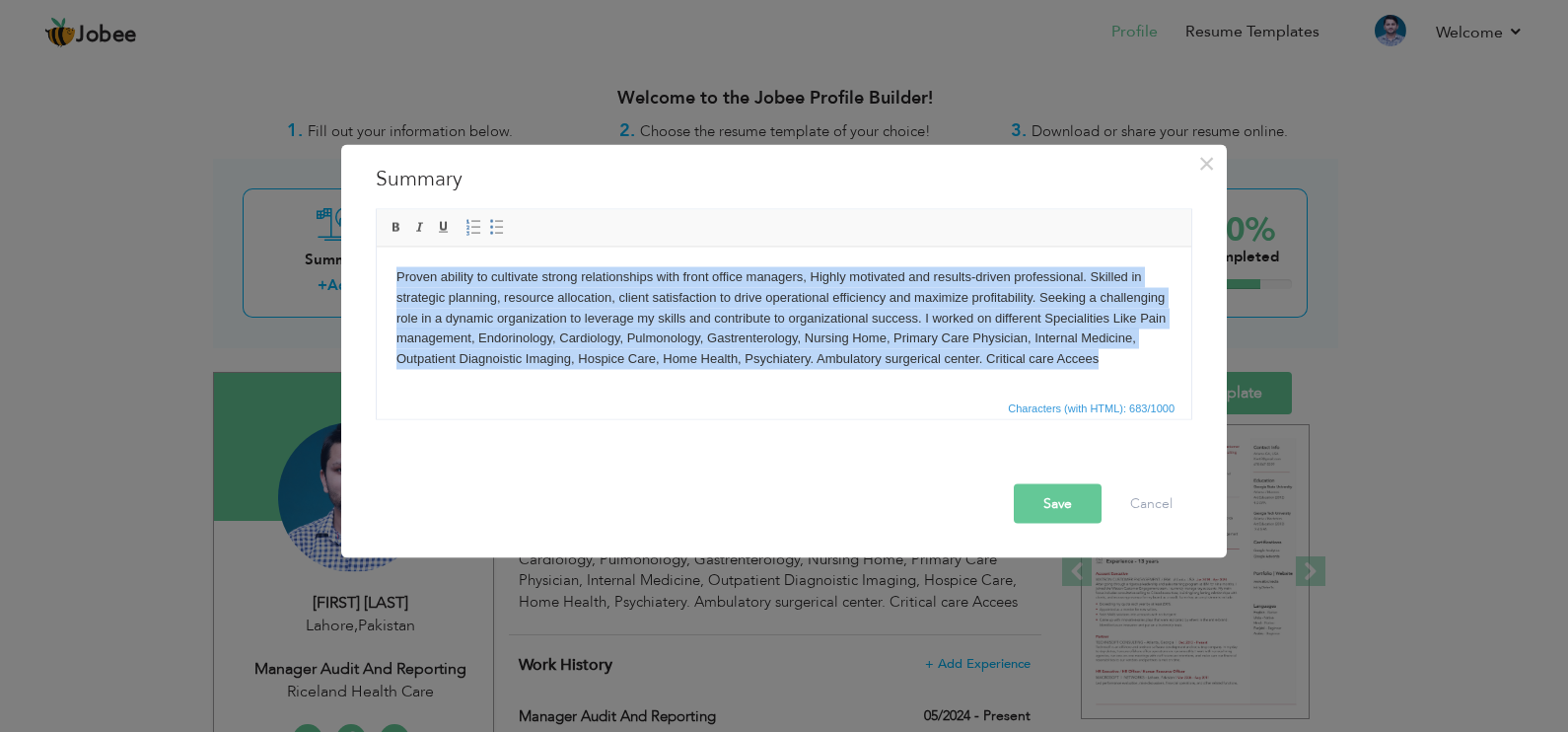 click on "Proven ability to cultivate strong relationships with front office managers, Highly motivated and results-driven professional. Skilled in strategic planning, resource allocation, client satisfaction to drive operational efficiency and maximize profitability. Seeking a challenging role in a dynamic organization to leverage my skills and contribute to organizational success. I worked on different Specialities Like Pain management, Endorinology, Cardiology, Pulmonology, Gastrenterology, Nursing Home, Primary Care Physician, Internal Medicine, Outpatient Diagnoistic Imaging, Hospice Care, Home Health, Psychiatery. Ambulatory surgerical center. Critical care Accees" at bounding box center (784, 318) 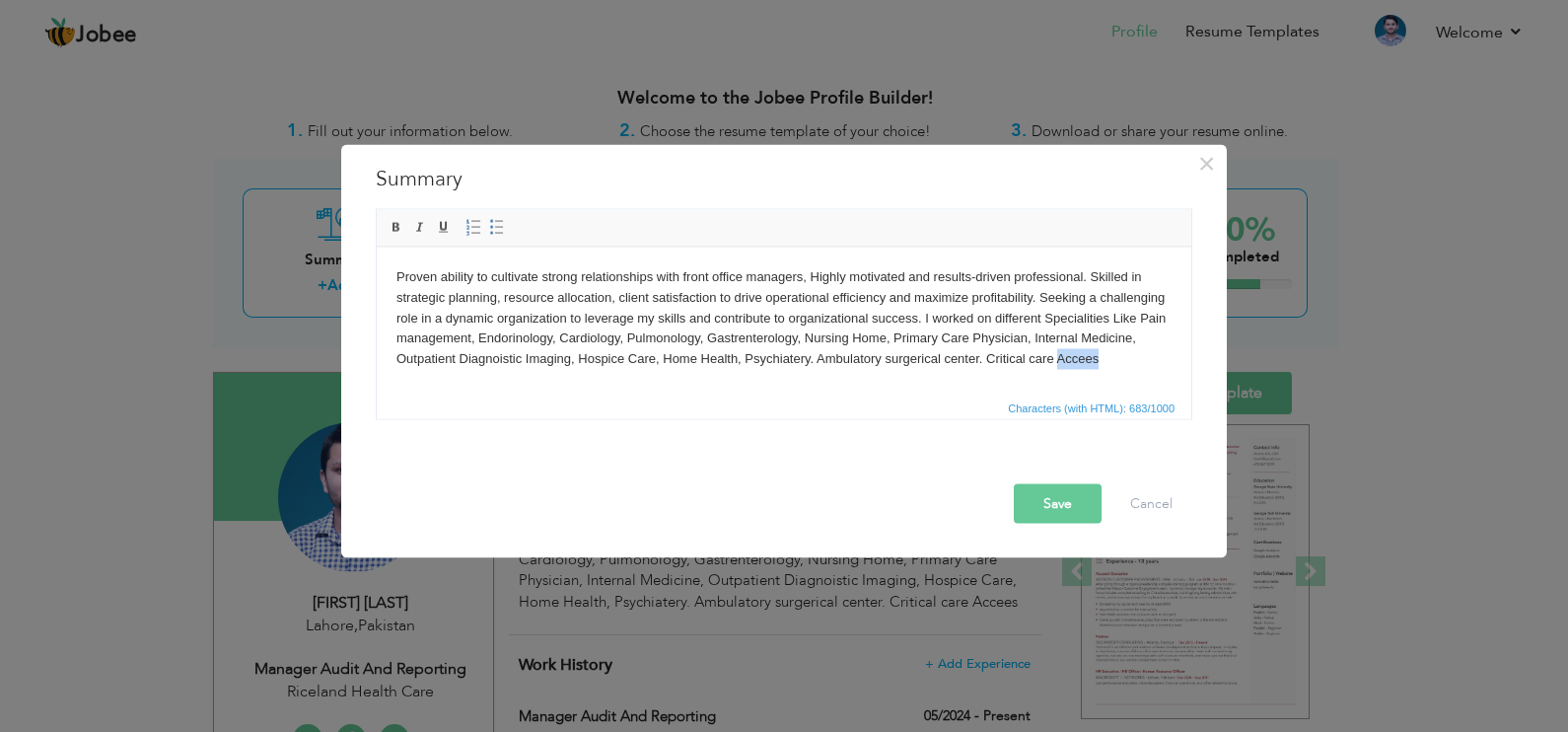 click on "Proven ability to cultivate strong relationships with front office managers, Highly motivated and results-driven professional. Skilled in strategic planning, resource allocation, client satisfaction to drive operational efficiency and maximize profitability. Seeking a challenging role in a dynamic organization to leverage my skills and contribute to organizational success. I worked on different Specialities Like Pain management, Endorinology, Cardiology, Pulmonology, Gastrenterology, Nursing Home, Primary Care Physician, Internal Medicine, Outpatient Diagnoistic Imaging, Hospice Care, Home Health, Psychiatery. Ambulatory surgerical center. Critical care Accees" at bounding box center [784, 318] 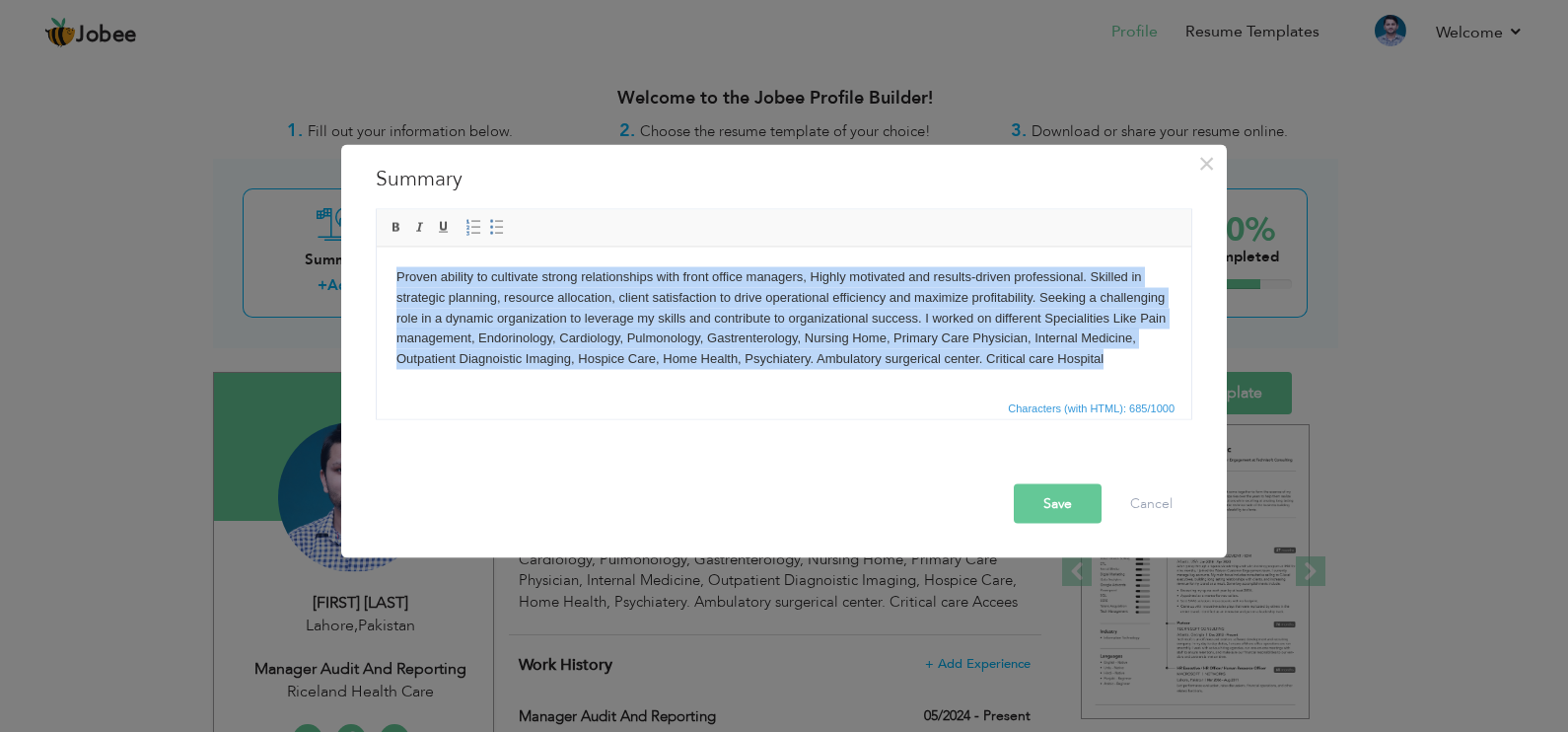 click on "Proven ability to cultivate strong relationships with front office managers, Highly motivated and results-driven professional. Skilled in strategic planning, resource allocation, client satisfaction to drive operational efficiency and maximize profitability. Seeking a challenging role in a dynamic organization to leverage my skills and contribute to organizational success. I worked on different Specialities Like Pain management, Endorinology, Cardiology, Pulmonology, Gastrenterology, Nursing Home, Primary Care Physician, Internal Medicine, Outpatient Diagnoistic Imaging, Hospice Care, Home Health, Psychiatery. Ambulatory surgerical center. Critical care Hospital" at bounding box center (784, 318) 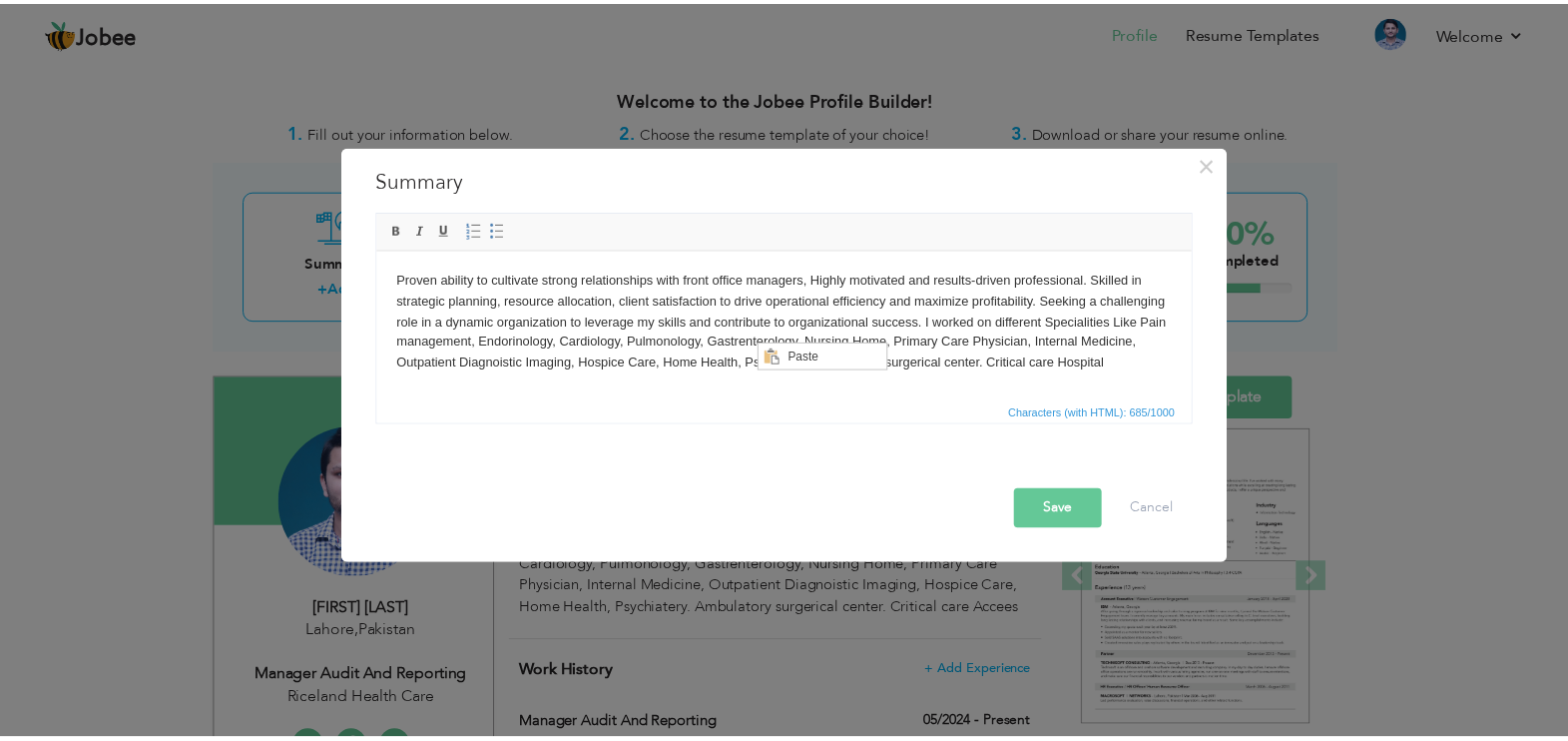 scroll, scrollTop: 0, scrollLeft: 0, axis: both 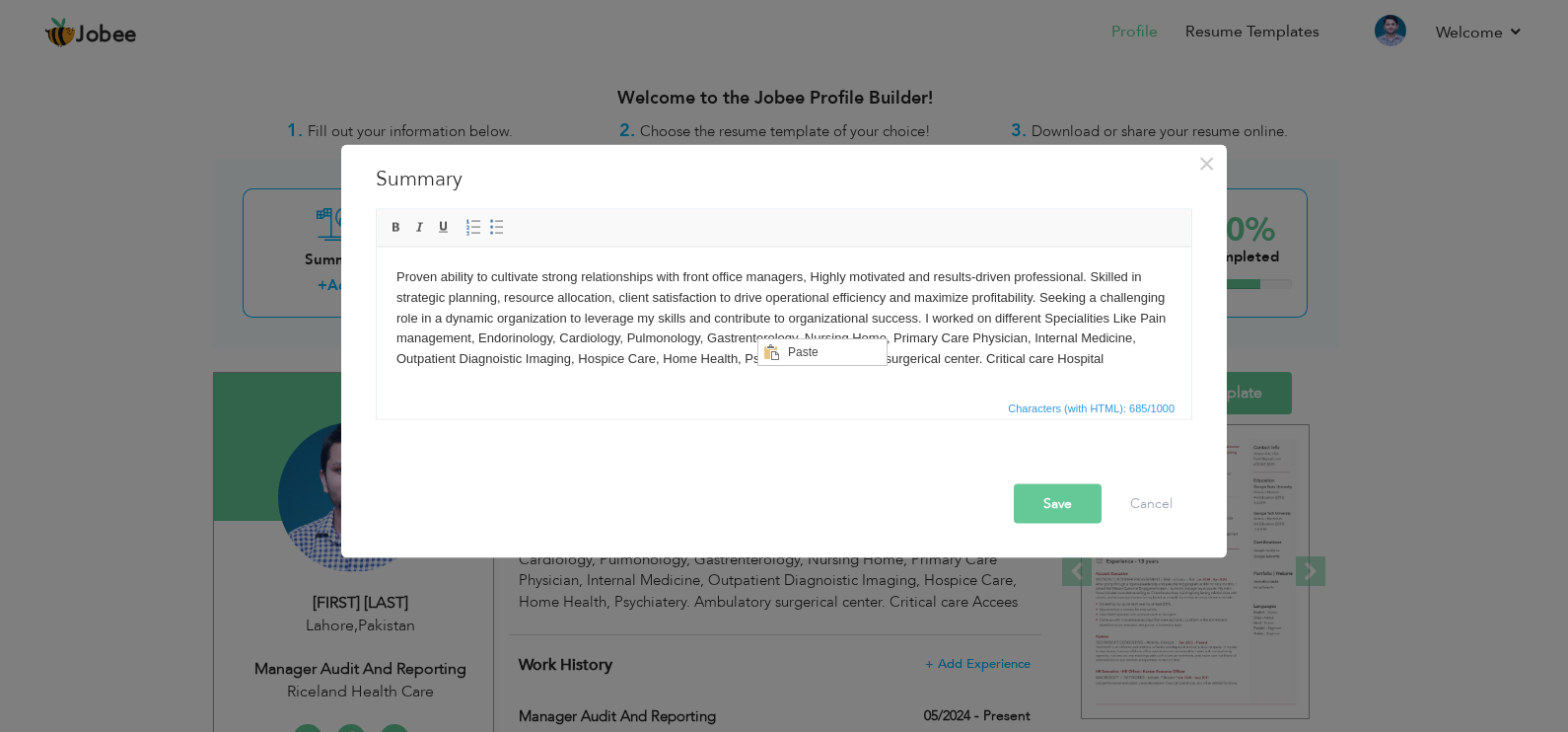 click on "Proven ability to cultivate strong relationships with front office managers, Highly motivated and results-driven professional. Skilled in strategic planning, resource allocation, client satisfaction to drive operational efficiency and maximize profitability. Seeking a challenging role in a dynamic organization to leverage my skills and contribute to organizational success. I worked on different Specialities Like Pain management, Endorinology, Cardiology, Pulmonology, Gastrenterology, Nursing Home, Primary Care Physician, Internal Medicine, Outpatient Diagnoistic Imaging, Hospice Care, Home Health, Psychiatery. Ambulatory surgerical center. Critical care Hospital" at bounding box center (784, 318) 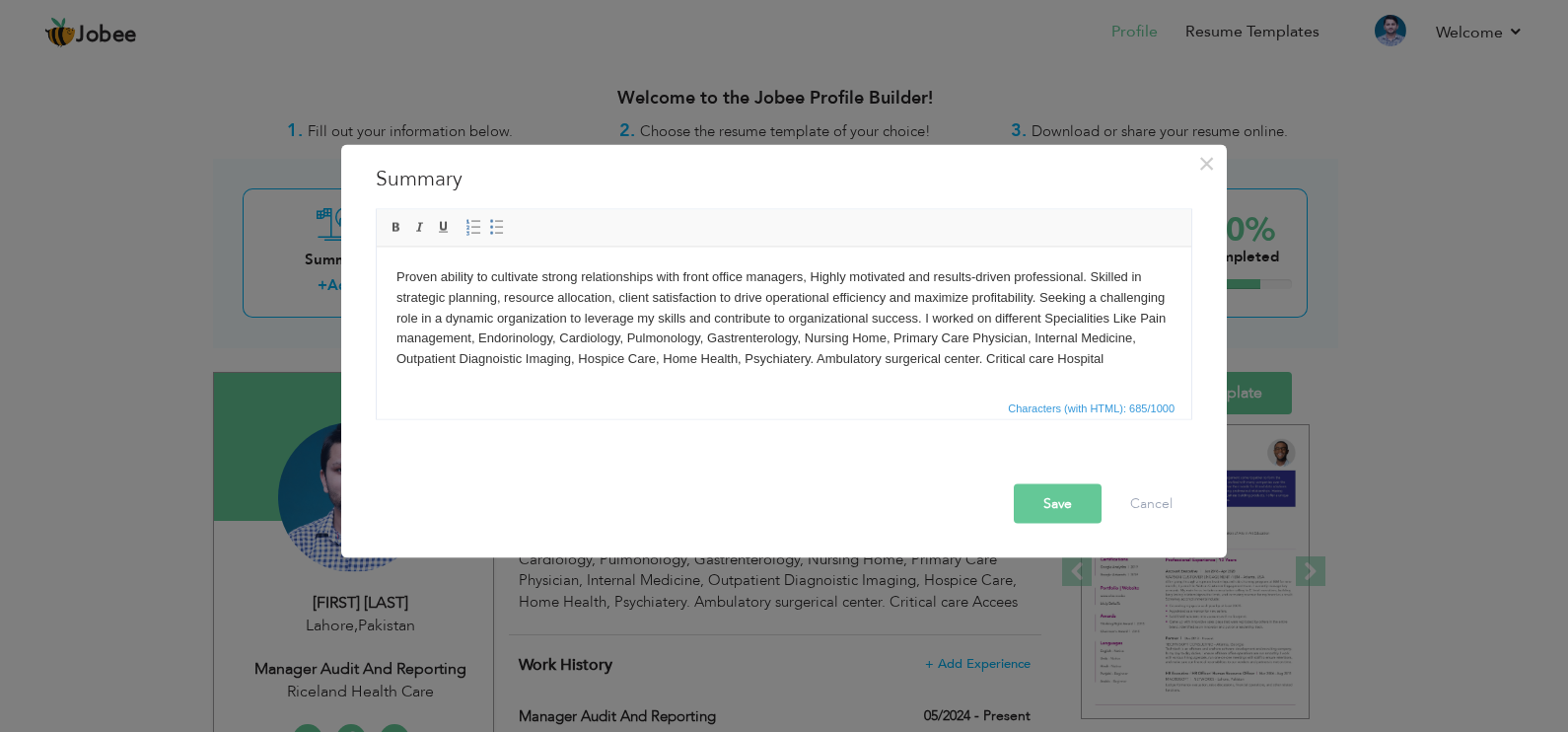 click on "Proven ability to cultivate strong relationships with front office managers, Highly motivated and results-driven professional. Skilled in strategic planning, resource allocation, client satisfaction to drive operational efficiency and maximize profitability. Seeking a challenging role in a dynamic organization to leverage my skills and contribute to organizational success. I worked on different Specialities Like Pain management, Endorinology, Cardiology, Pulmonology, Gastrenterology, Nursing Home, Primary Care Physician, Internal Medicine, Outpatient Diagnoistic Imaging, Hospice Care, Home Health, Psychiatery. Ambulatory surgerical center. Critical care Hospital" at bounding box center (784, 318) 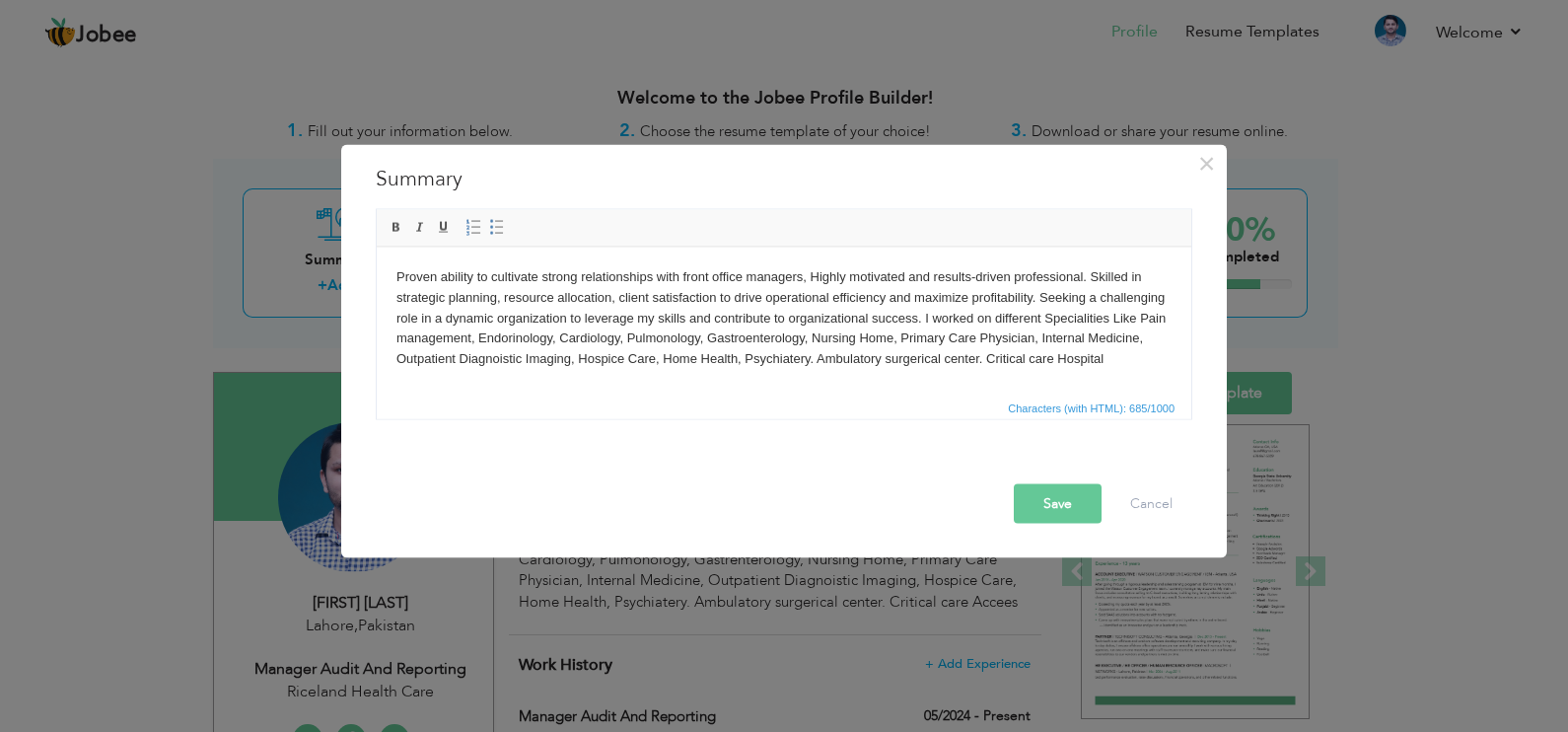 click on "Proven ability to cultivate strong relationships with front office managers, Highly motivated and results-driven professional. Skilled in strategic planning, resource allocation, client satisfaction to drive operational efficiency and maximize profitability. Seeking a challenging role in a dynamic organization to leverage my skills and contribute to organizational success. I worked on different Specialities Like Pain management, Endorinology, Cardiology, Pulmonology, Gastroenterology, Nursing Home, Primary Care Physician, Internal Medicine, Outpatient Diagnoistic Imaging, Hospice Care, Home Health, Psychiatery. Ambulatory surgerical center. Critical care Hospital" at bounding box center (784, 318) 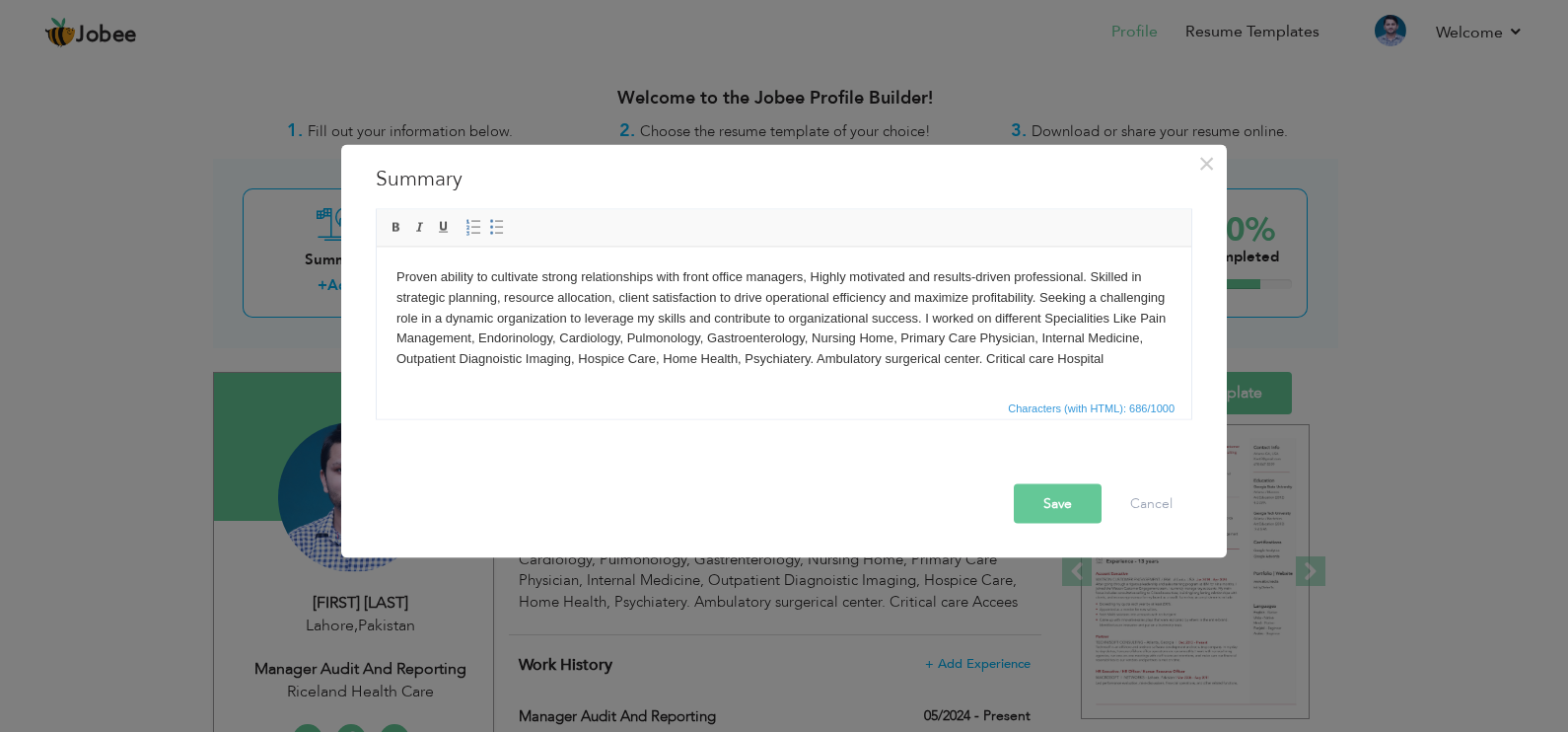 click on "Save" at bounding box center [1057, 504] 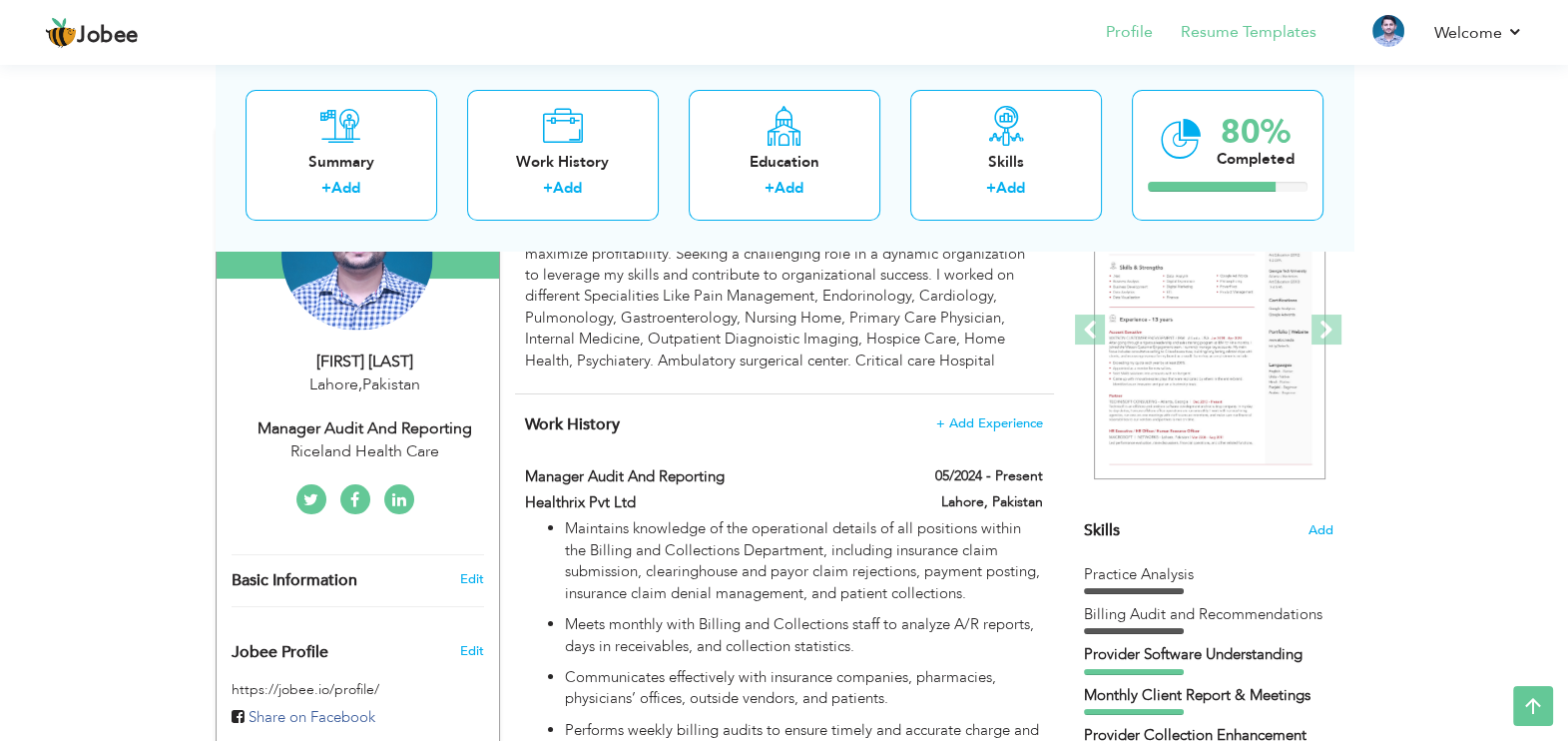scroll, scrollTop: 0, scrollLeft: 0, axis: both 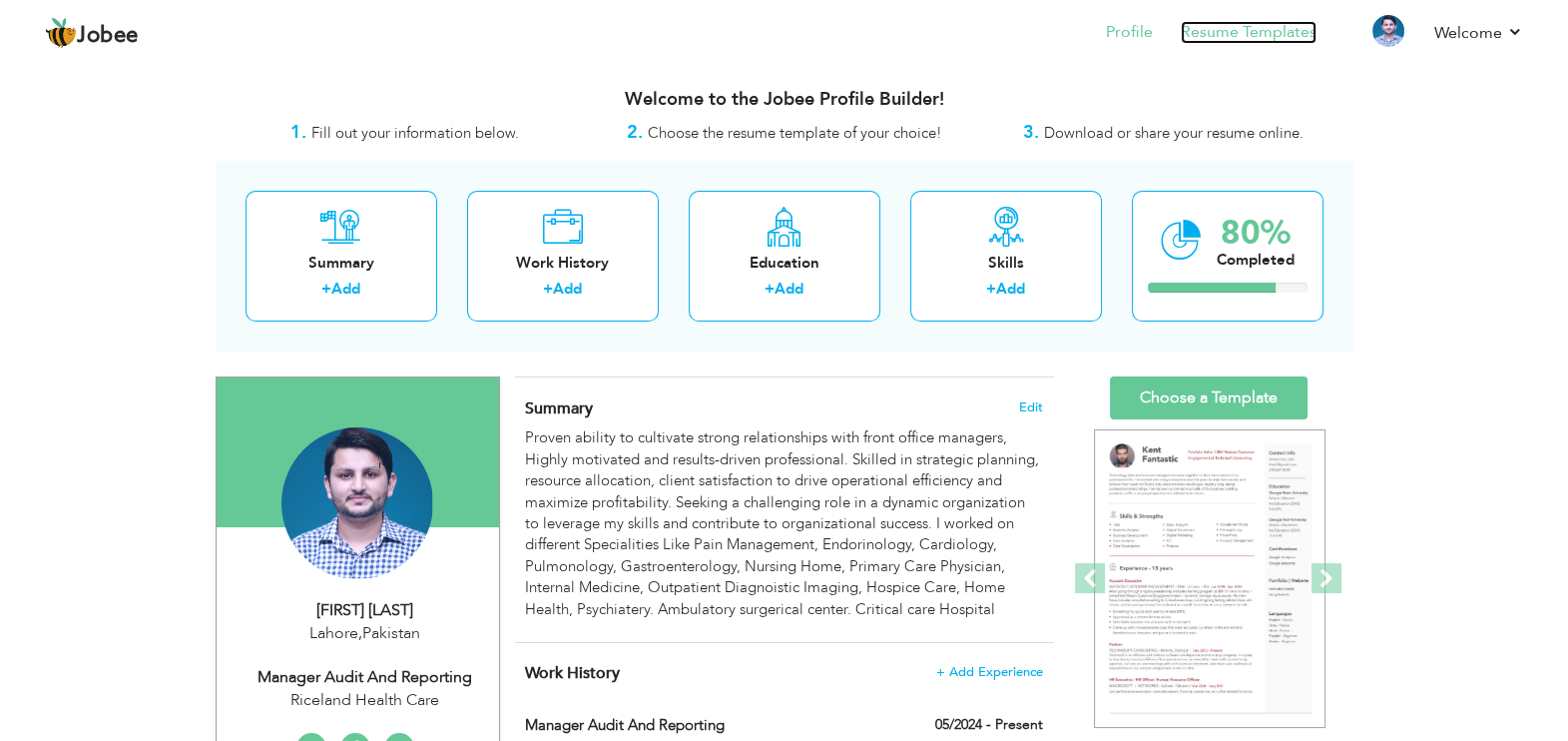 click on "Resume Templates" at bounding box center [1249, 32] 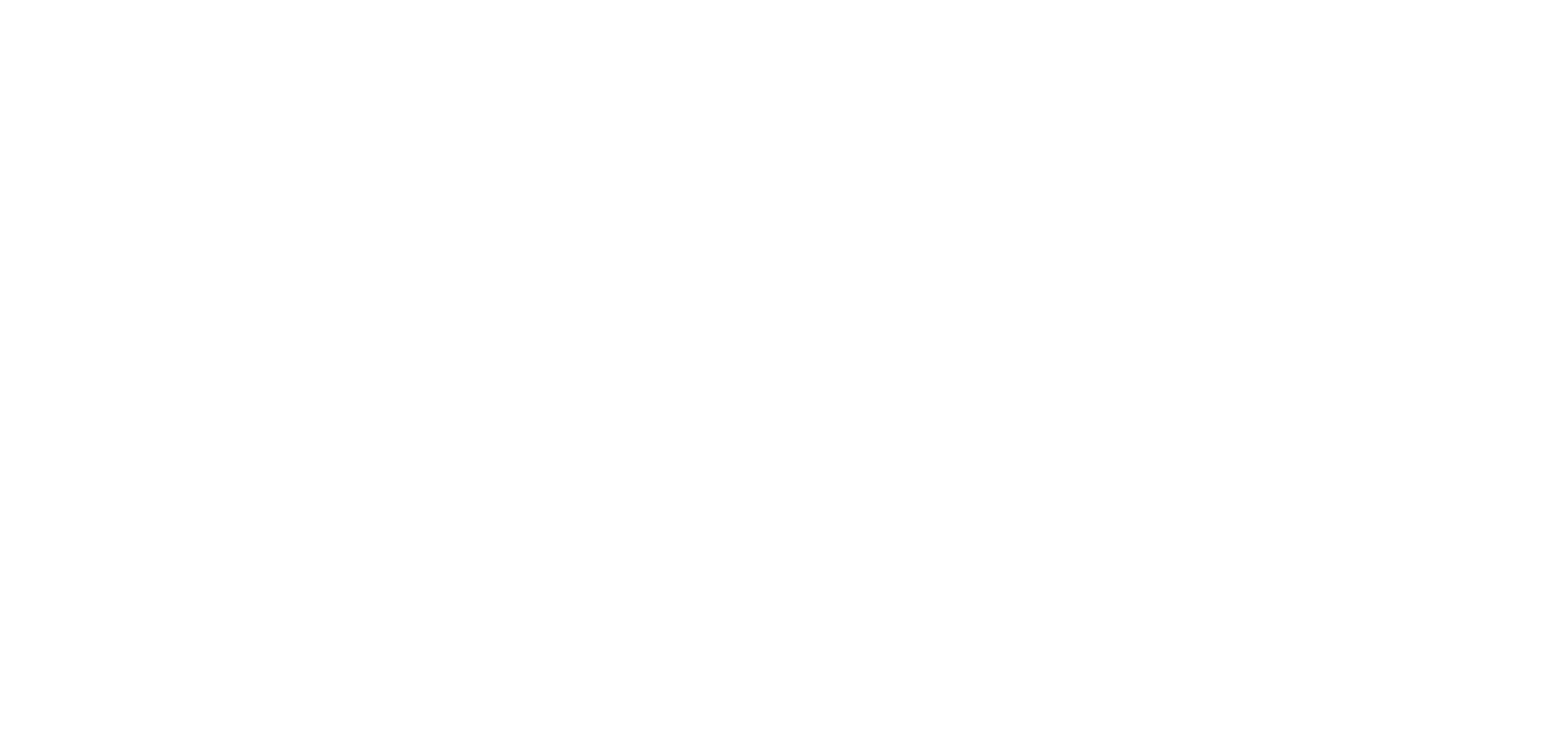 scroll, scrollTop: 0, scrollLeft: 0, axis: both 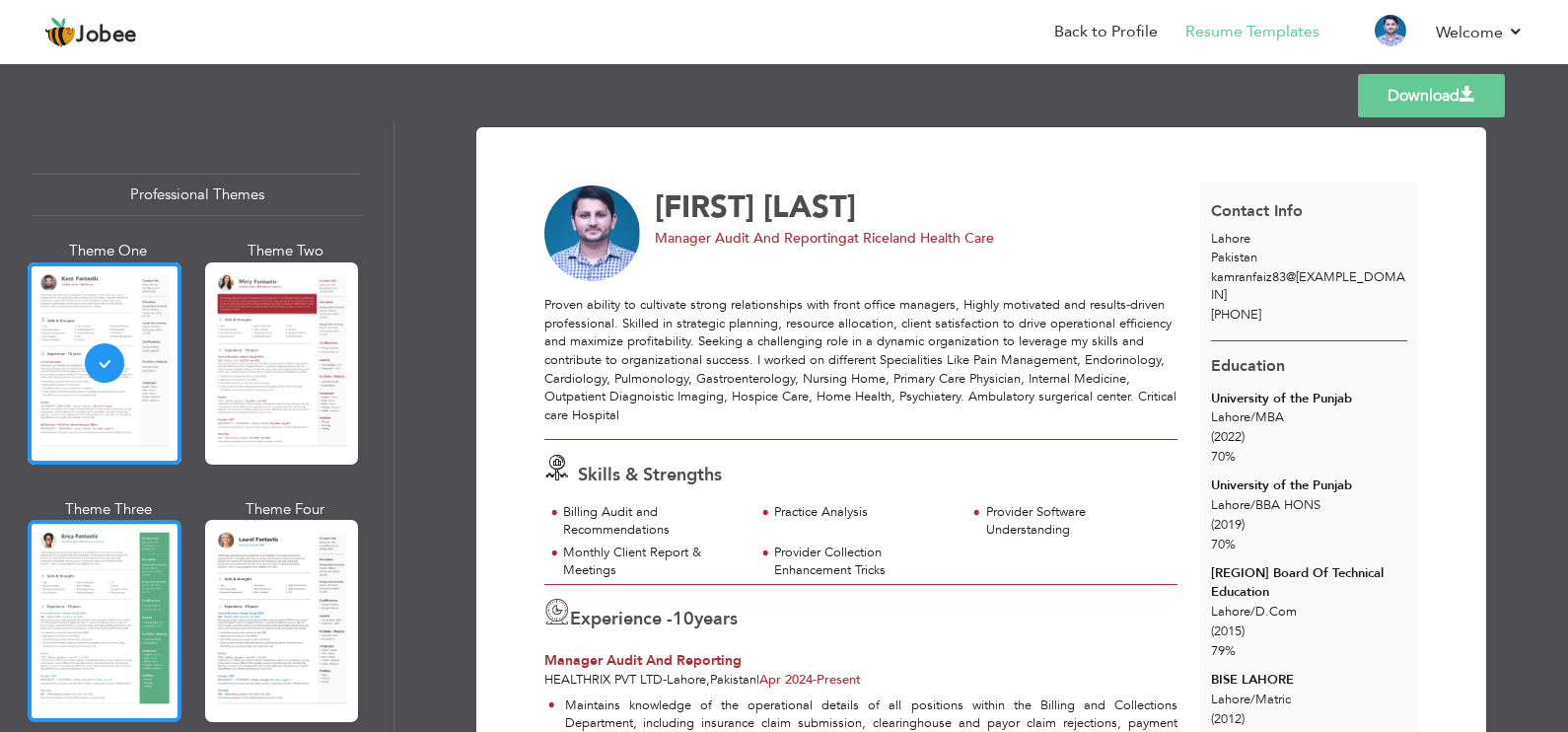 click at bounding box center (105, 621) 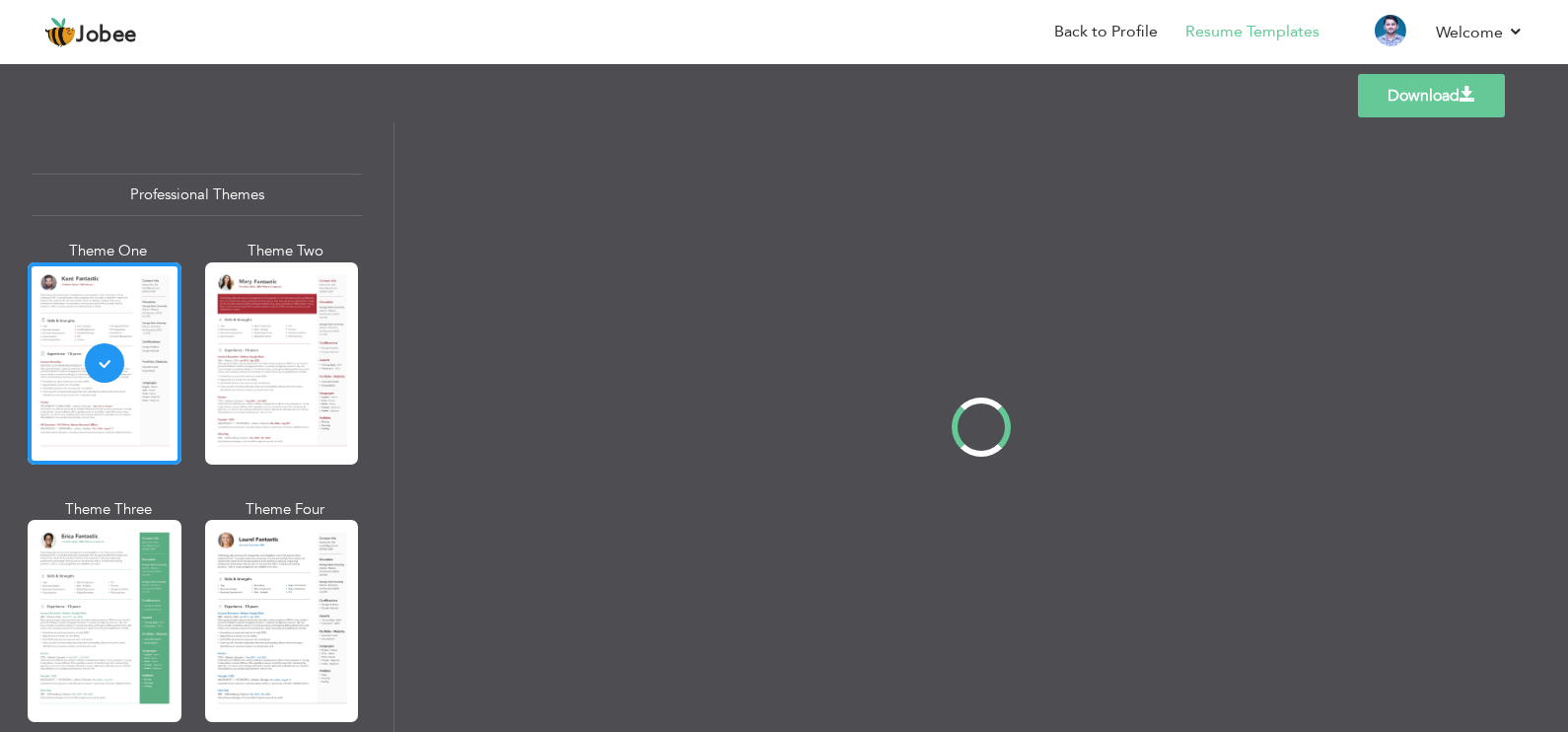 click at bounding box center (282, 621) 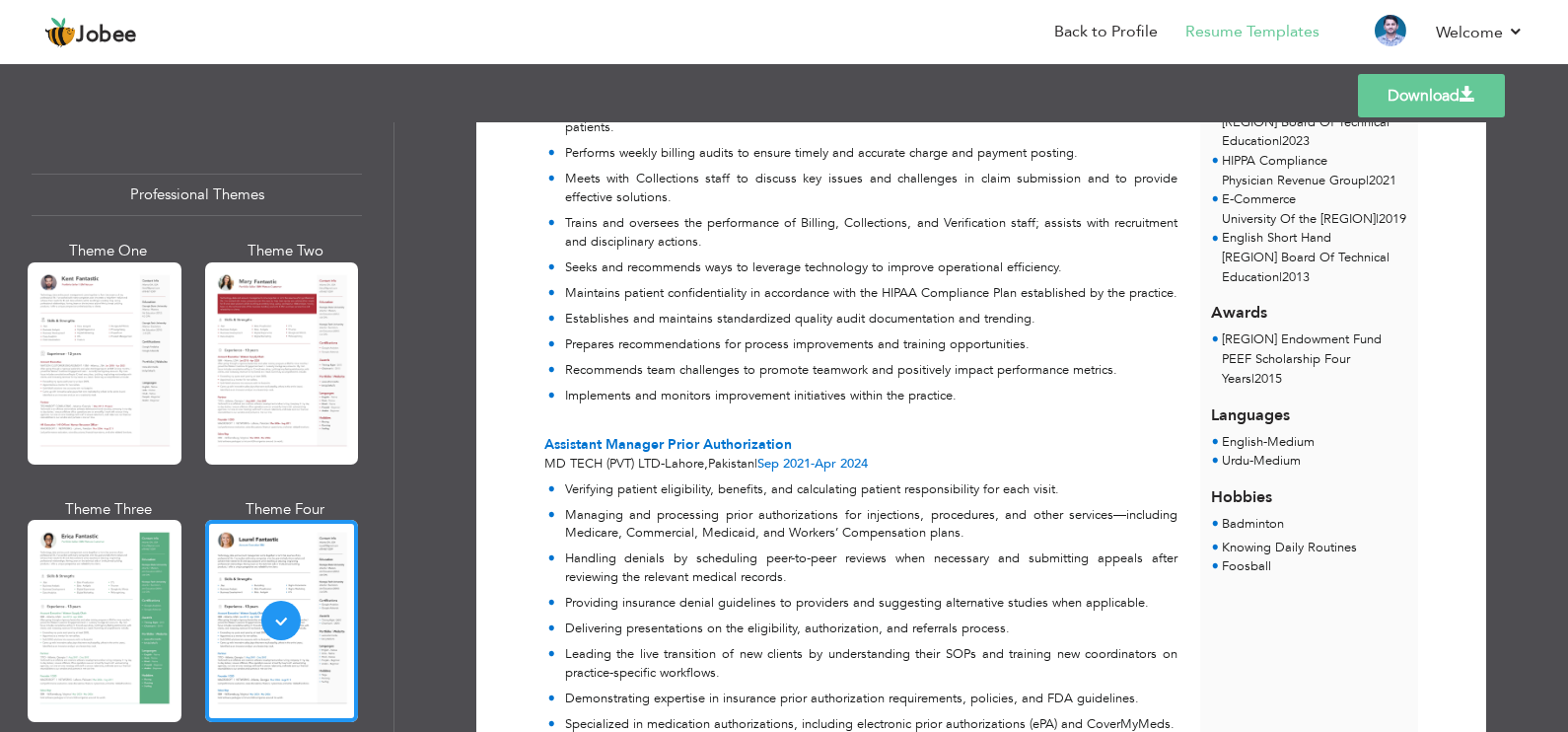 scroll, scrollTop: 740, scrollLeft: 0, axis: vertical 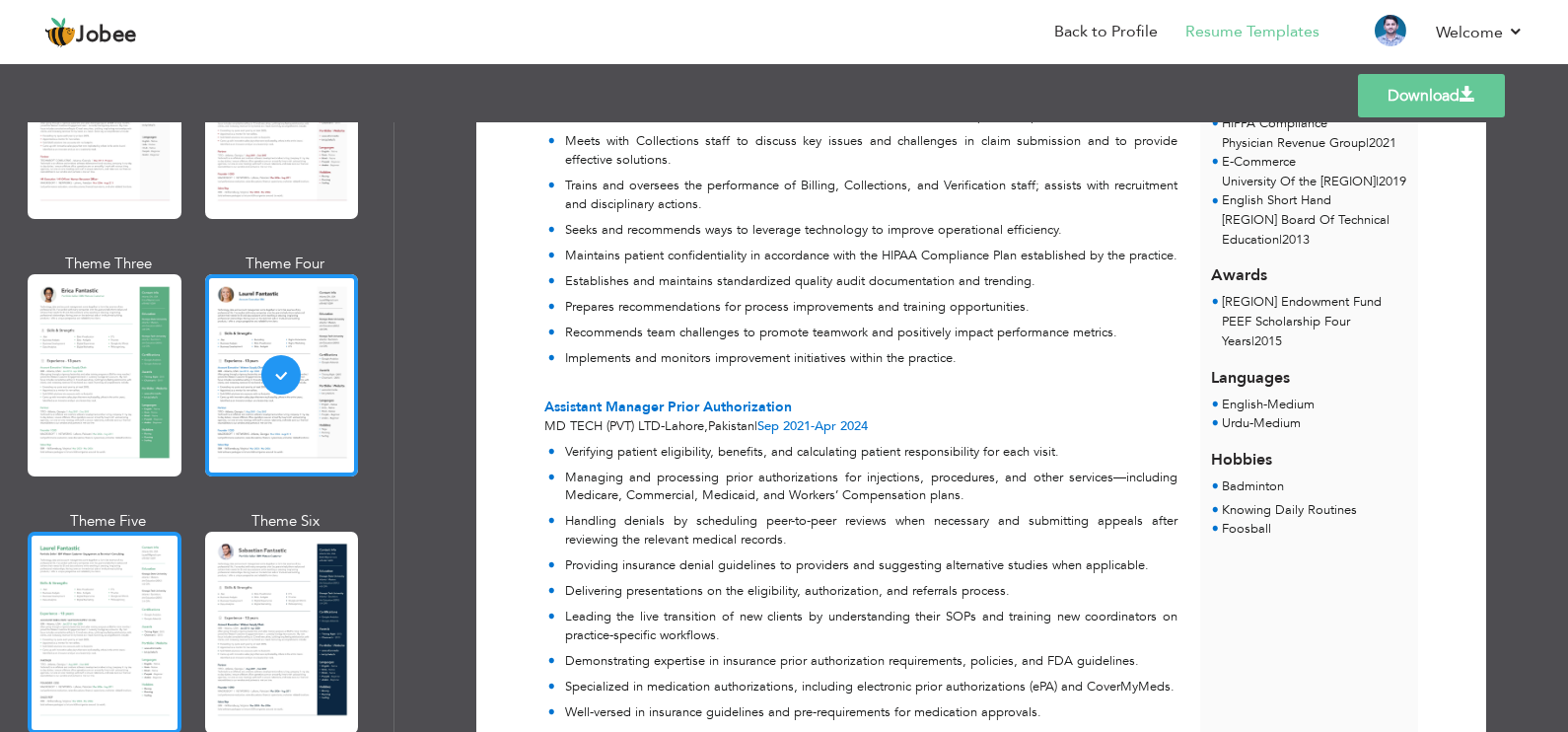 click at bounding box center (105, 632) 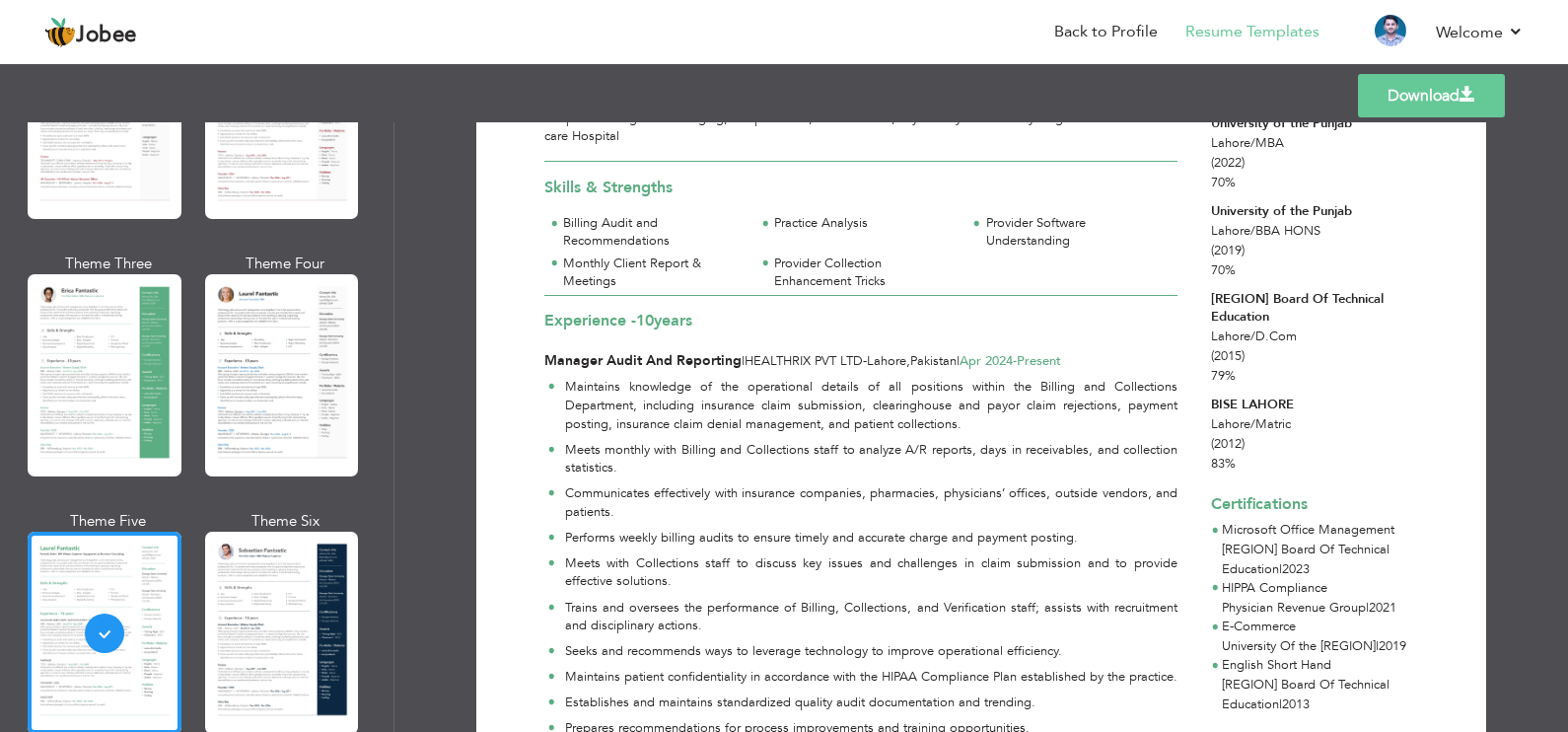 scroll, scrollTop: 492, scrollLeft: 0, axis: vertical 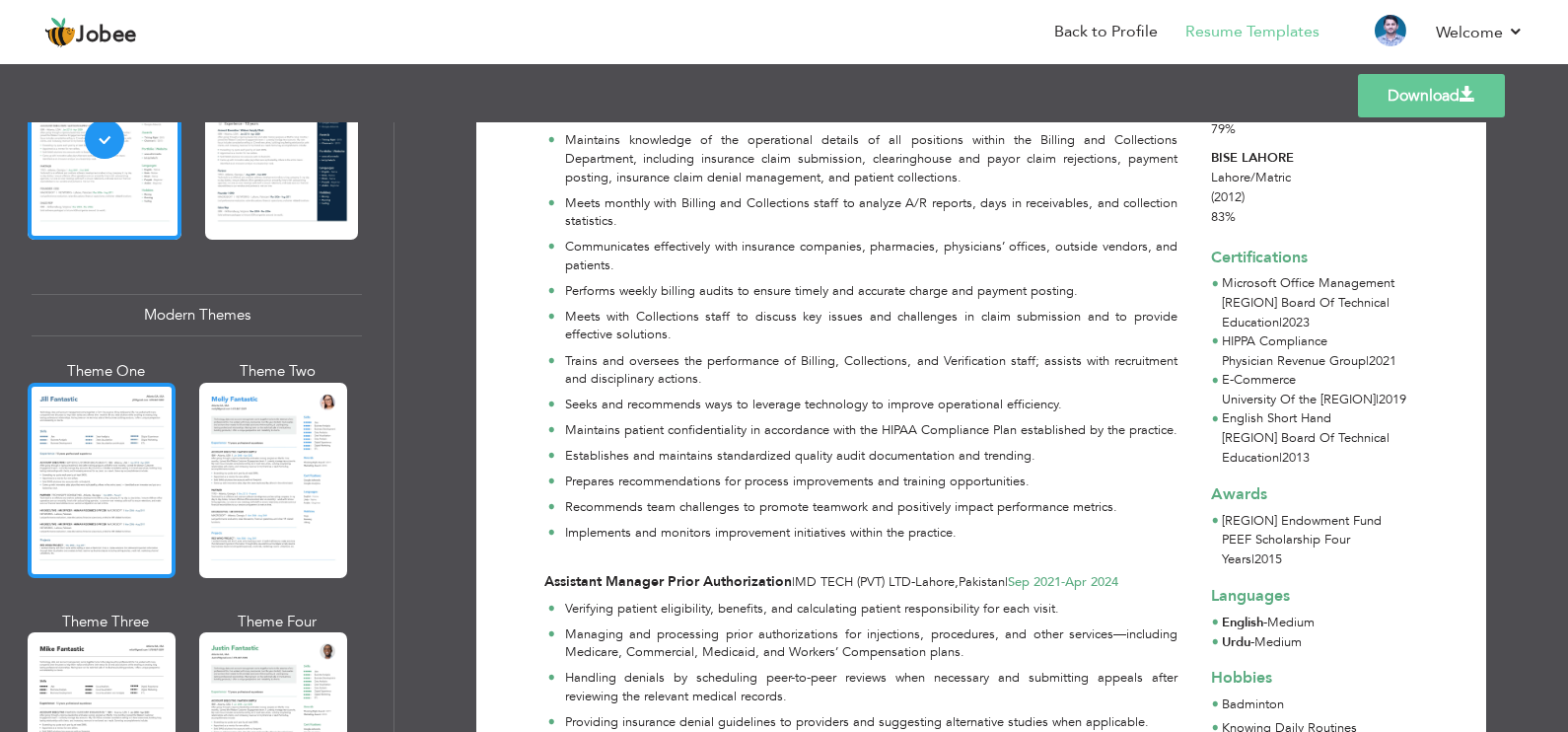 click at bounding box center (102, 480) 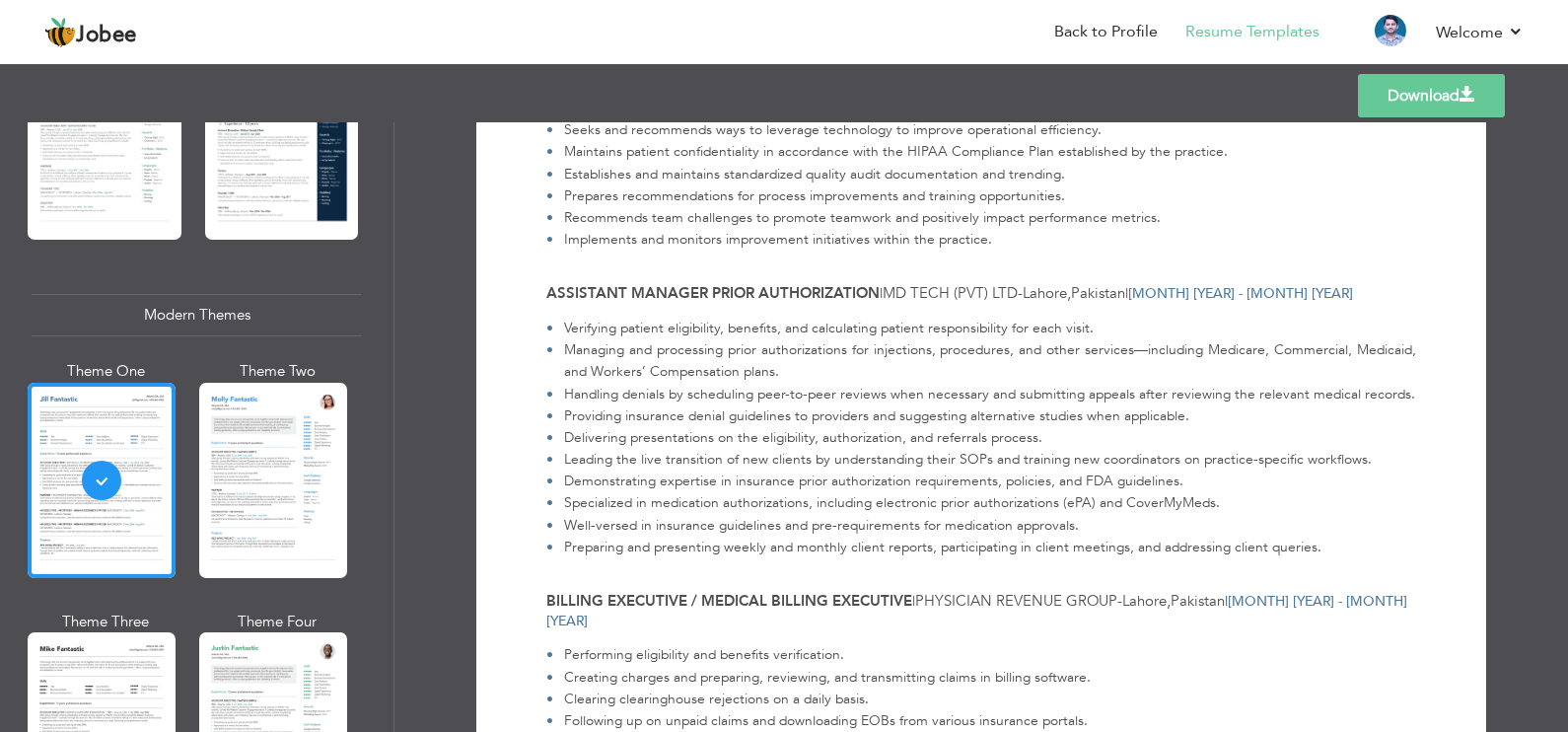 scroll, scrollTop: 986, scrollLeft: 0, axis: vertical 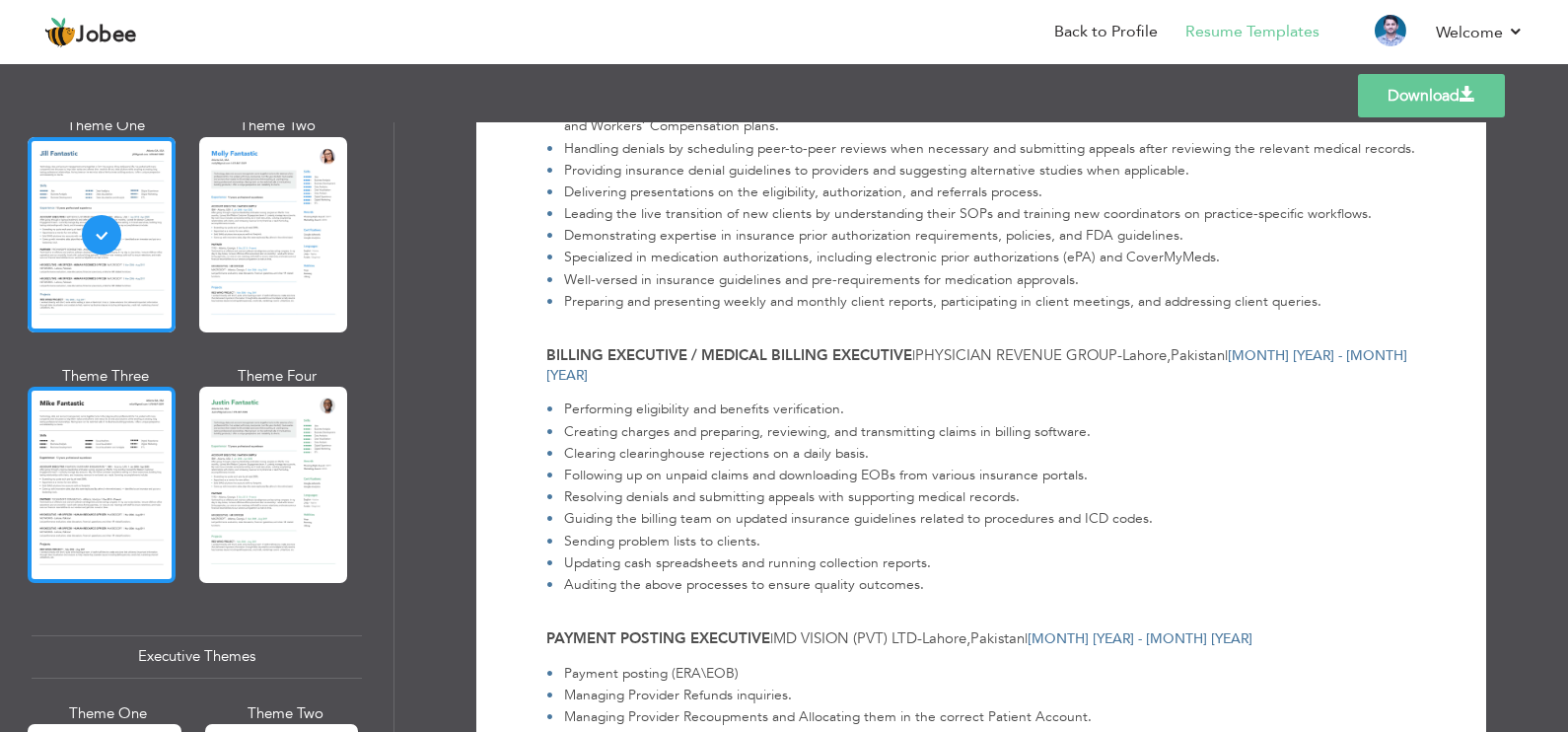 click at bounding box center (102, 484) 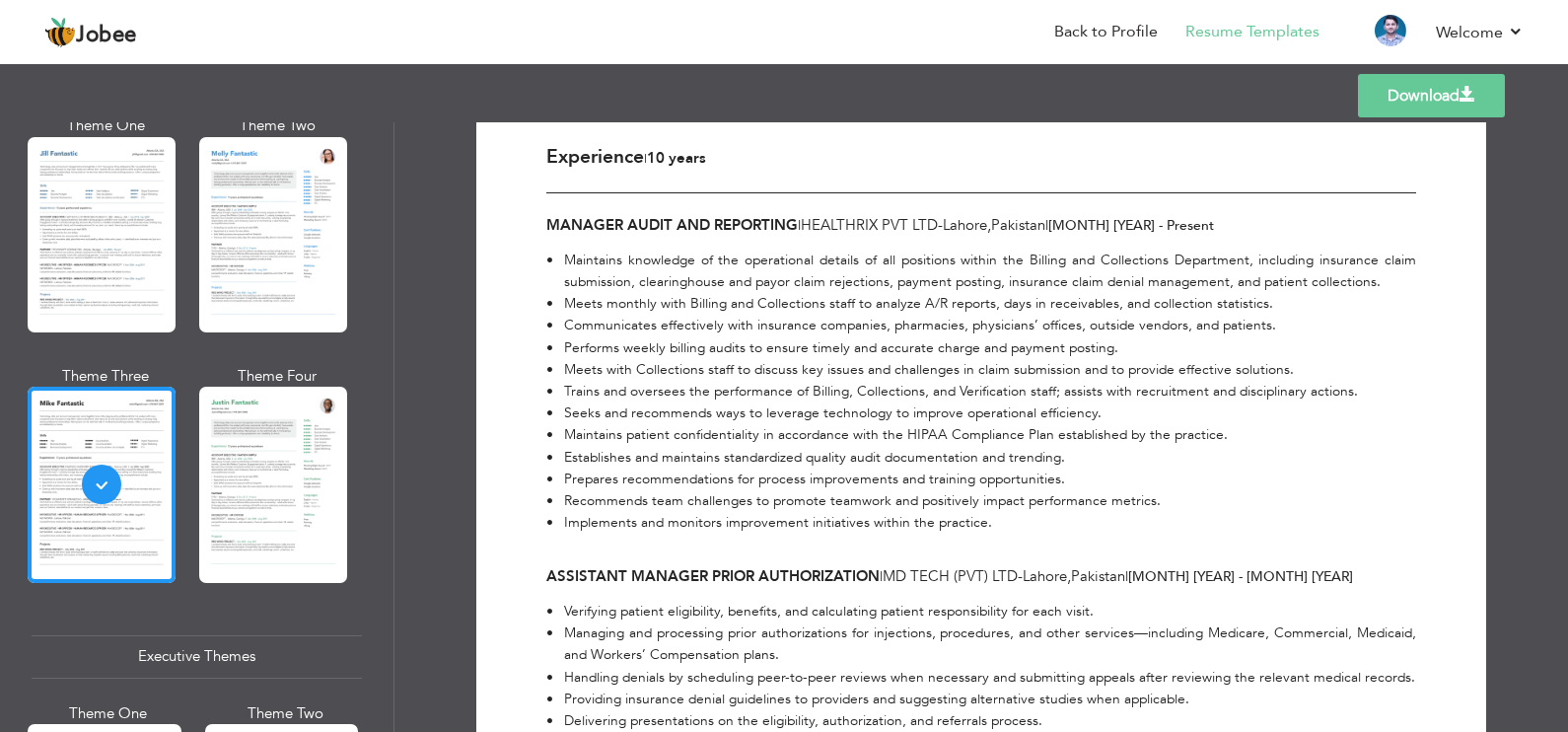 scroll, scrollTop: 492, scrollLeft: 0, axis: vertical 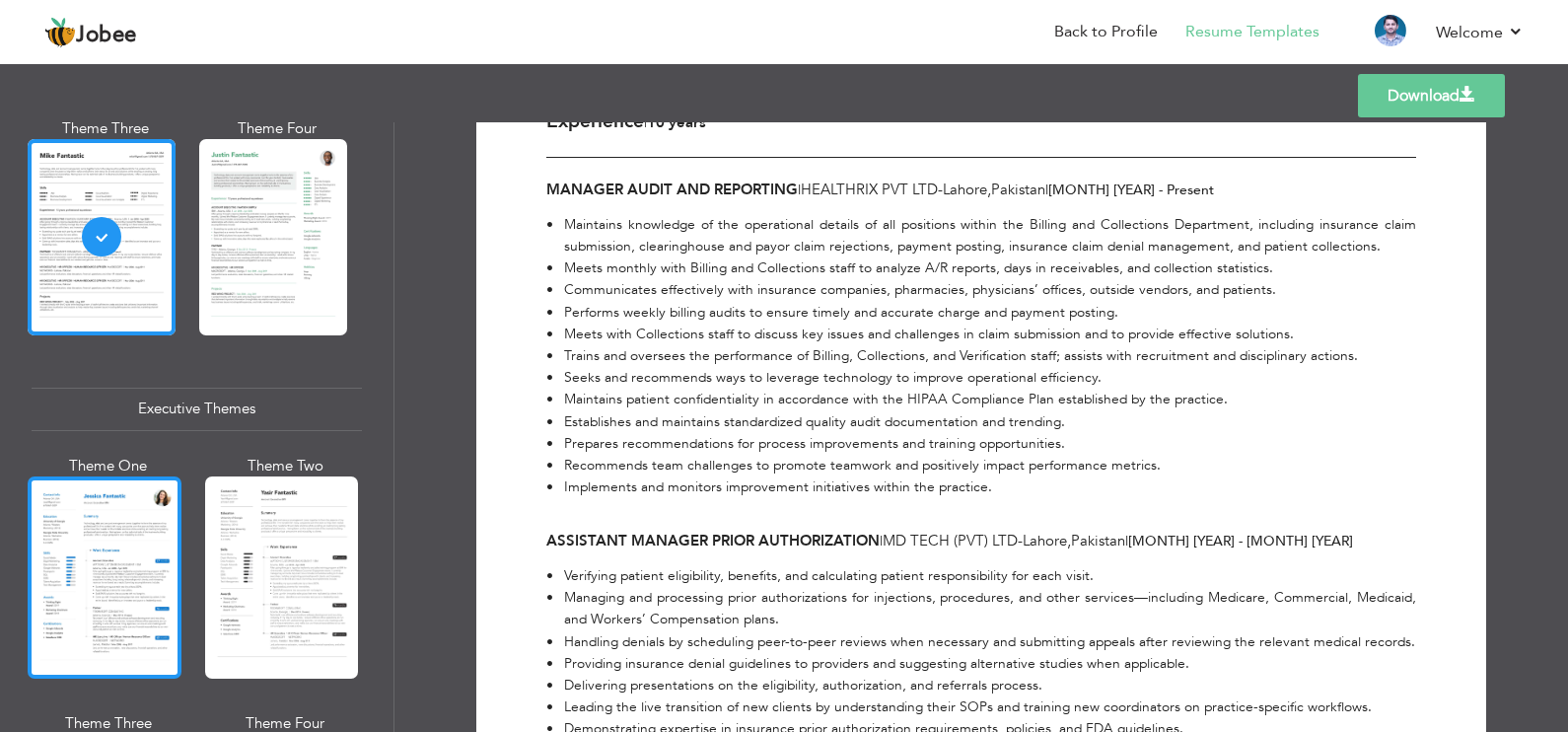 click at bounding box center [105, 577] 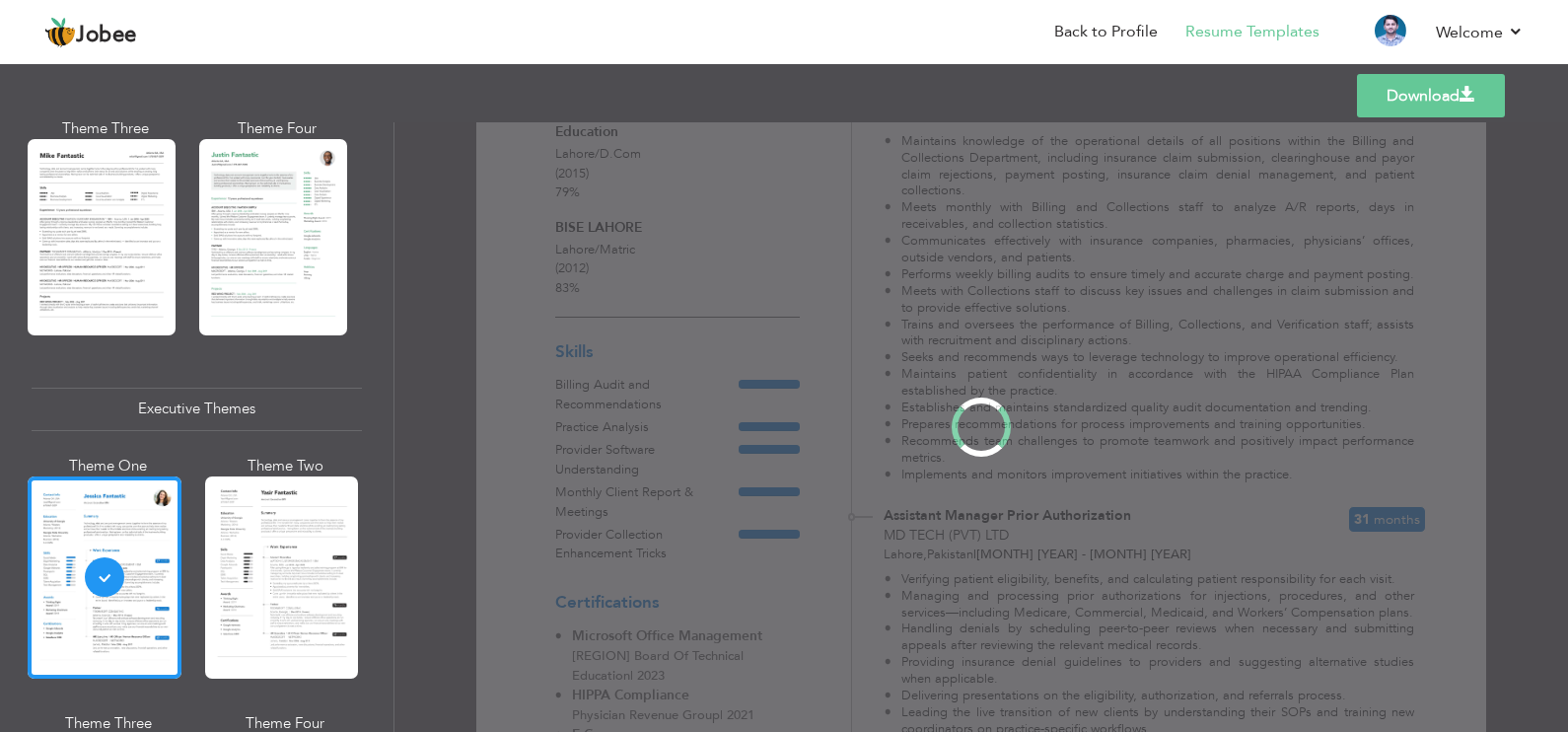 scroll, scrollTop: 0, scrollLeft: 0, axis: both 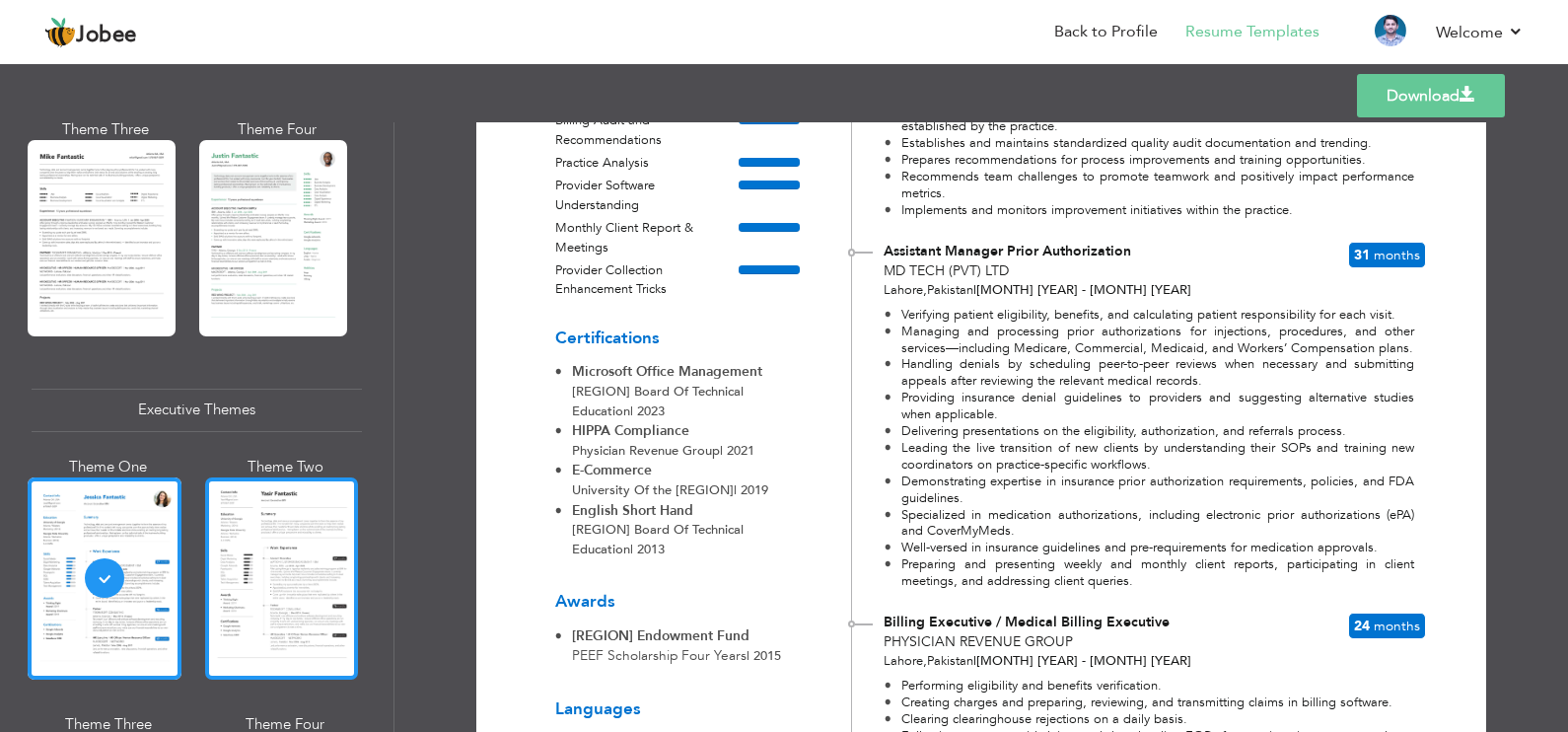 click at bounding box center [282, 578] 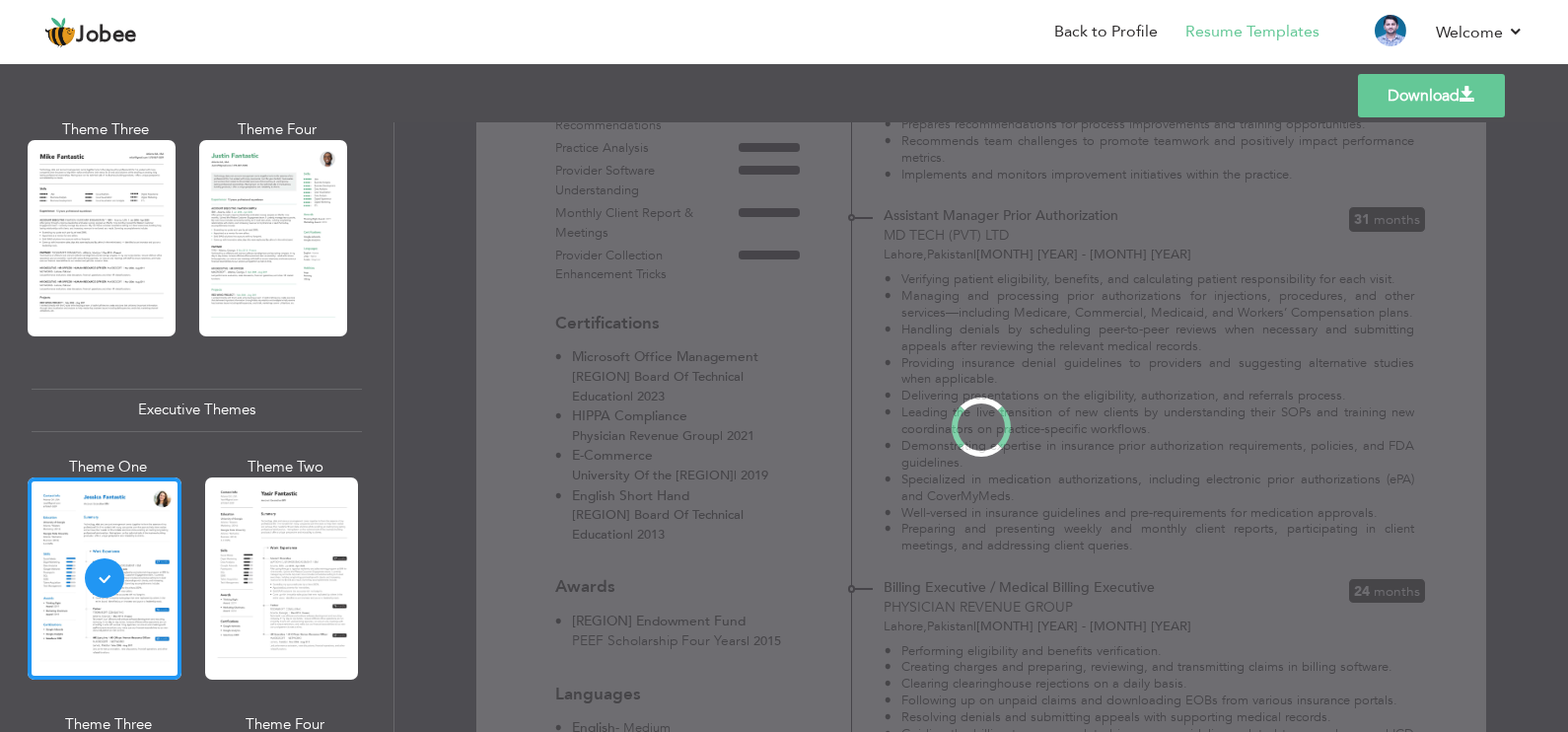 scroll, scrollTop: 1233, scrollLeft: 0, axis: vertical 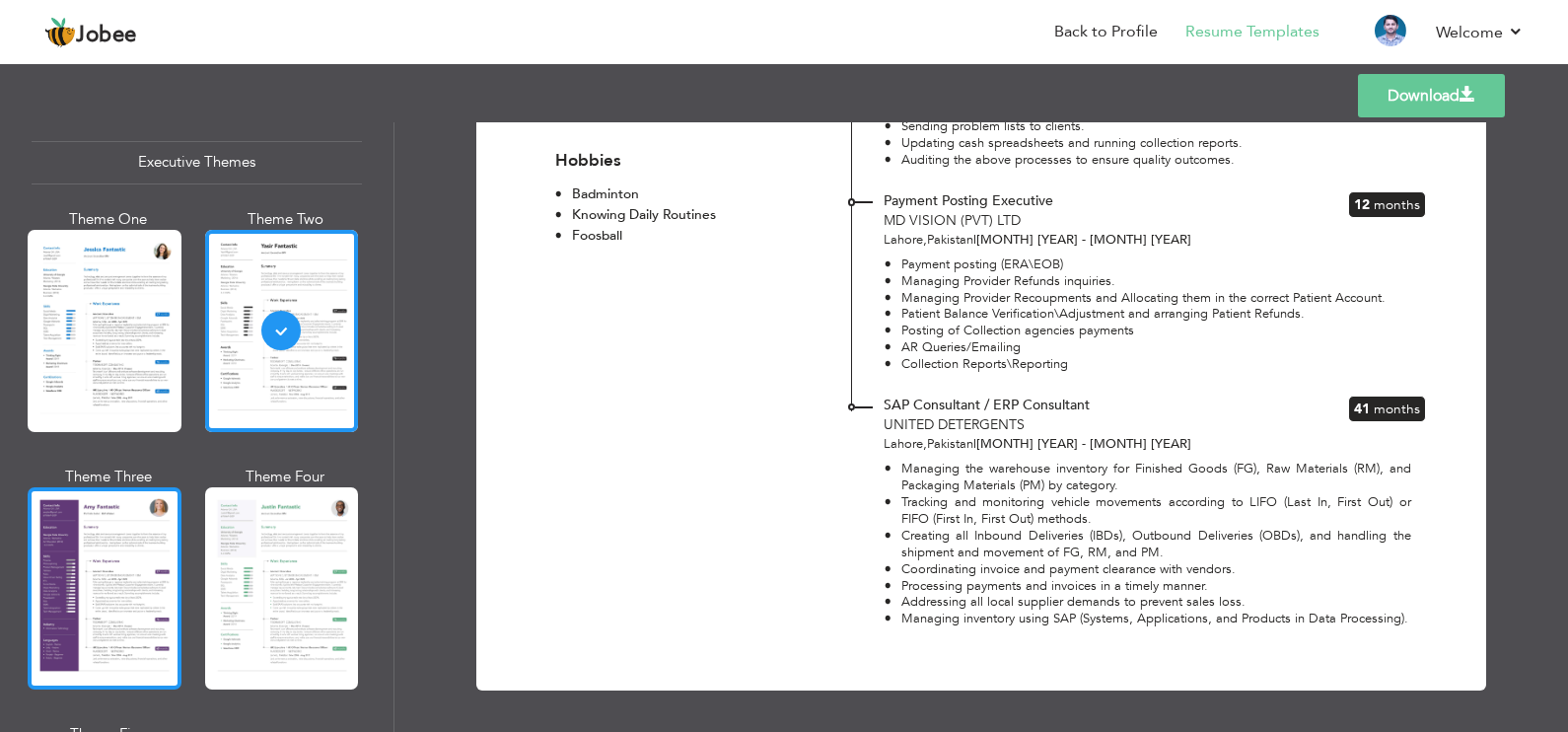 click at bounding box center [105, 588] 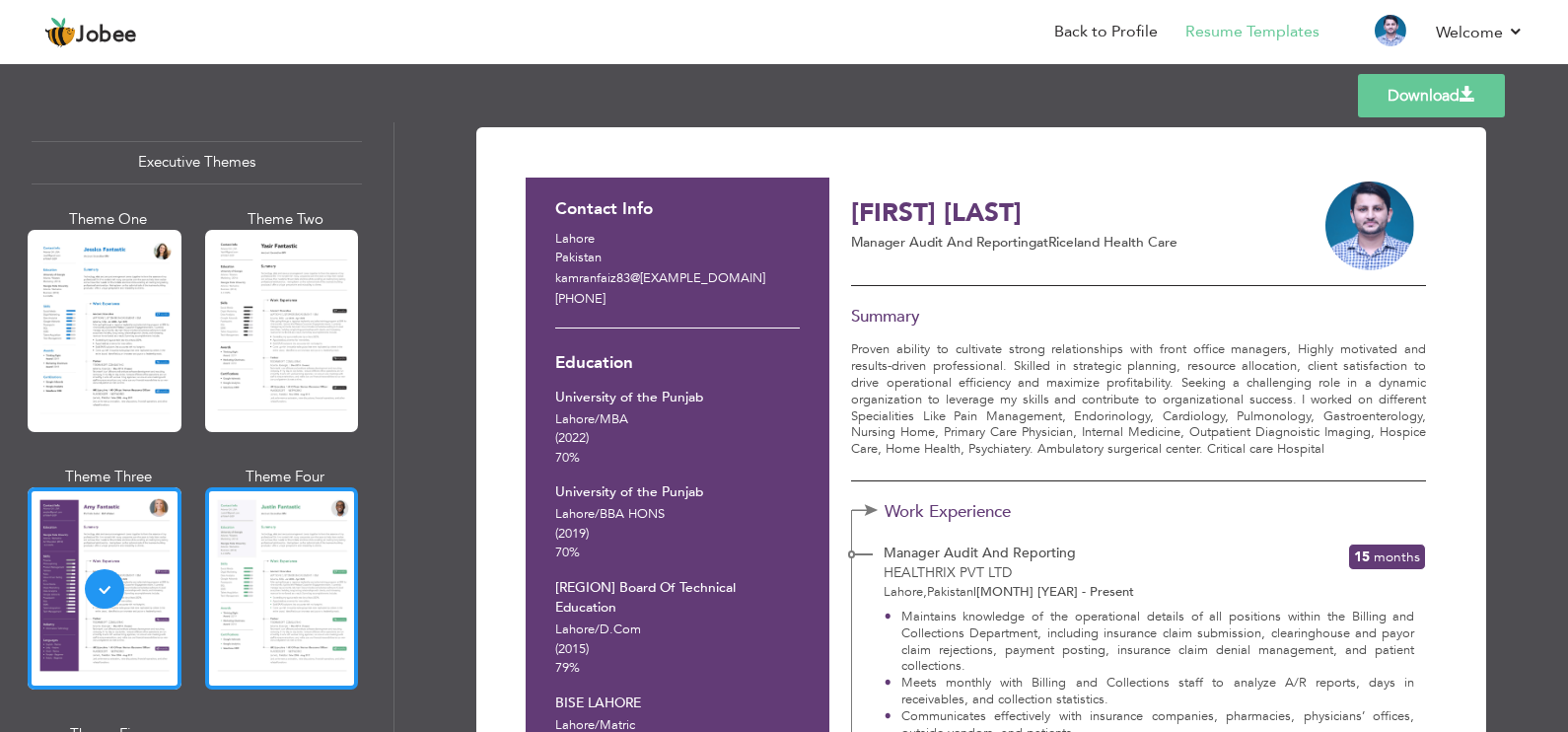 click at bounding box center (282, 588) 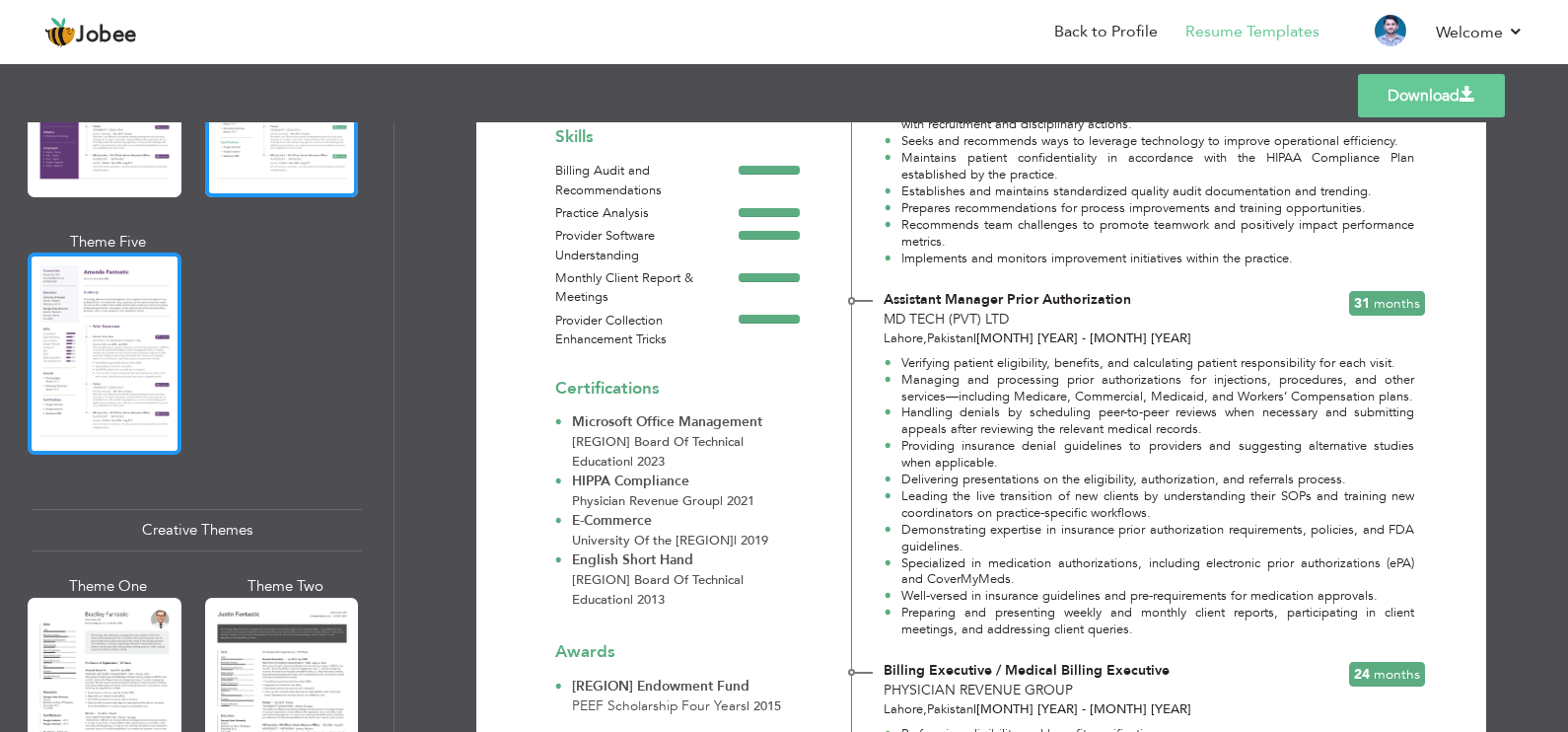 click at bounding box center [105, 353] 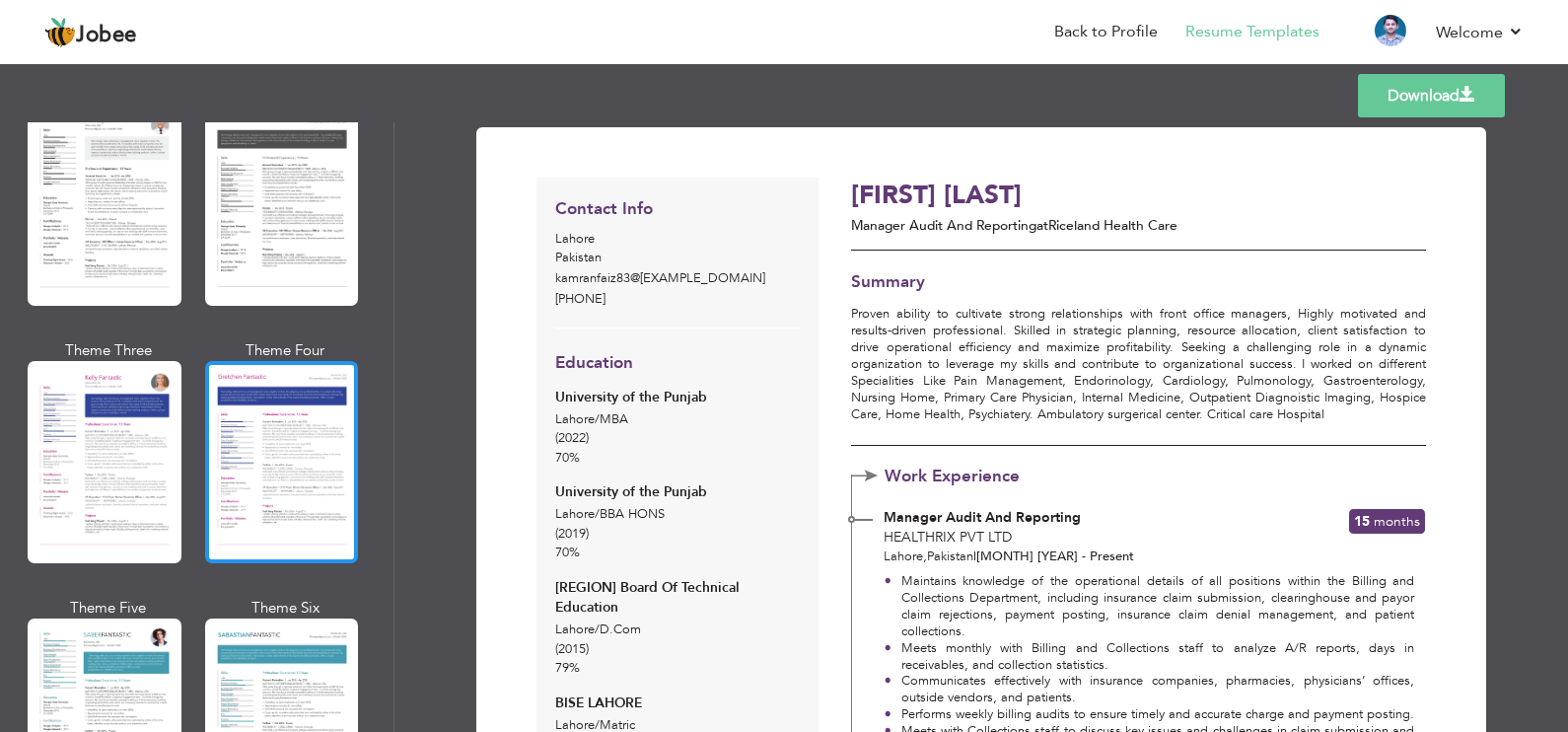 click at bounding box center (282, 462) 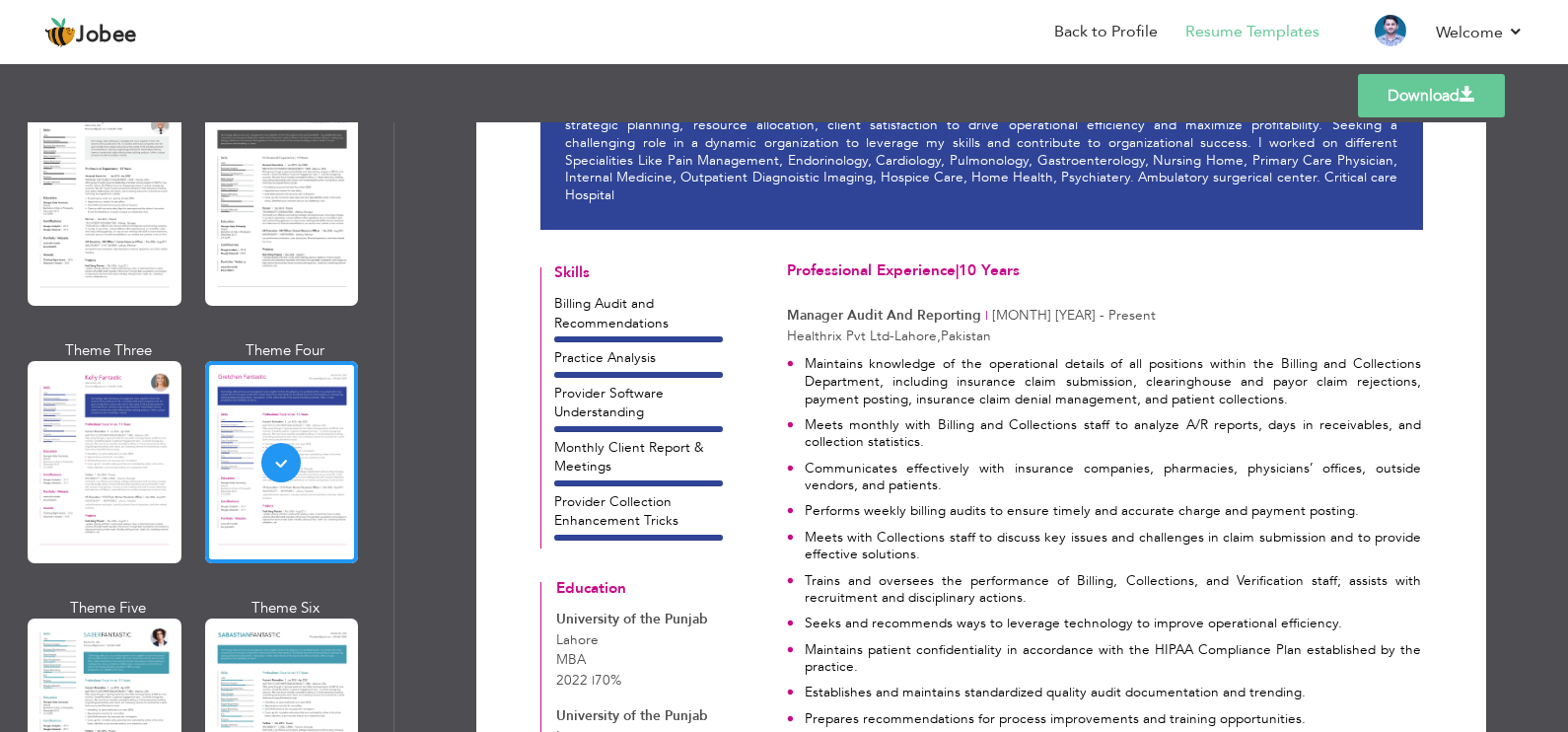 scroll, scrollTop: 246, scrollLeft: 0, axis: vertical 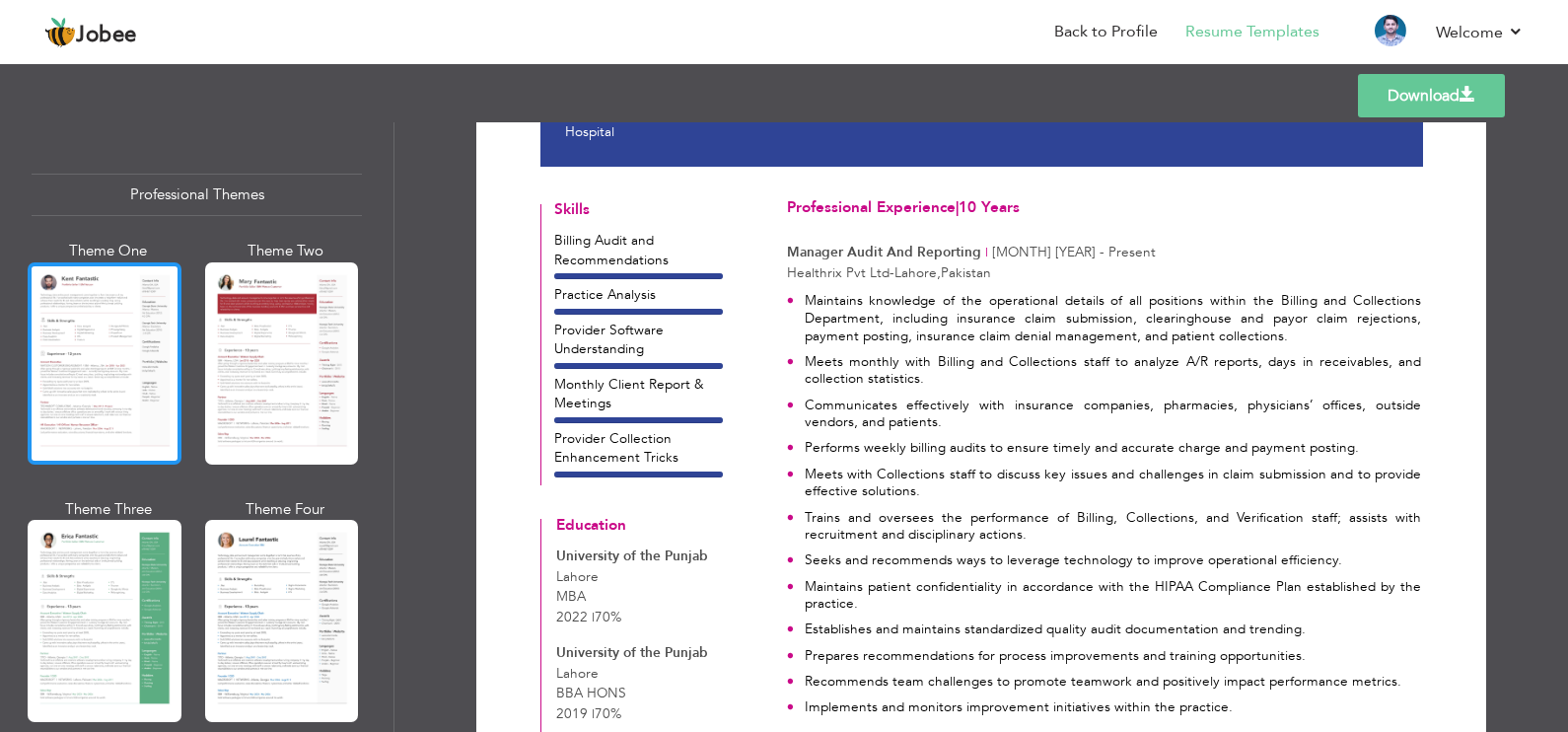click at bounding box center (105, 363) 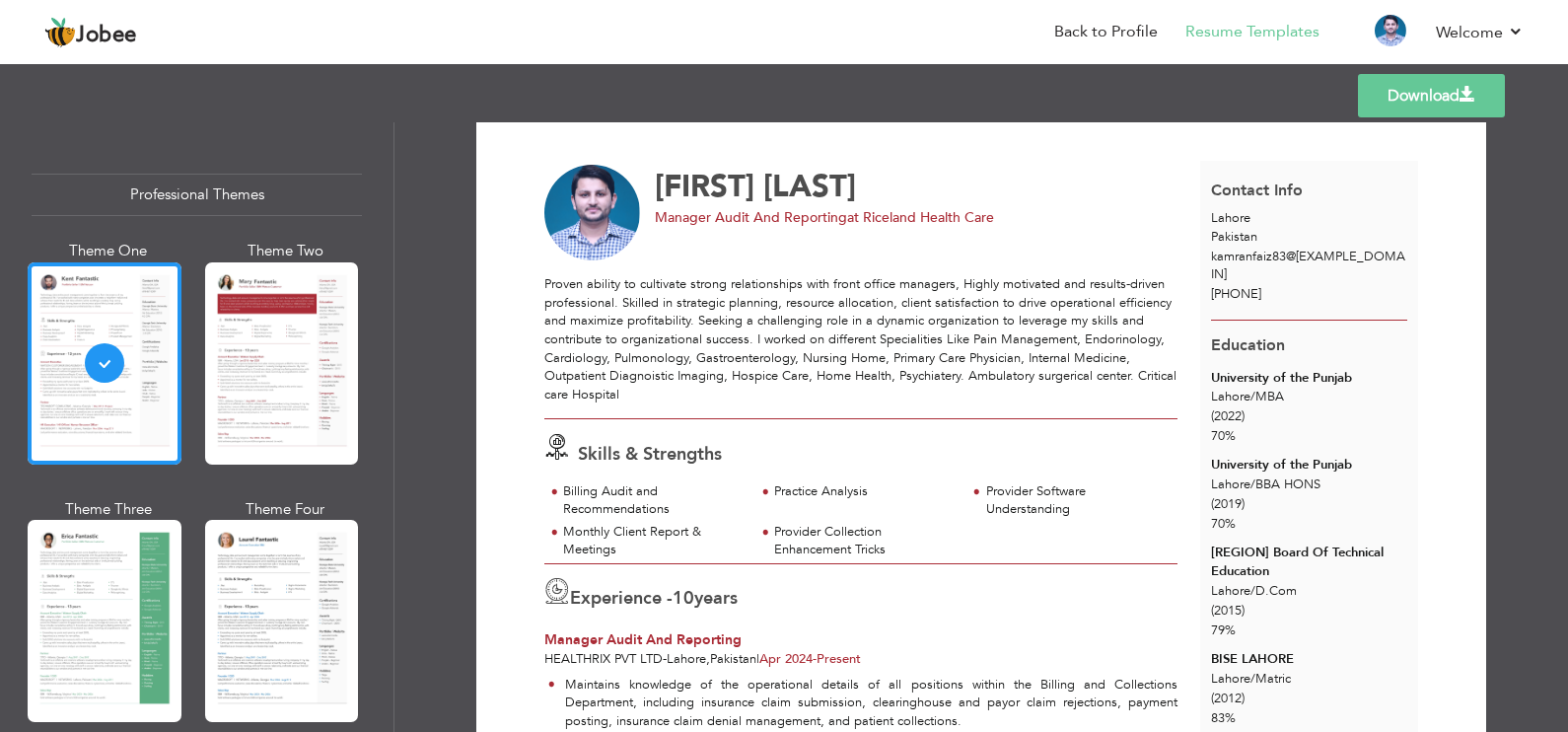 scroll, scrollTop: 0, scrollLeft: 0, axis: both 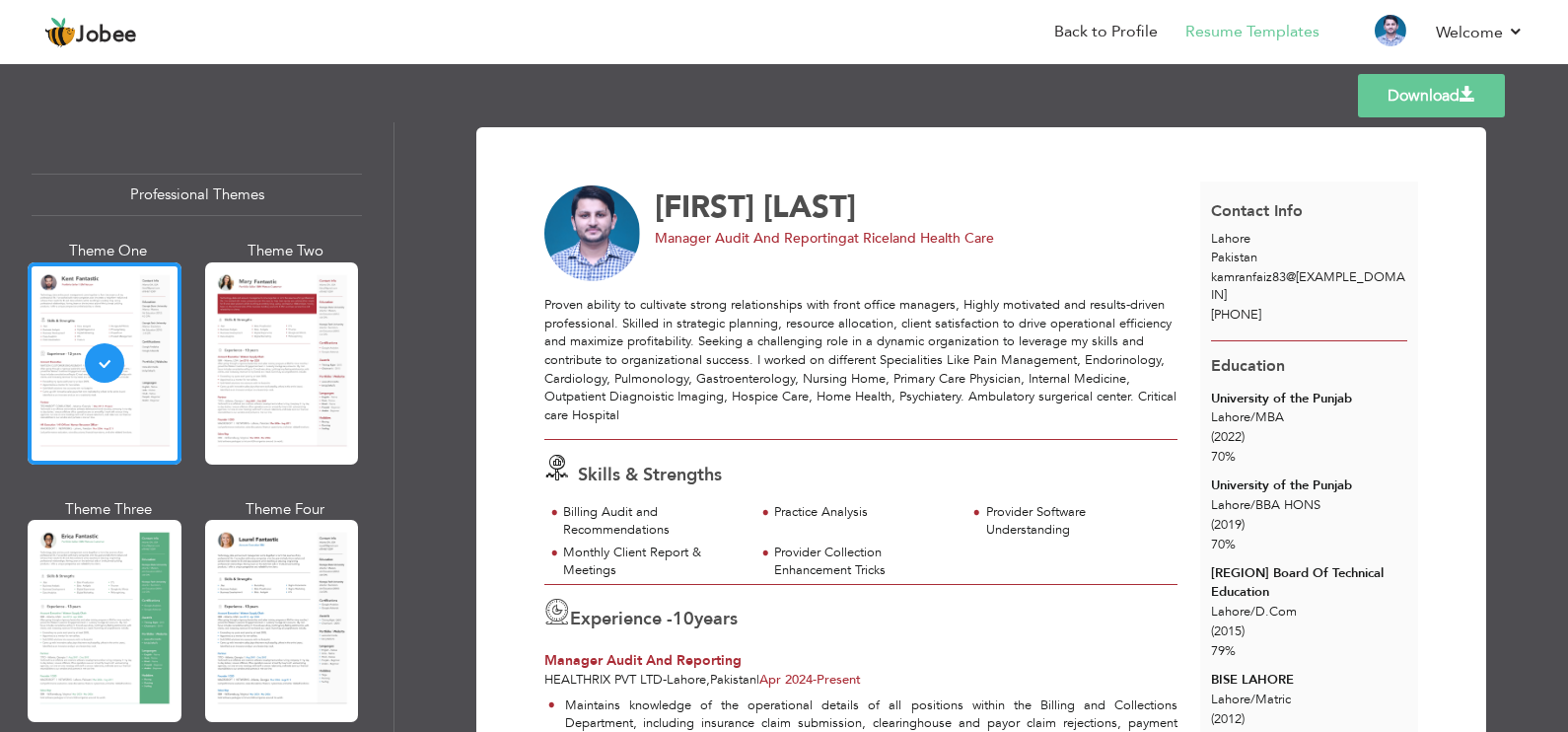 click on "Download" at bounding box center [1431, 96] 